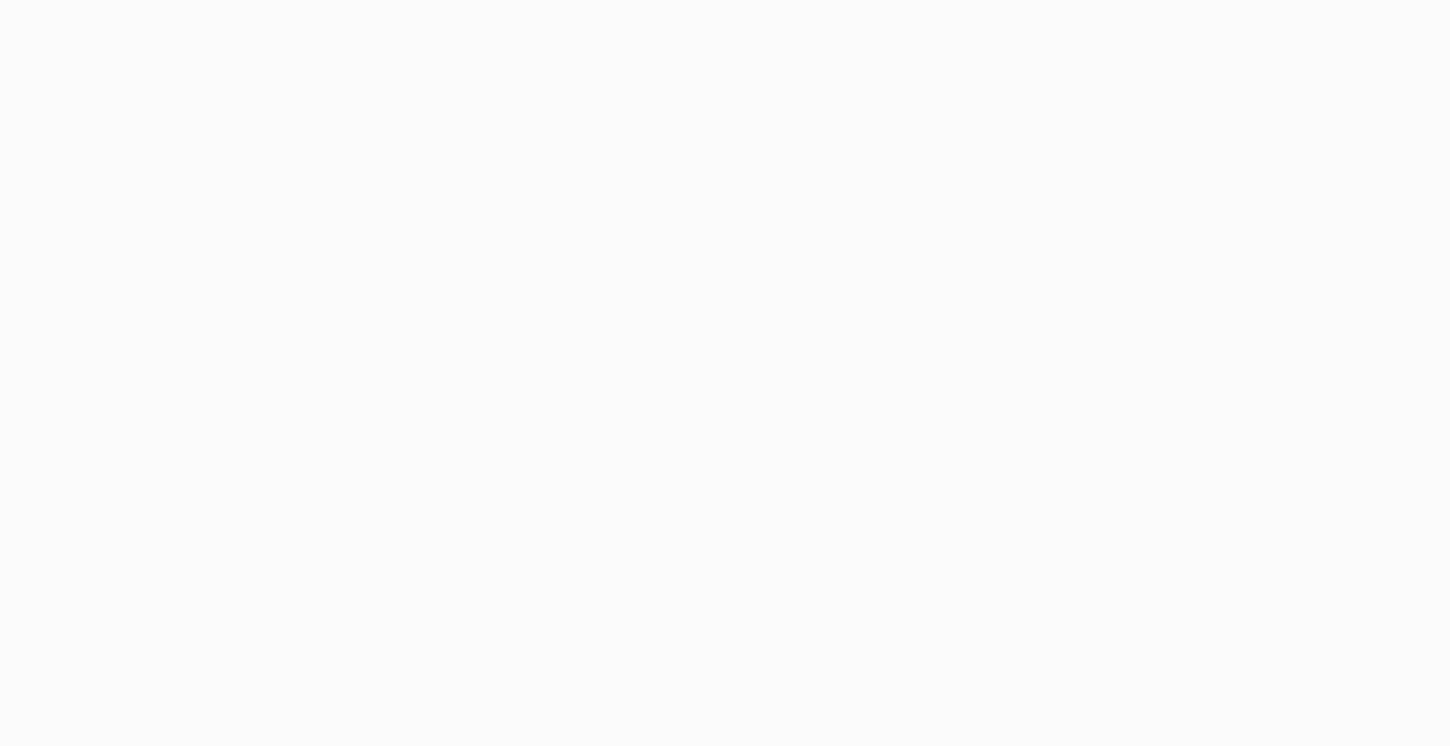 scroll, scrollTop: 0, scrollLeft: 0, axis: both 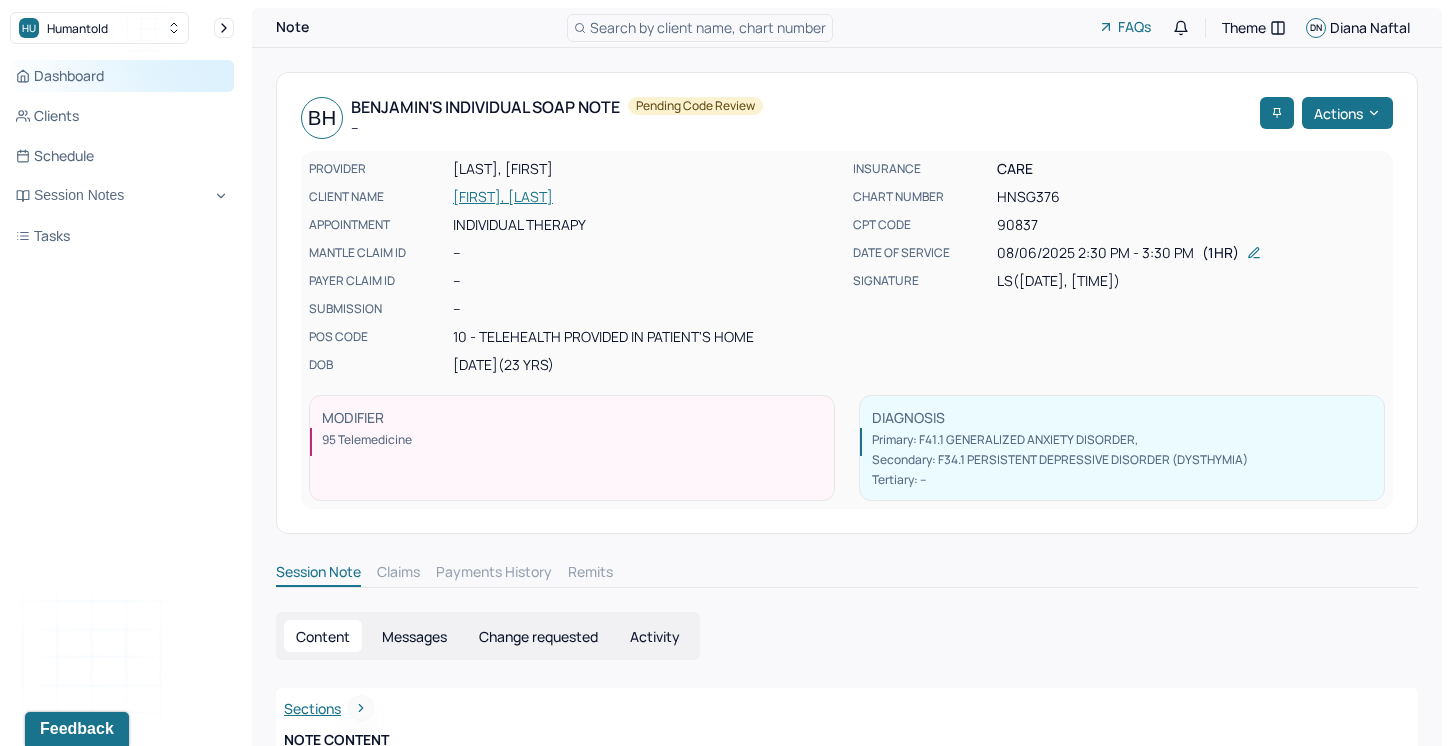 click on "Dashboard" at bounding box center (122, 76) 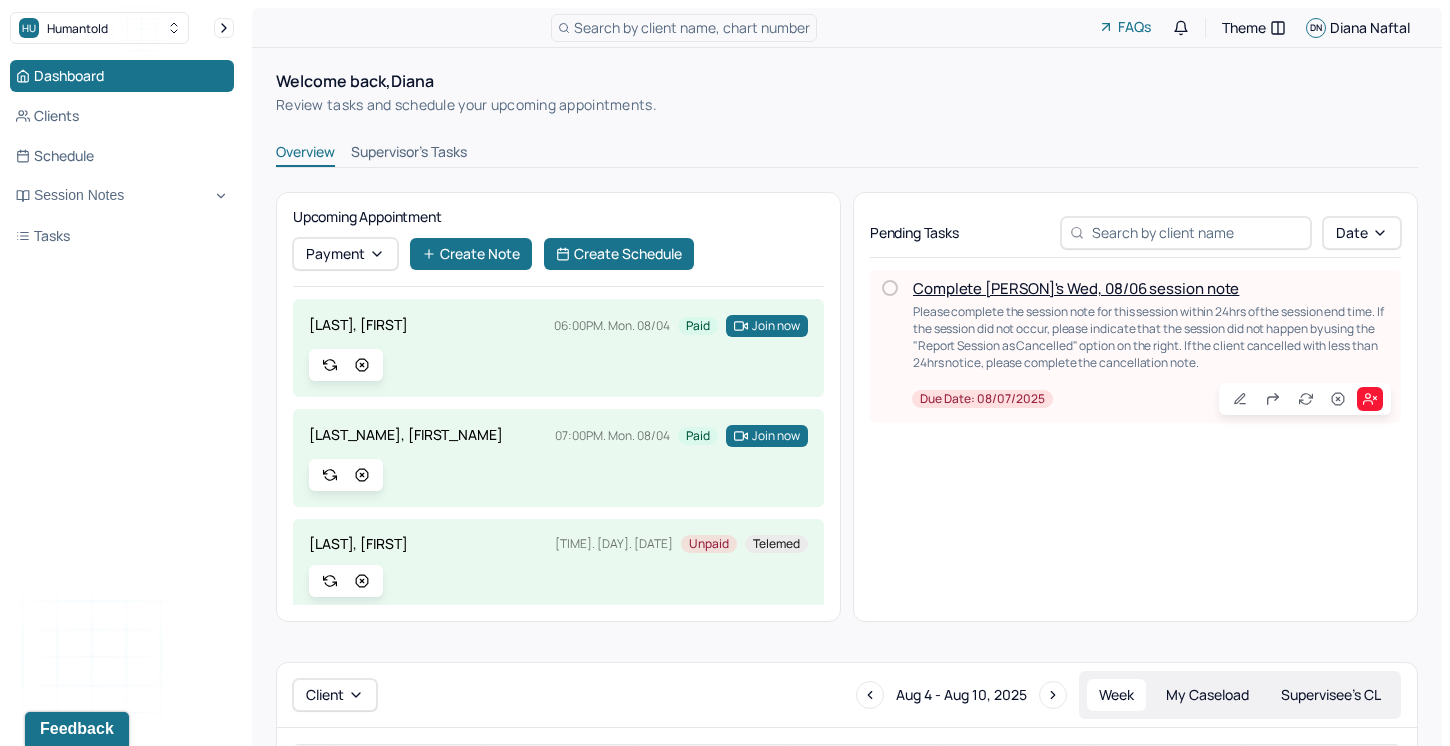 click on "Complete [PERSON]'s Wed, 08/06 session note" at bounding box center (1076, 288) 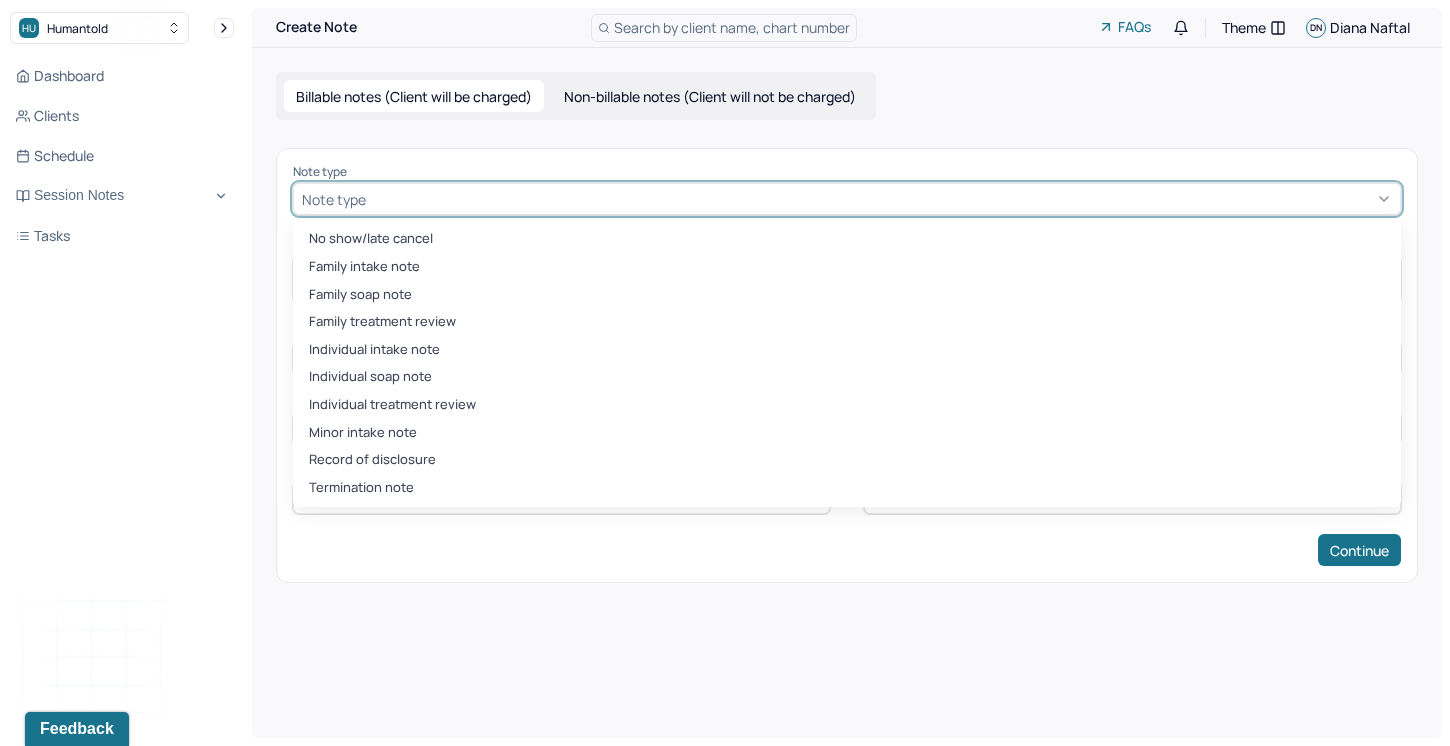 click at bounding box center [881, 199] 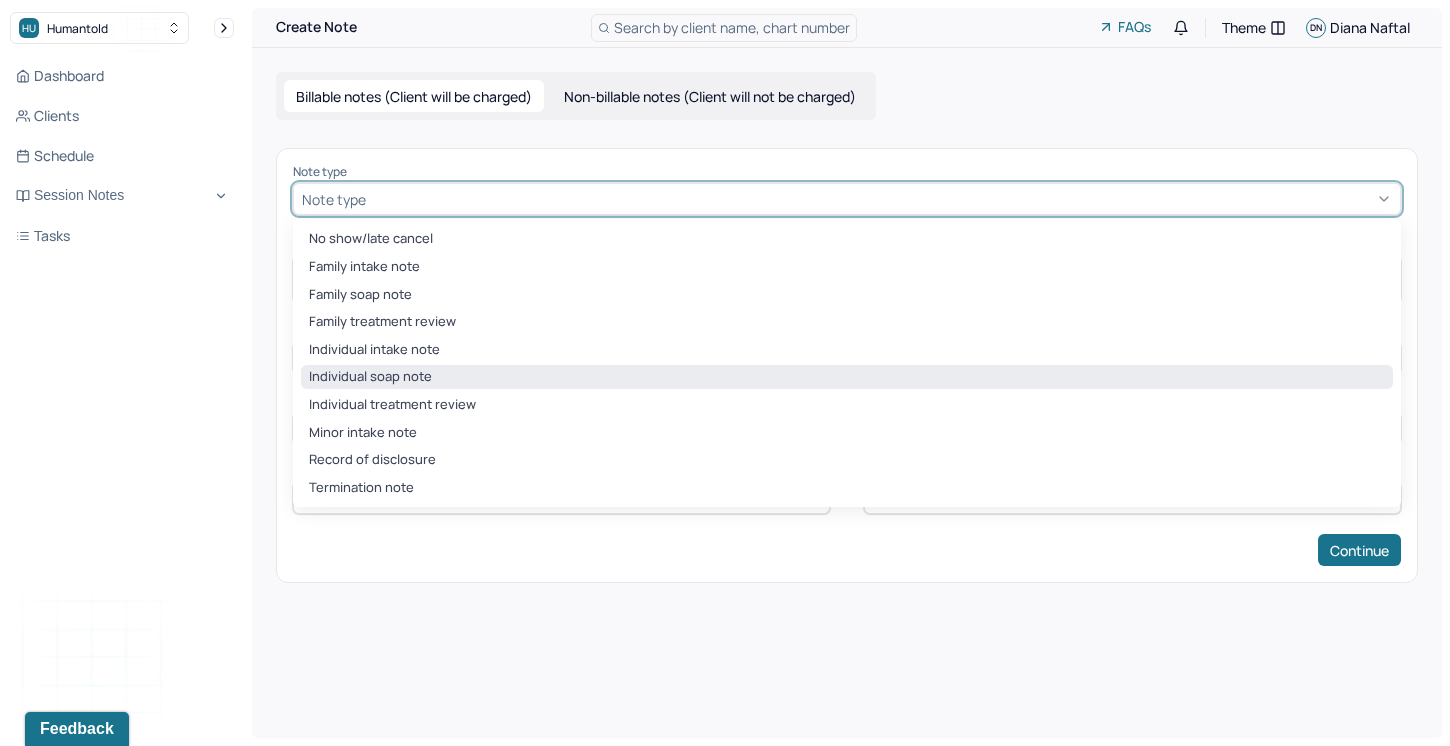 click on "Individual soap note" at bounding box center (847, 377) 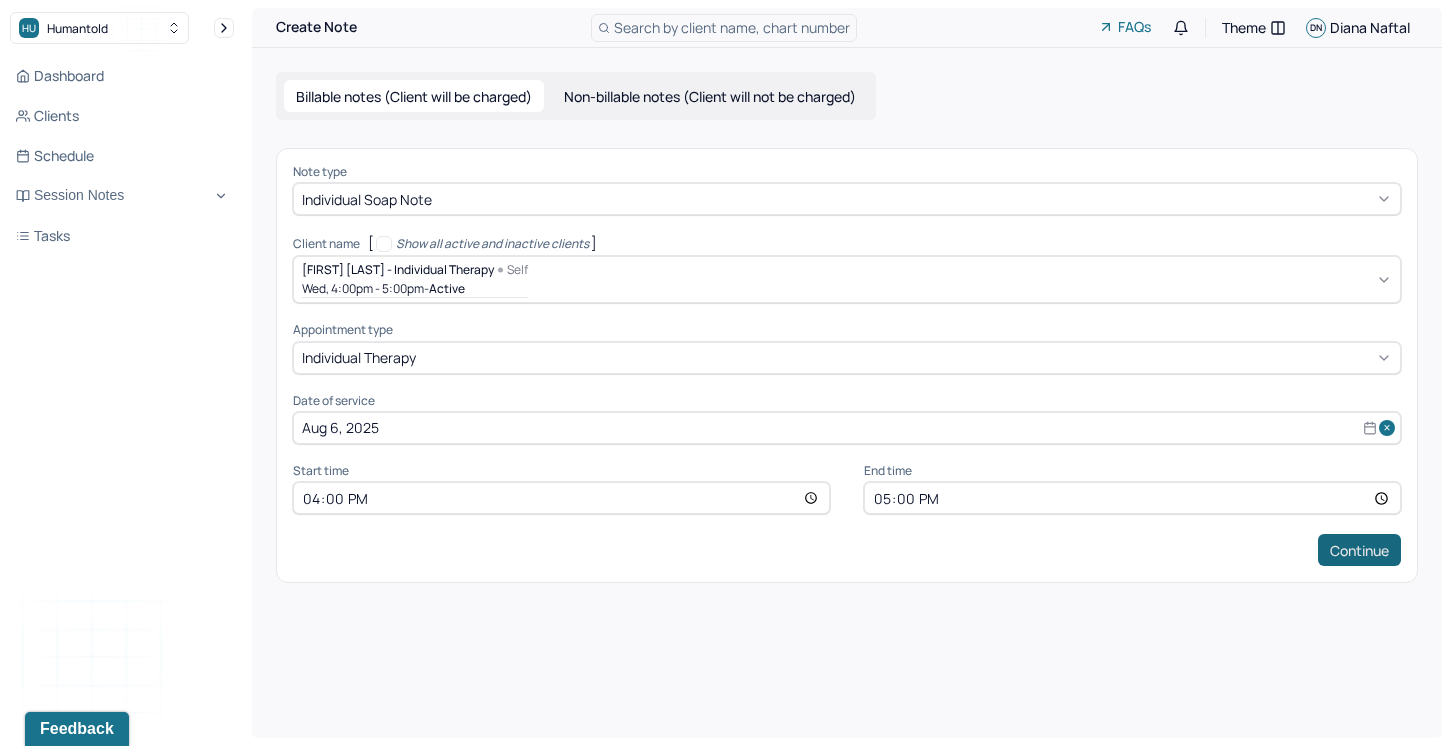 click on "Continue" at bounding box center (1359, 550) 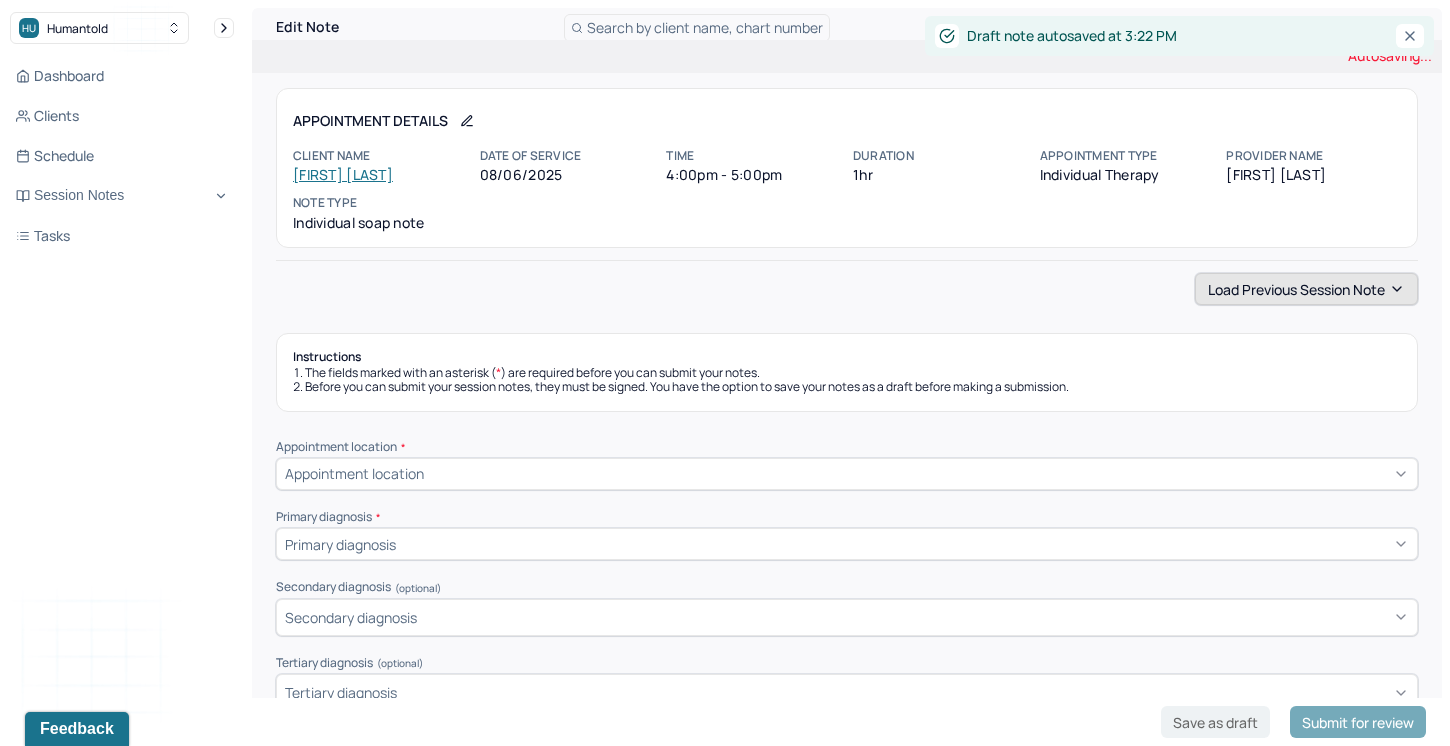 click on "Load previous session note" at bounding box center [1306, 289] 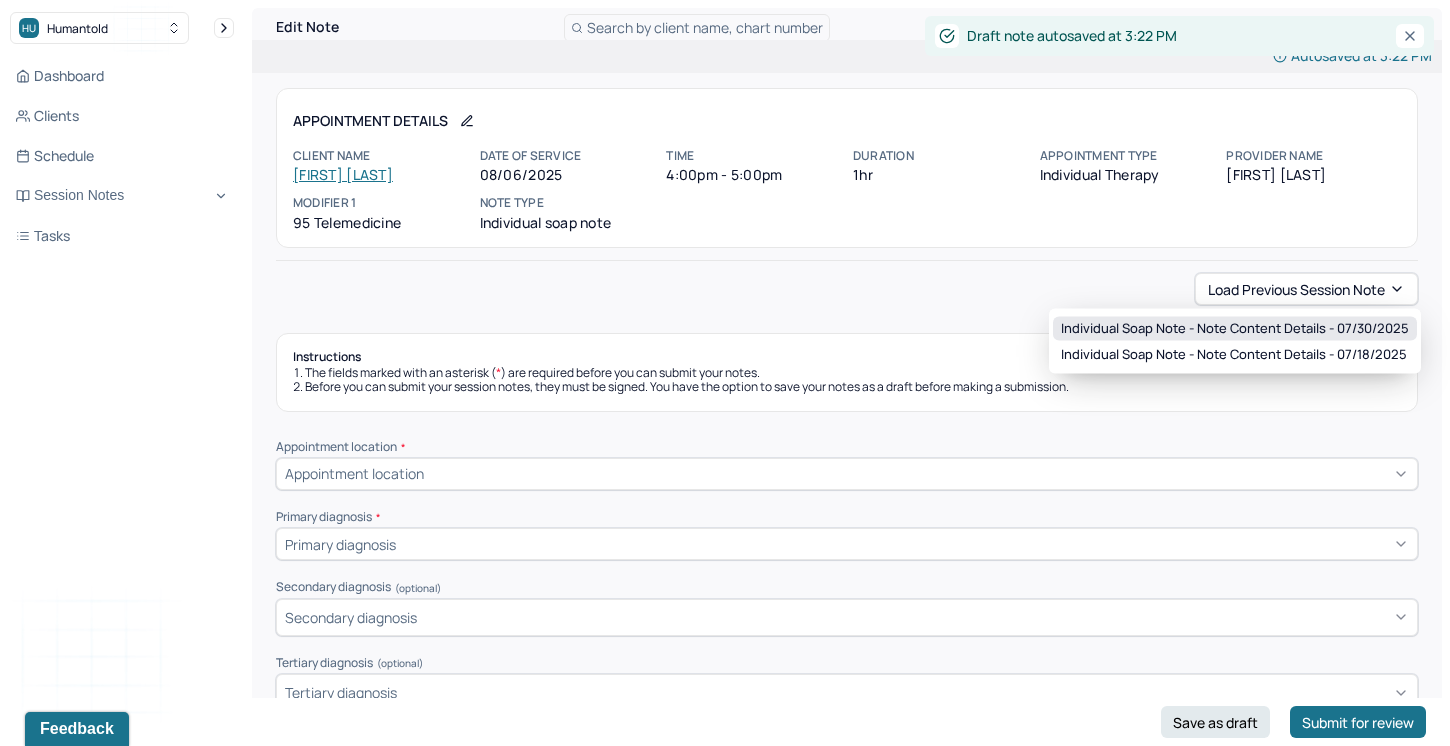 click on "Individual soap note   - Note content Details -   07/30/2025" at bounding box center (1235, 329) 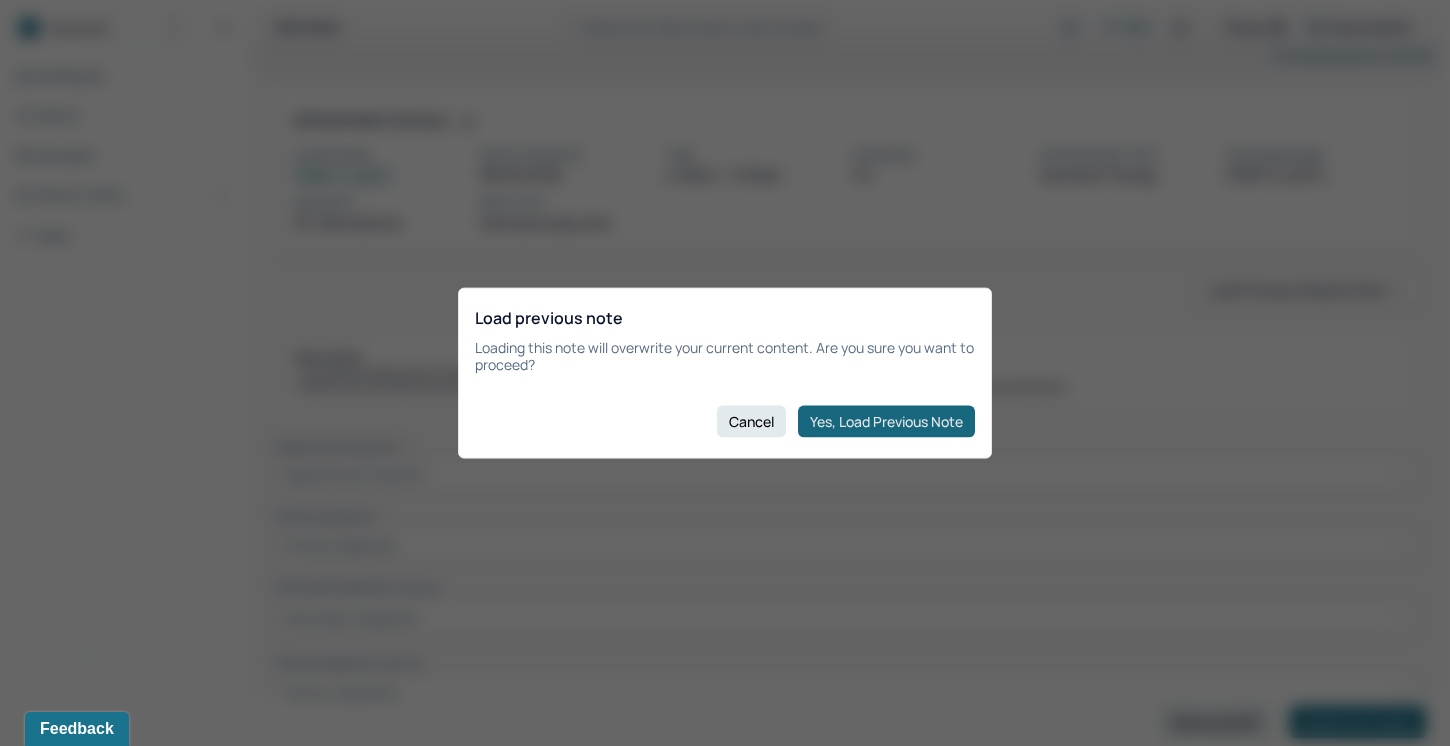 click on "Yes, Load Previous Note" at bounding box center (886, 421) 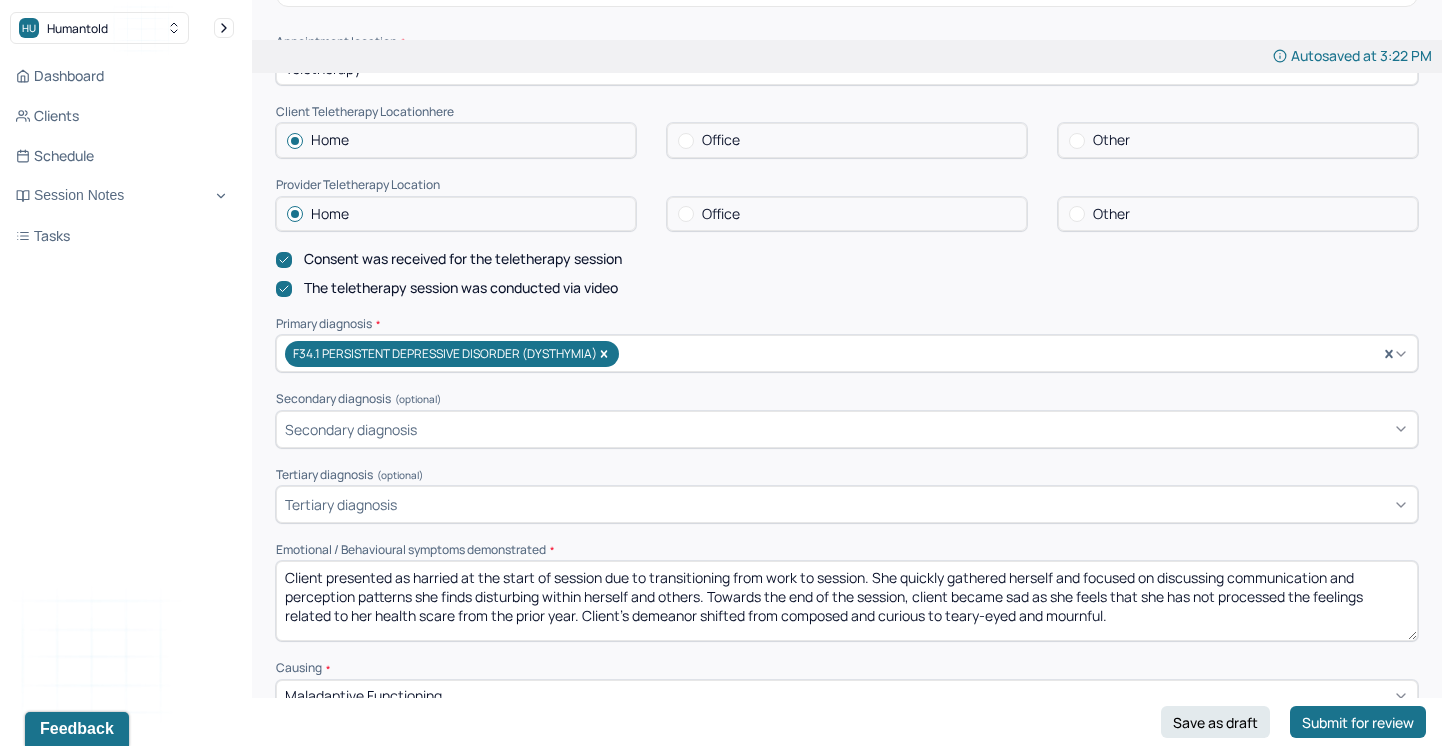 scroll, scrollTop: 412, scrollLeft: 0, axis: vertical 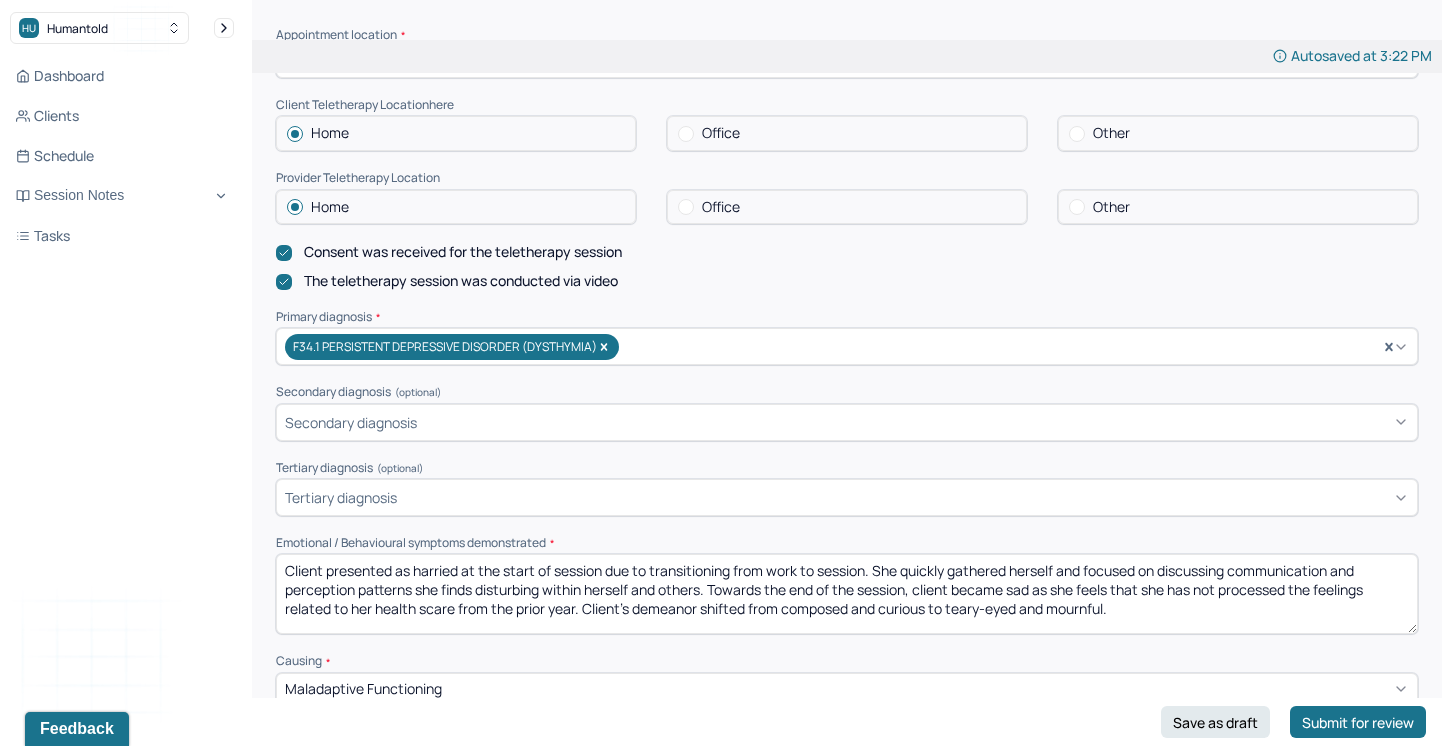 drag, startPoint x: 873, startPoint y: 563, endPoint x: 428, endPoint y: 564, distance: 445.00113 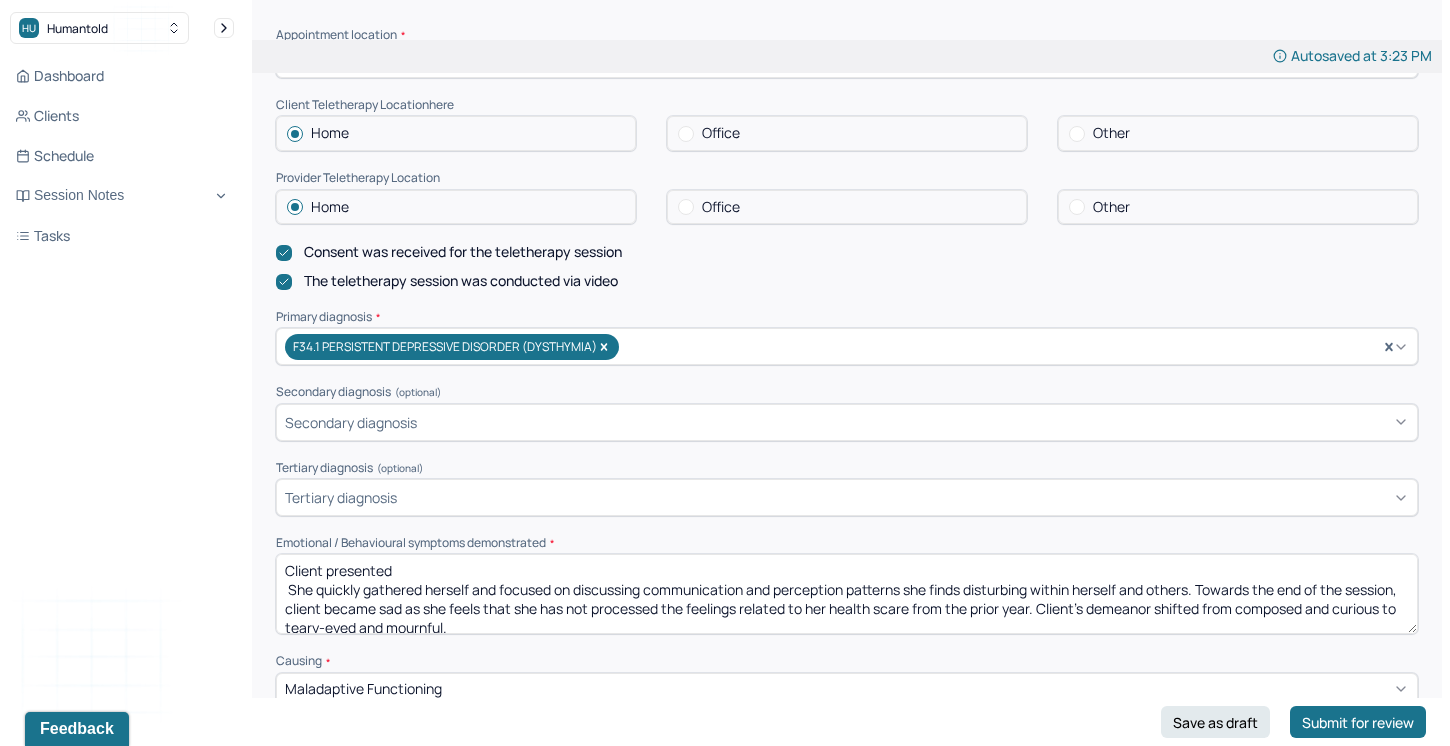 click on "Client presented  She quickly gathered herself and focused on discussing communication and perception patterns she finds disturbing within herself and others. Towards the end of the session, client became sad as she feels that she has not processed the feelings related to her health scare from the prior year. Client's demeanor shifted from composed and curious to teary-eyed and mournful." at bounding box center (847, 594) 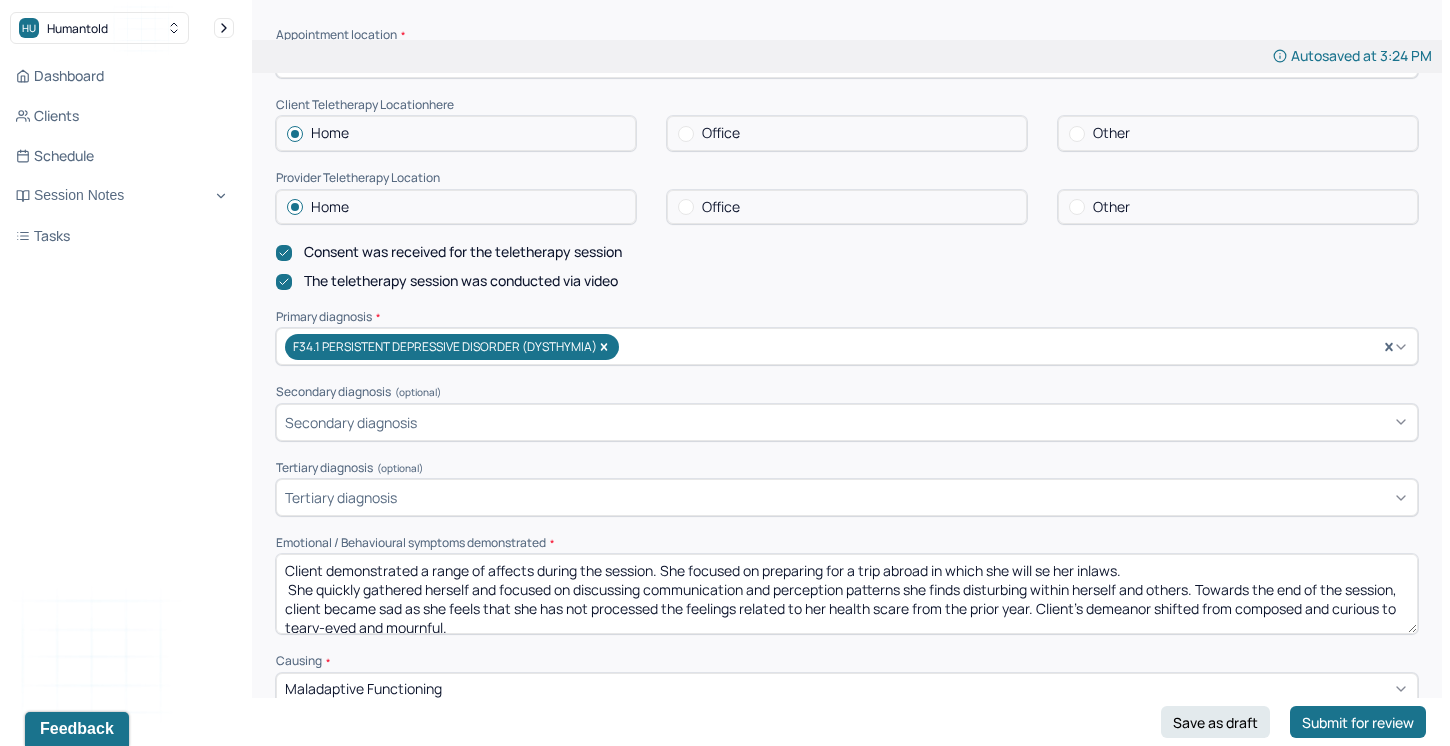 click on "Client demonstrated a range of affects during the session. She focused on preparing for a trip abroad in which she will se her inlaws.
She quickly gathered herself and focused on discussing communication and perception patterns she finds disturbing within herself and others. Towards the end of the session, client became sad as she feels that she has not processed the feelings related to her health scare from the prior year. Client's demeanor shifted from composed and curious to teary-eyed and mournful." at bounding box center [847, 594] 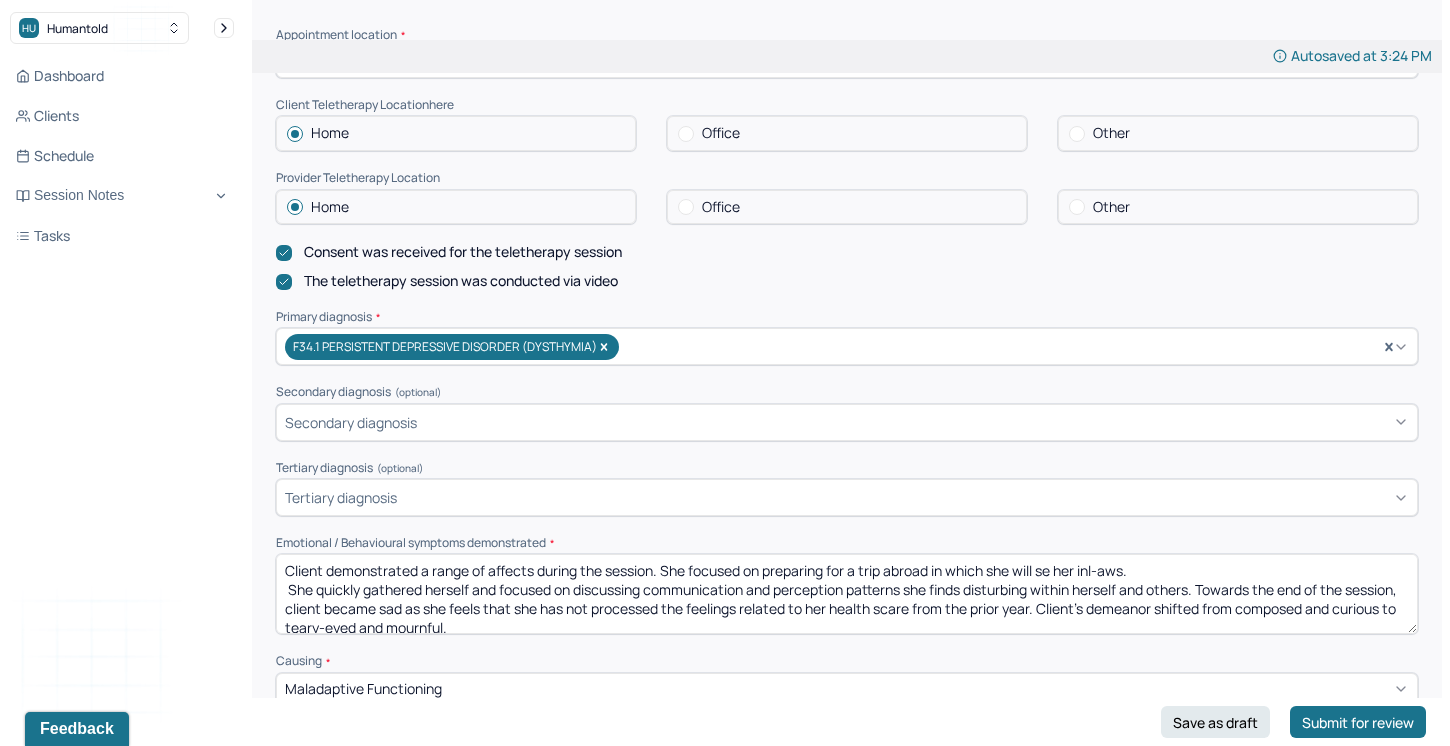 drag, startPoint x: 1136, startPoint y: 563, endPoint x: 1088, endPoint y: 563, distance: 48 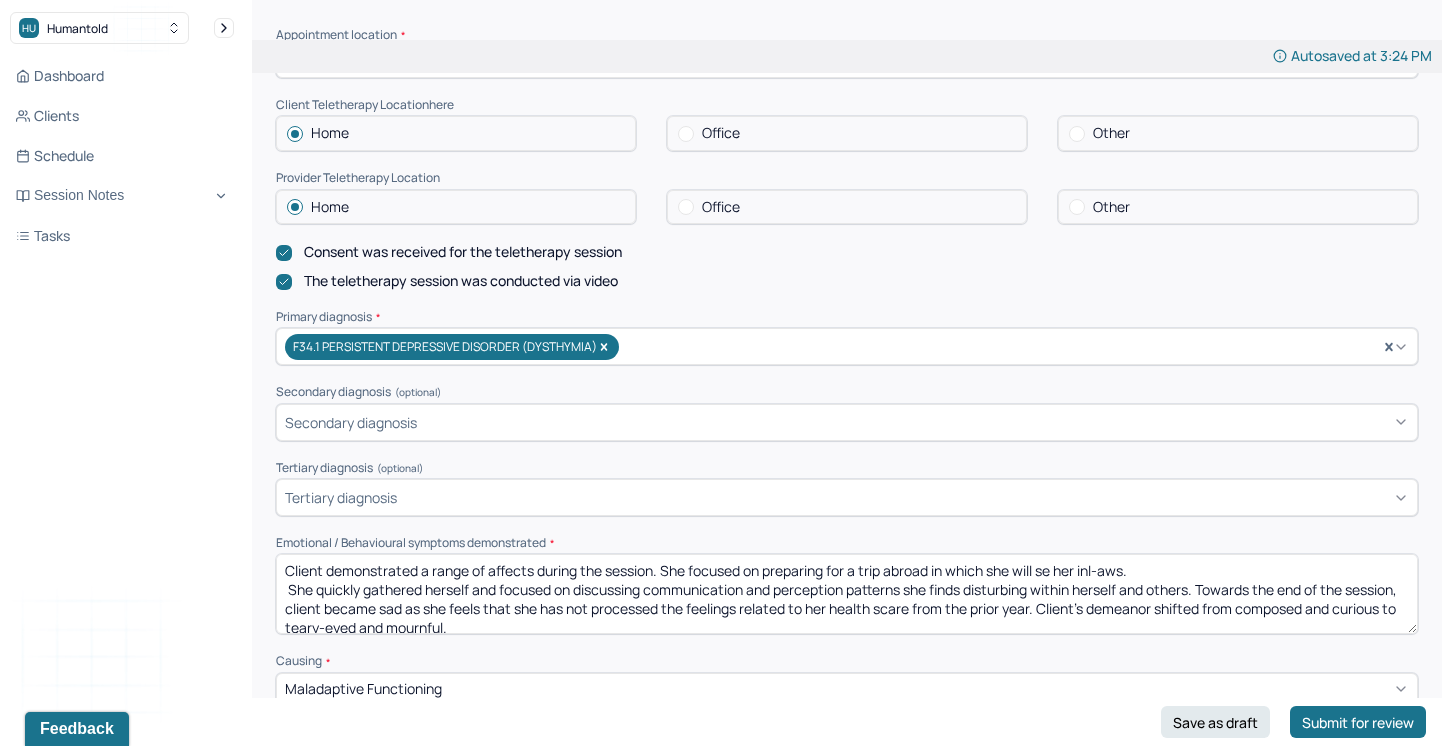 click on "Client demonstrated a range of affects during the session. She focused on preparing for a trip abroad in which she will se her inl-aws.
She quickly gathered herself and focused on discussing communication and perception patterns she finds disturbing within herself and others. Towards the end of the session, client became sad as she feels that she has not processed the feelings related to her health scare from the prior year. Client's demeanor shifted from composed and curious to teary-eyed and mournful." at bounding box center [847, 594] 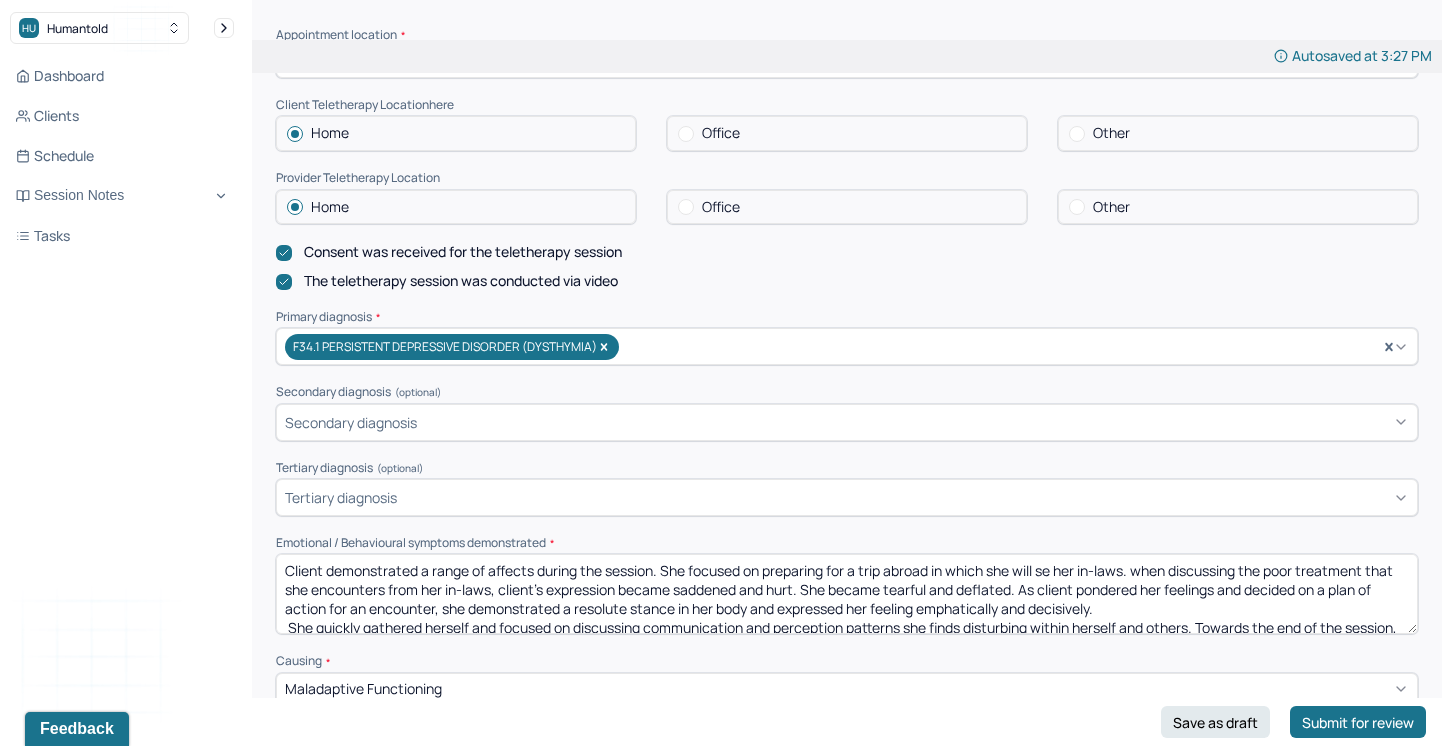 scroll, scrollTop: 432, scrollLeft: 0, axis: vertical 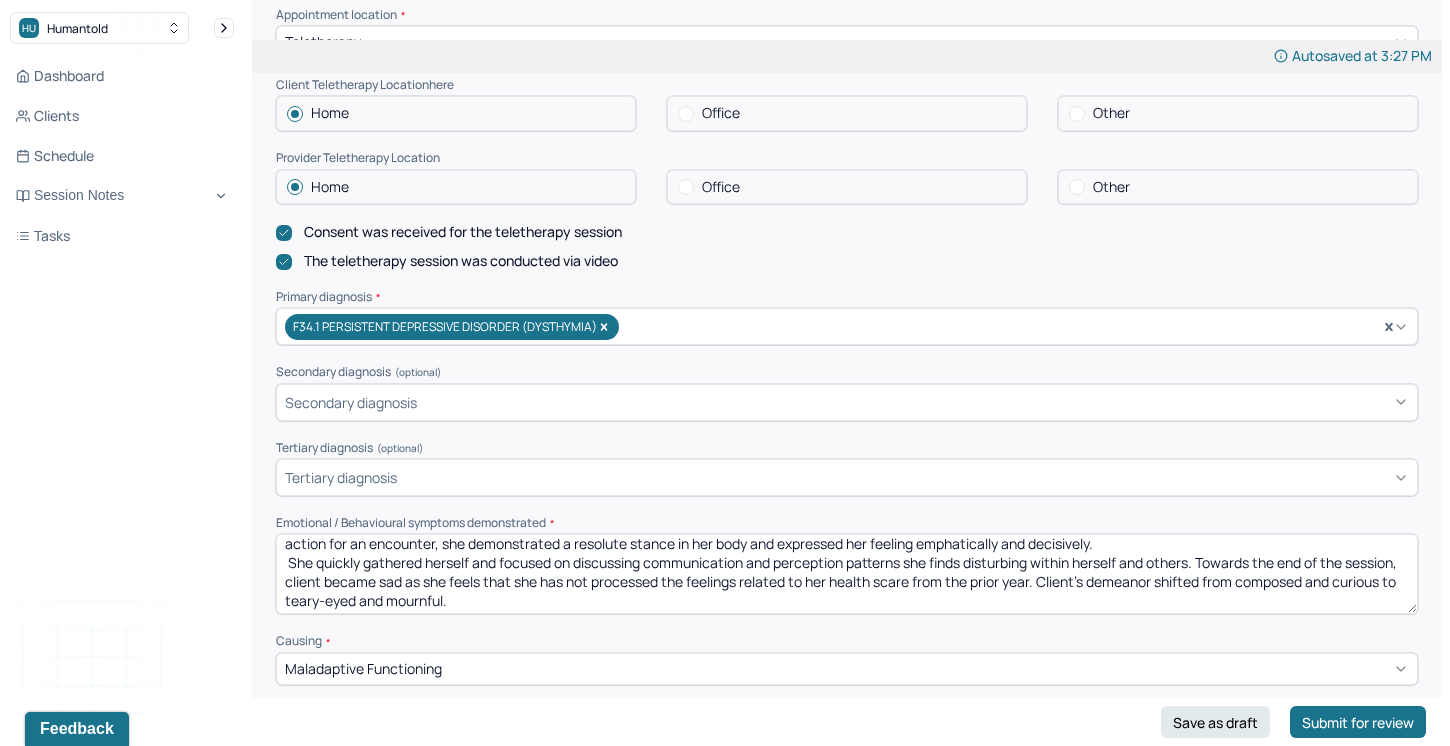 drag, startPoint x: 511, startPoint y: 594, endPoint x: 285, endPoint y: 555, distance: 229.34036 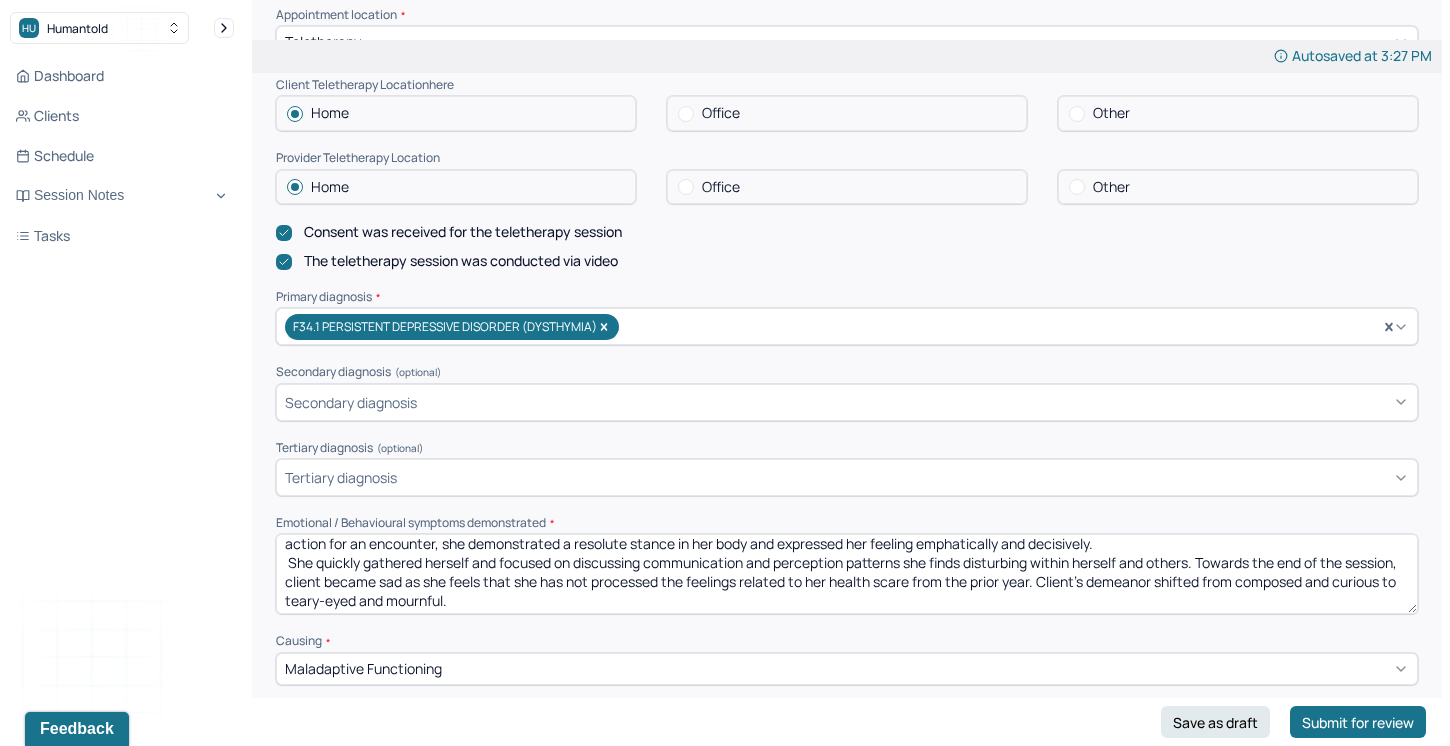 click on "Client demonstrated a range of affects during the session. She focused on preparing for a trip abroad in which she will se her in-laws. when discussing the poor treatment that she encounters from her in-laws, client's expression became saddened and hurt. She became tearful and deflated. As client pondered her feelings and decided on a plan of action for an encounter, she demonstrated a resolute stance in her body and expressed her feeling emphatically and decisively.
She quickly gathered herself and focused on discussing communication and perception patterns she finds disturbing within herself and others. Towards the end of the session, client became sad as she feels that she has not processed the feelings related to her health scare from the prior year. Client's demeanor shifted from composed and curious to teary-eyed and mournful." at bounding box center [847, 574] 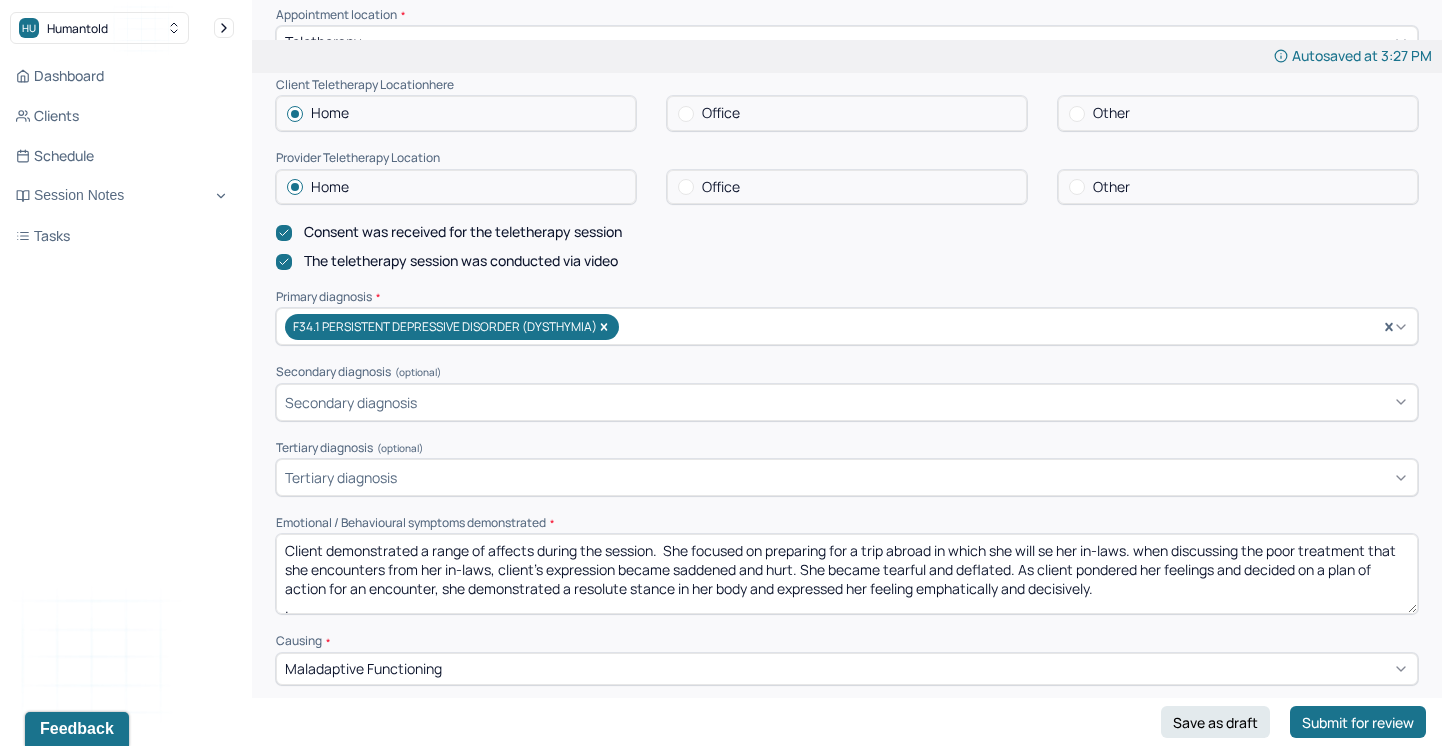 scroll, scrollTop: 15, scrollLeft: 0, axis: vertical 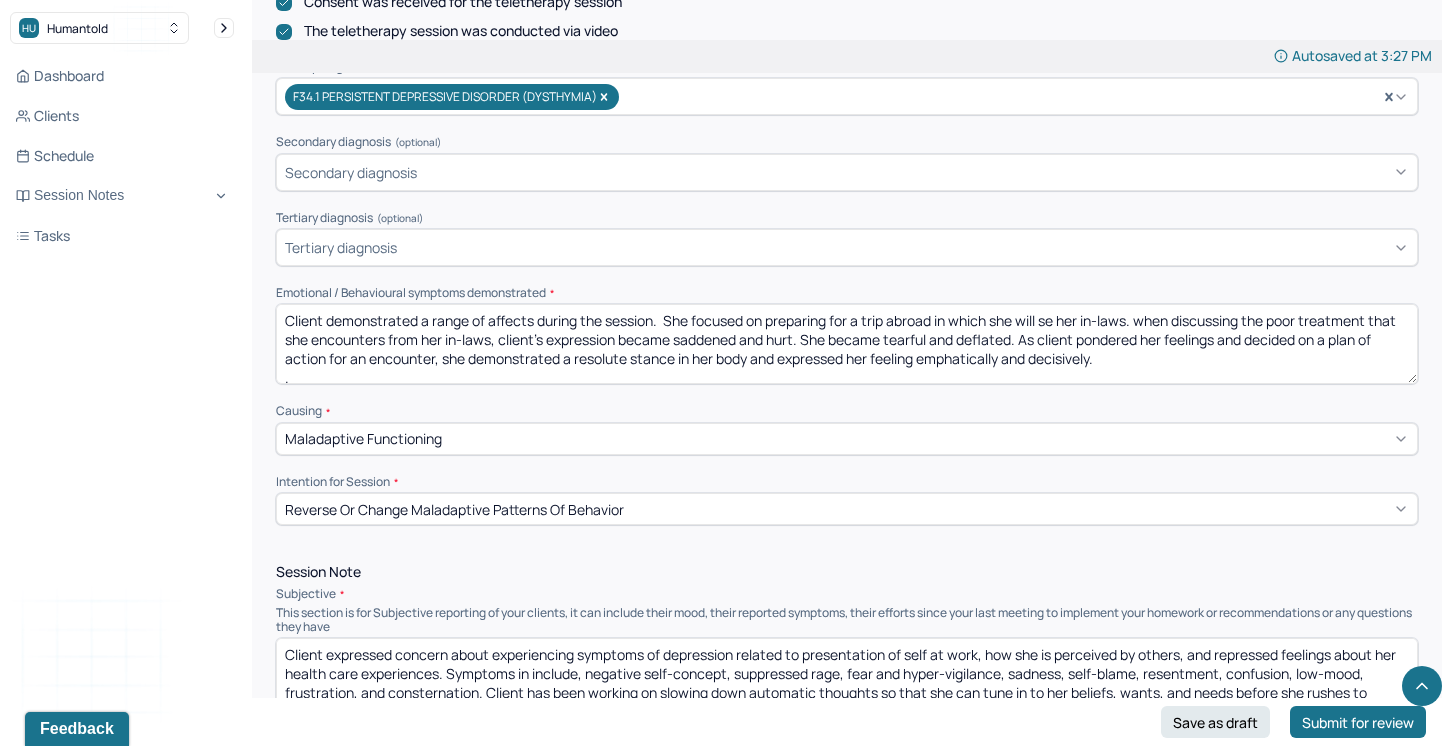 type on "Client demonstrated a range of affects during the session.  She focused on preparing for a trip abroad in which she will se her in-laws. when discussing the poor treatment that she encounters from her in-laws, client's expression became saddened and hurt. She became tearful and deflated. As client pondered her feelings and decided on a plan of action for an encounter, she demonstrated a resolute stance in her body and expressed her feeling emphatically and decisively.
." 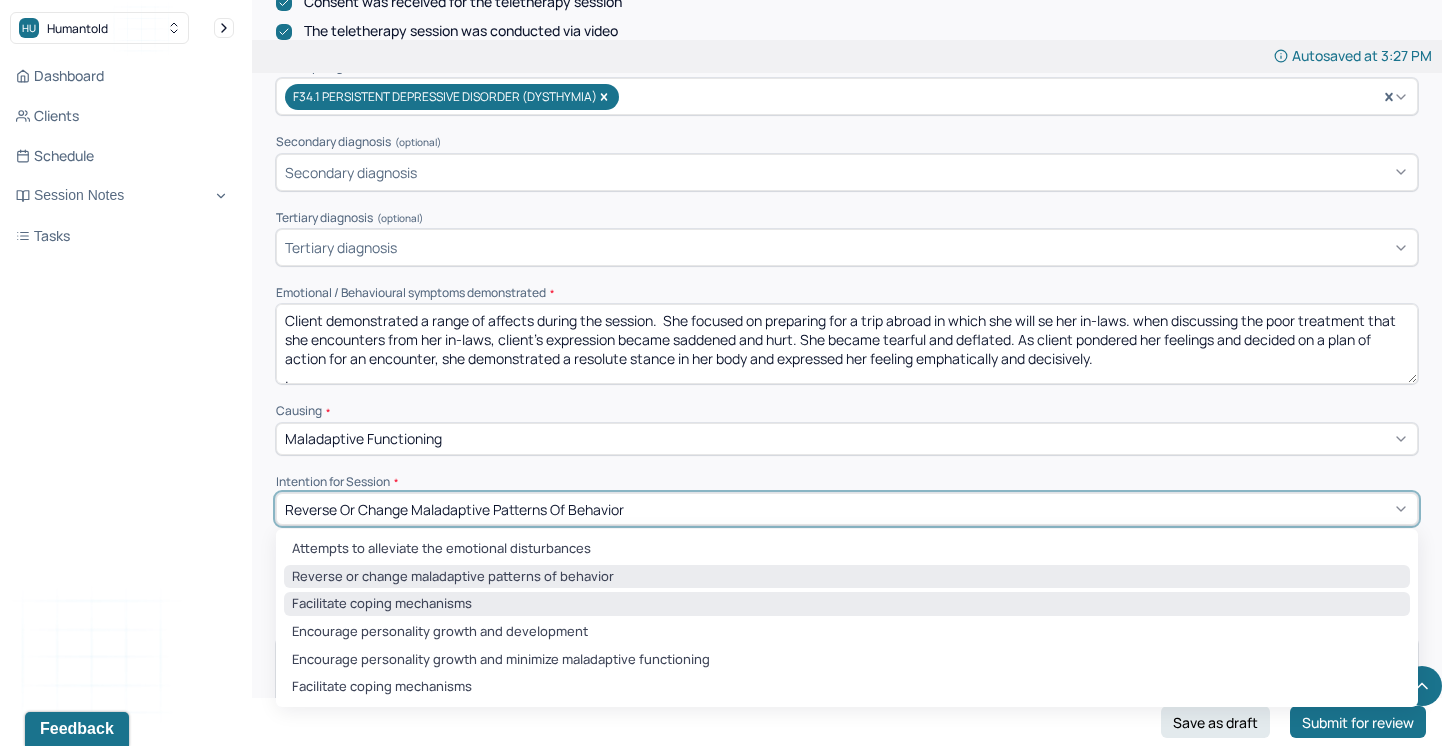 click on "Facilitate coping mechanisms" at bounding box center (847, 604) 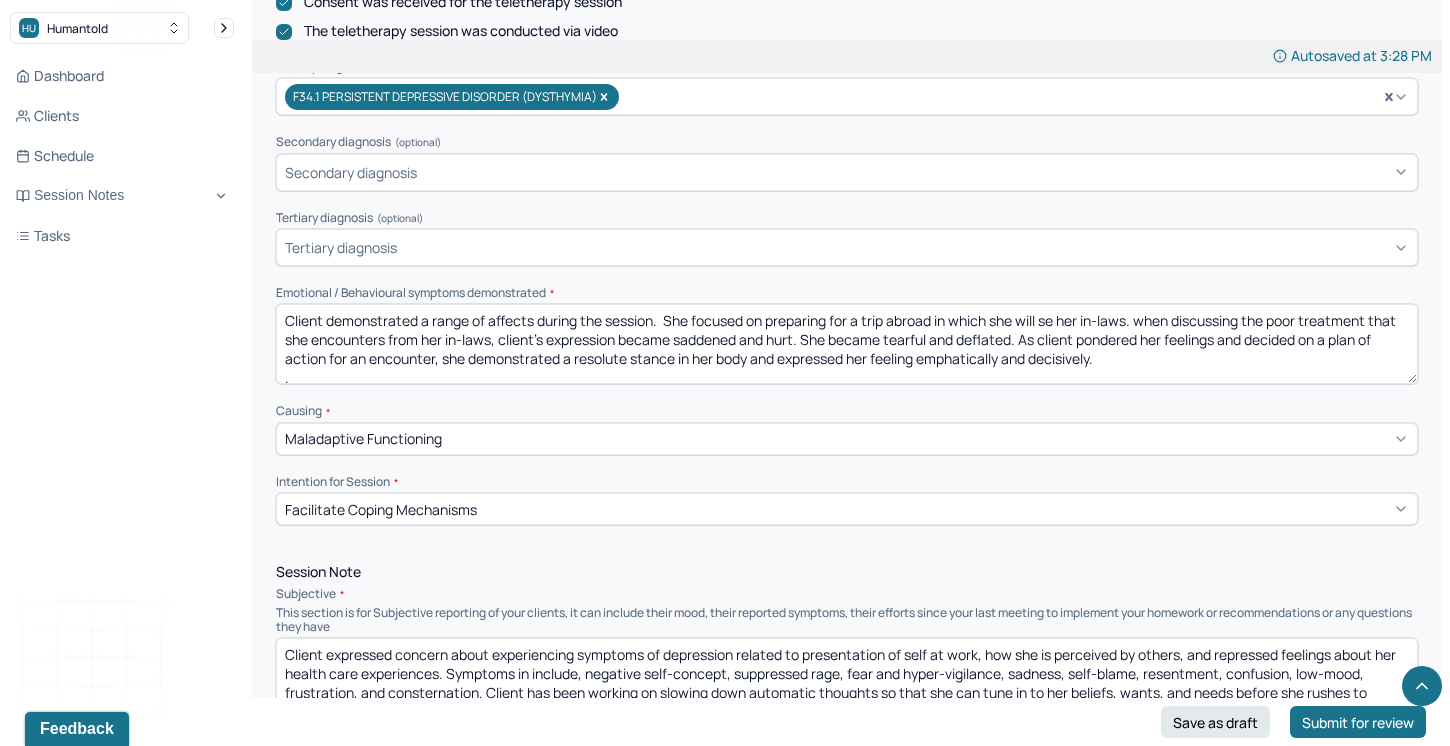 drag, startPoint x: 809, startPoint y: 650, endPoint x: 1182, endPoint y: 640, distance: 373.13403 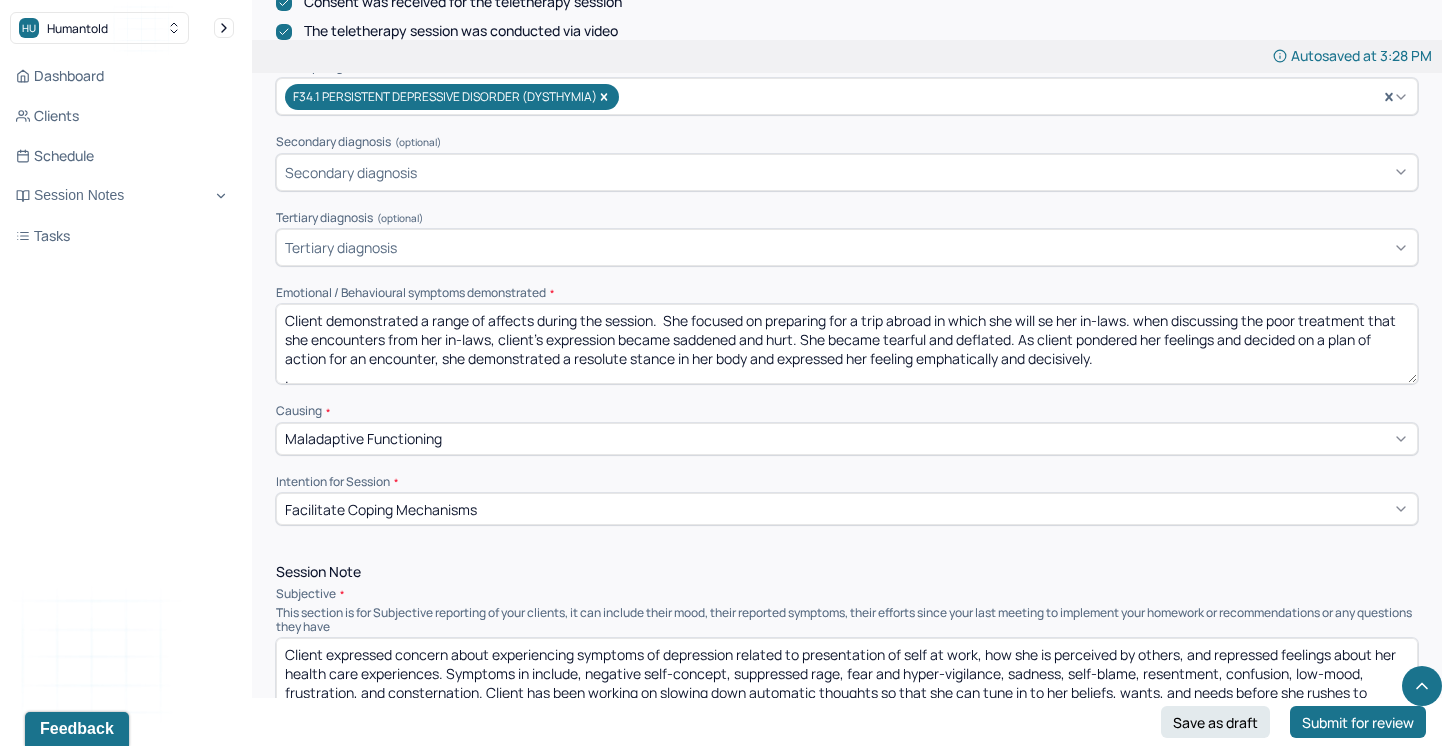 click on "Client expressed concern about experiencing symptoms of depression related to presentation of self at work, how she is perceived by others, and repressed feelings about her health care experiences. Symptoms in include, negative self-concept, suppressed rage, fear and hyper-vigilance, sadness, self-blame, resentment, confusion, low-mood, frustration, and consternation. Client has been working on slowing down automatic thoughts so that she can tune in to her beliefs, wants, and needs before she rushes to satisfy others." at bounding box center (847, 678) 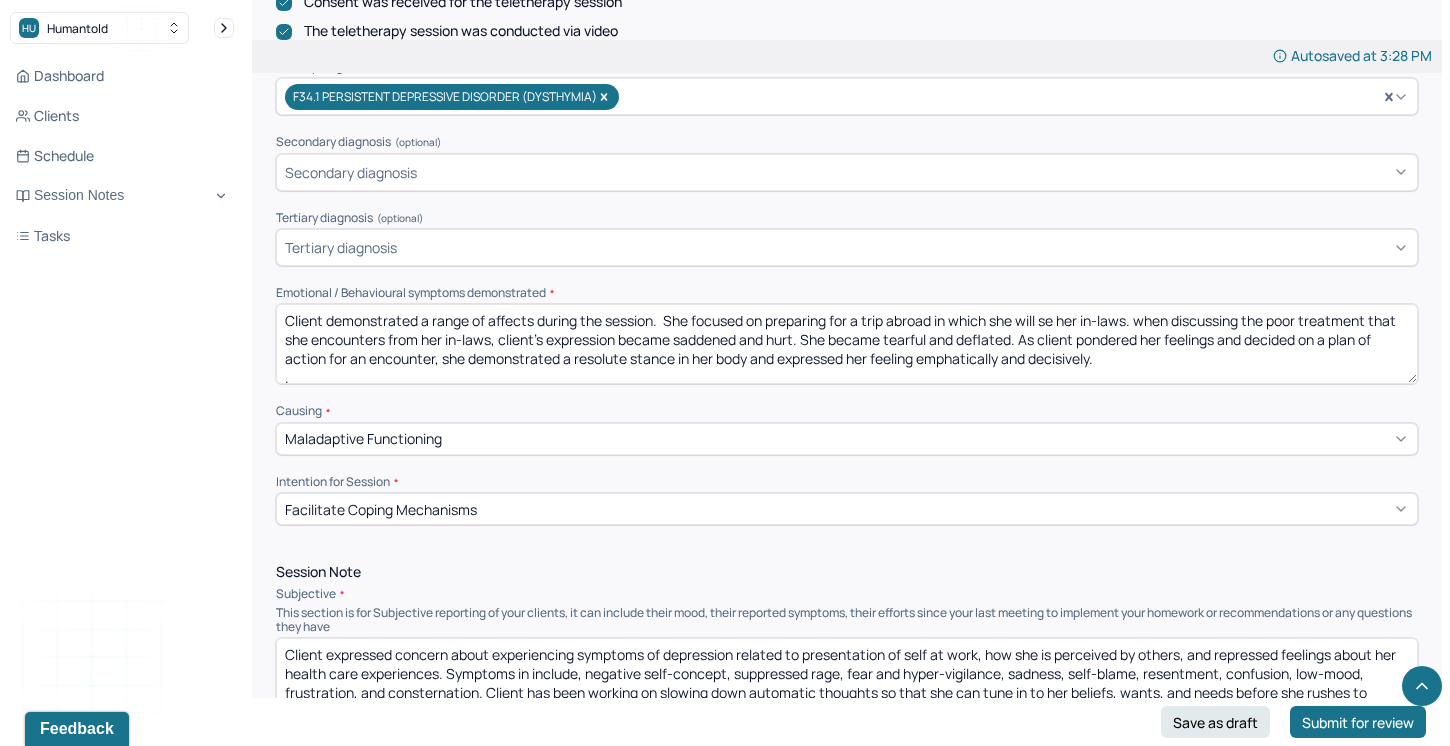 drag, startPoint x: 1414, startPoint y: 648, endPoint x: 811, endPoint y: 654, distance: 603.02985 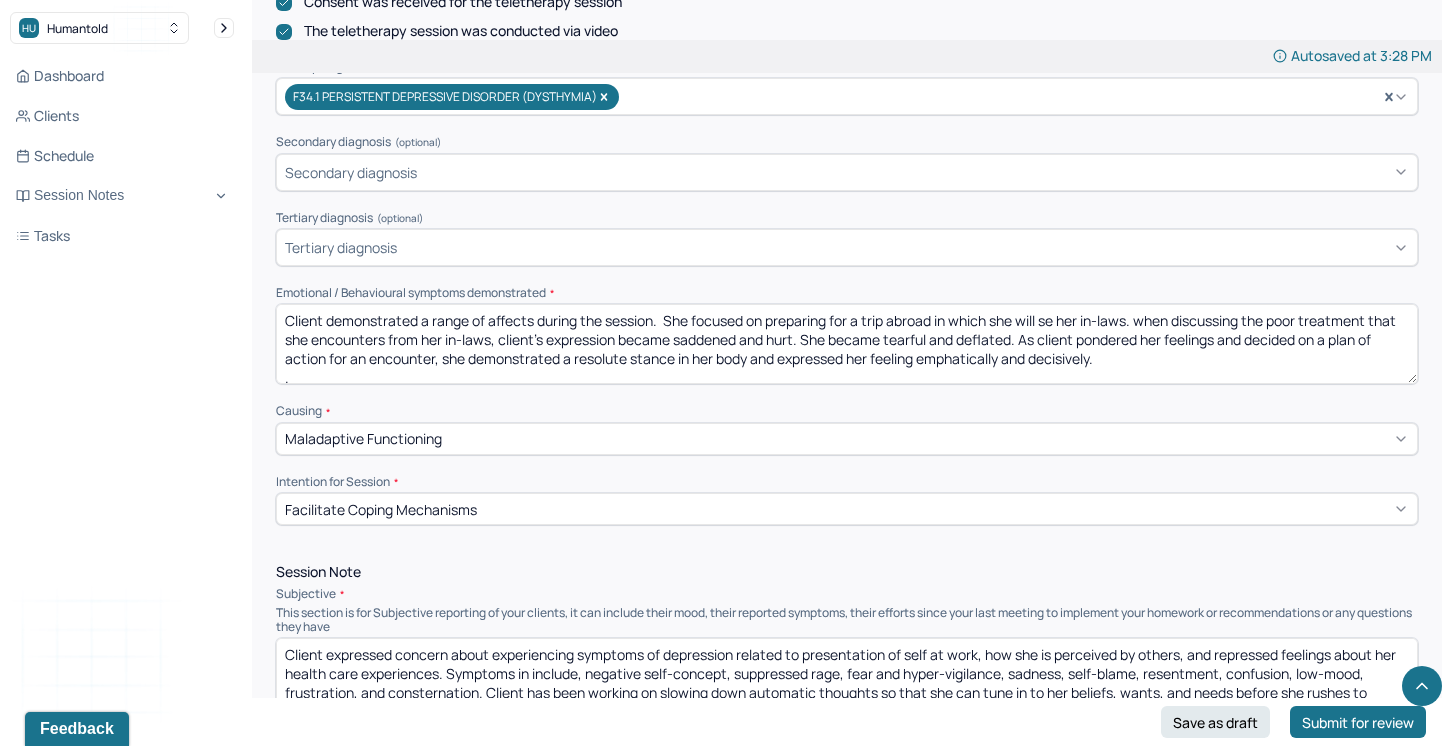 click on "Client expressed concern about experiencing symptoms of depression related to presentation of self at work, how she is perceived by others, and repressed feelings about her health care experiences. Symptoms in include, negative self-concept, suppressed rage, fear and hyper-vigilance, sadness, self-blame, resentment, confusion, low-mood, frustration, and consternation. Client has been working on slowing down automatic thoughts so that she can tune in to her beliefs, wants, and needs before she rushes to satisfy others." at bounding box center (847, 678) 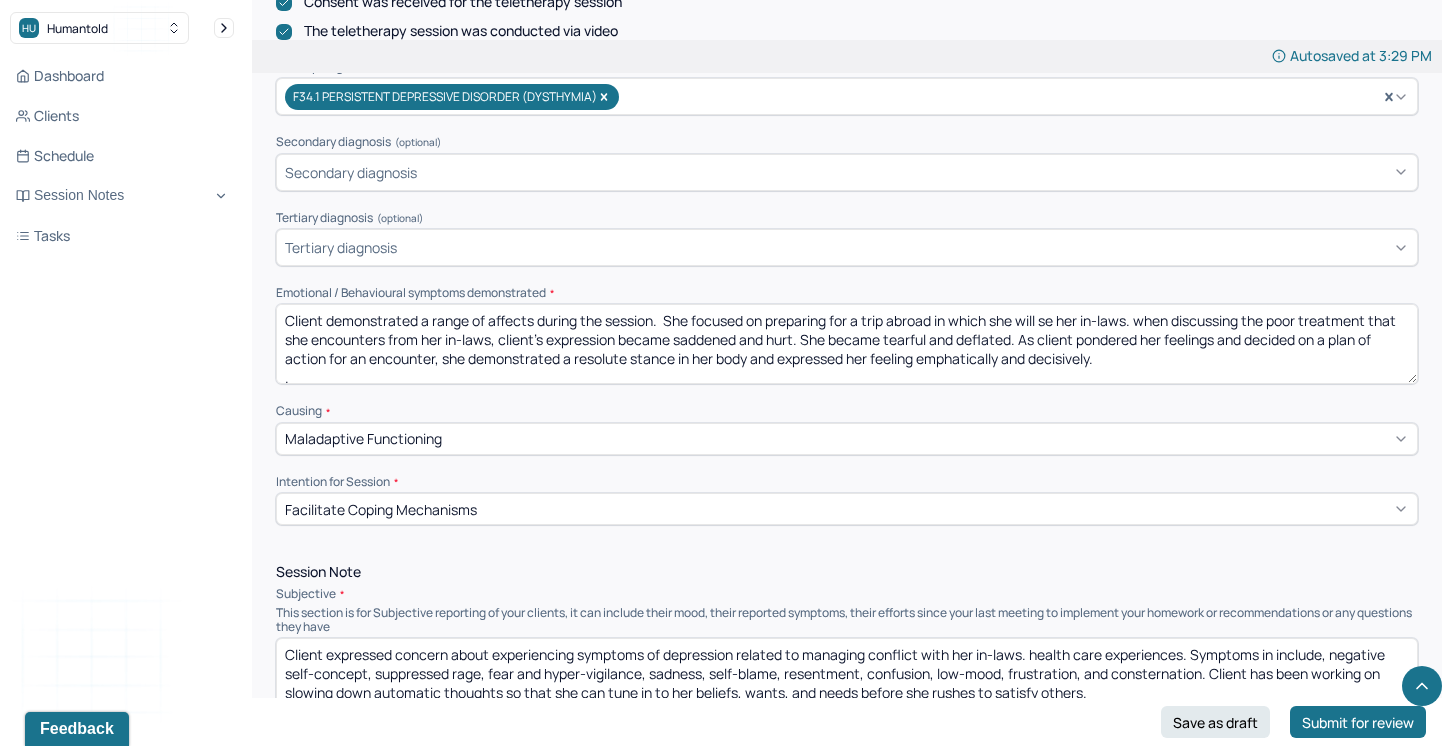 drag, startPoint x: 1195, startPoint y: 650, endPoint x: 1034, endPoint y: 648, distance: 161.01242 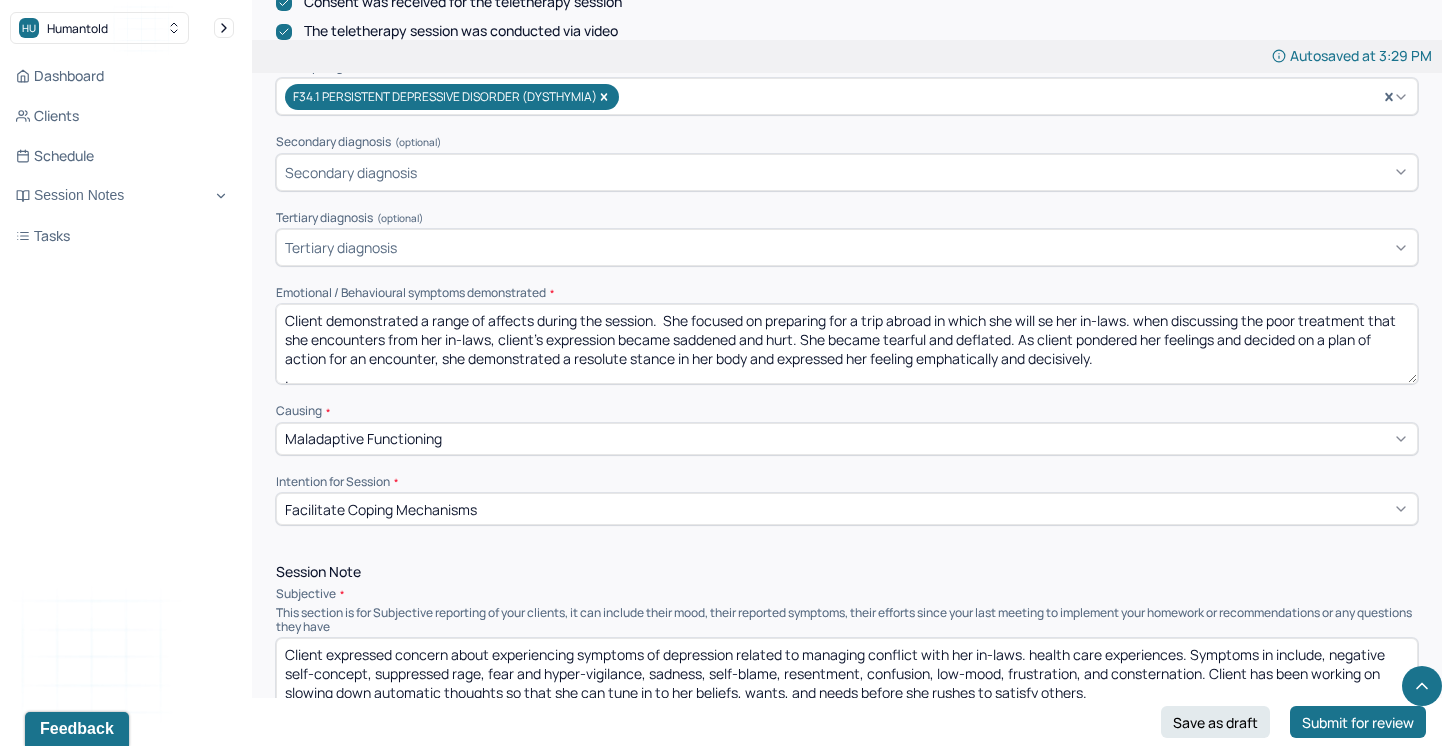 click on "Client expressed concern about experiencing symptoms of depression related to managing conflict with her in-laws. health care experiences. Symptoms in include, negative self-concept, suppressed rage, fear and hyper-vigilance, sadness, self-blame, resentment, confusion, low-mood, frustration, and consternation. Client has been working on slowing down automatic thoughts so that she can tune in to her beliefs, wants, and needs before she rushes to satisfy others." at bounding box center (847, 678) 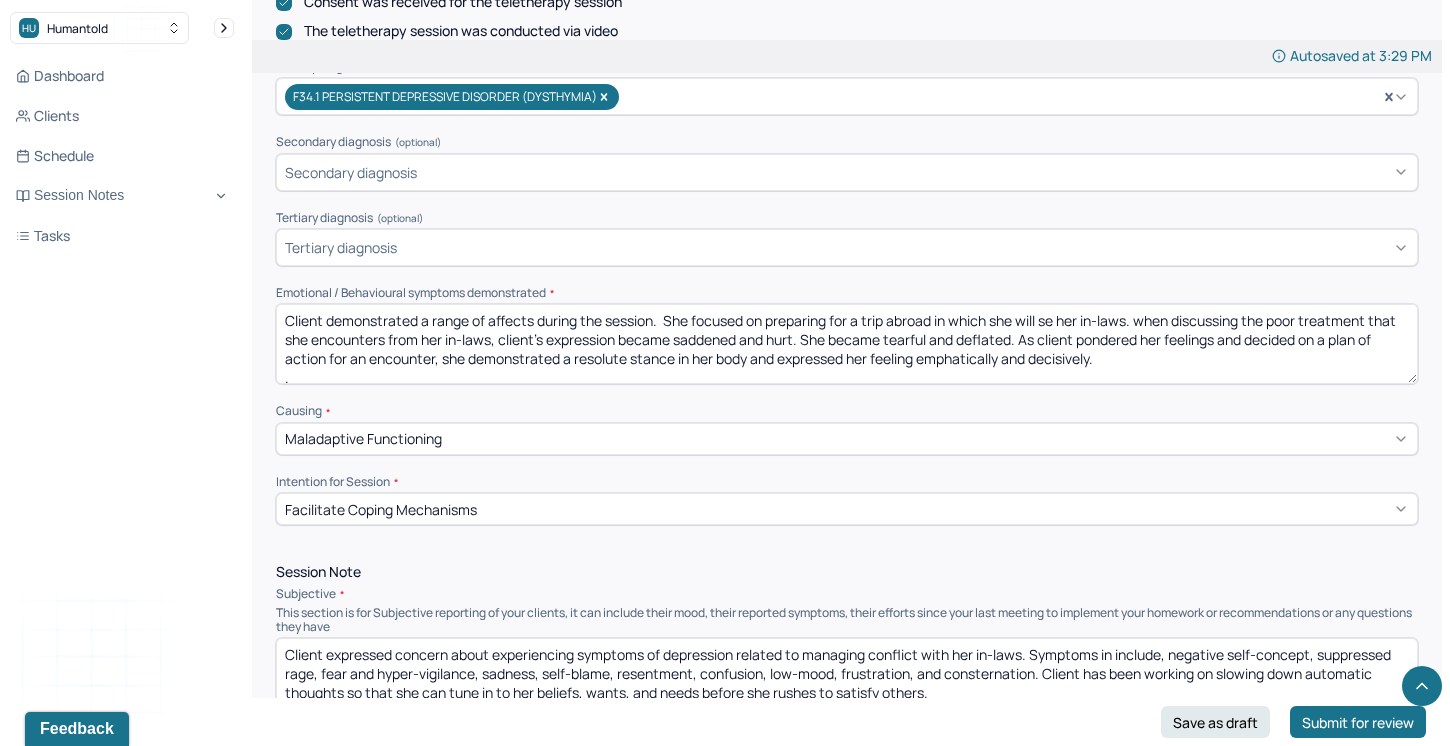 drag, startPoint x: 1119, startPoint y: 649, endPoint x: 1101, endPoint y: 650, distance: 18.027756 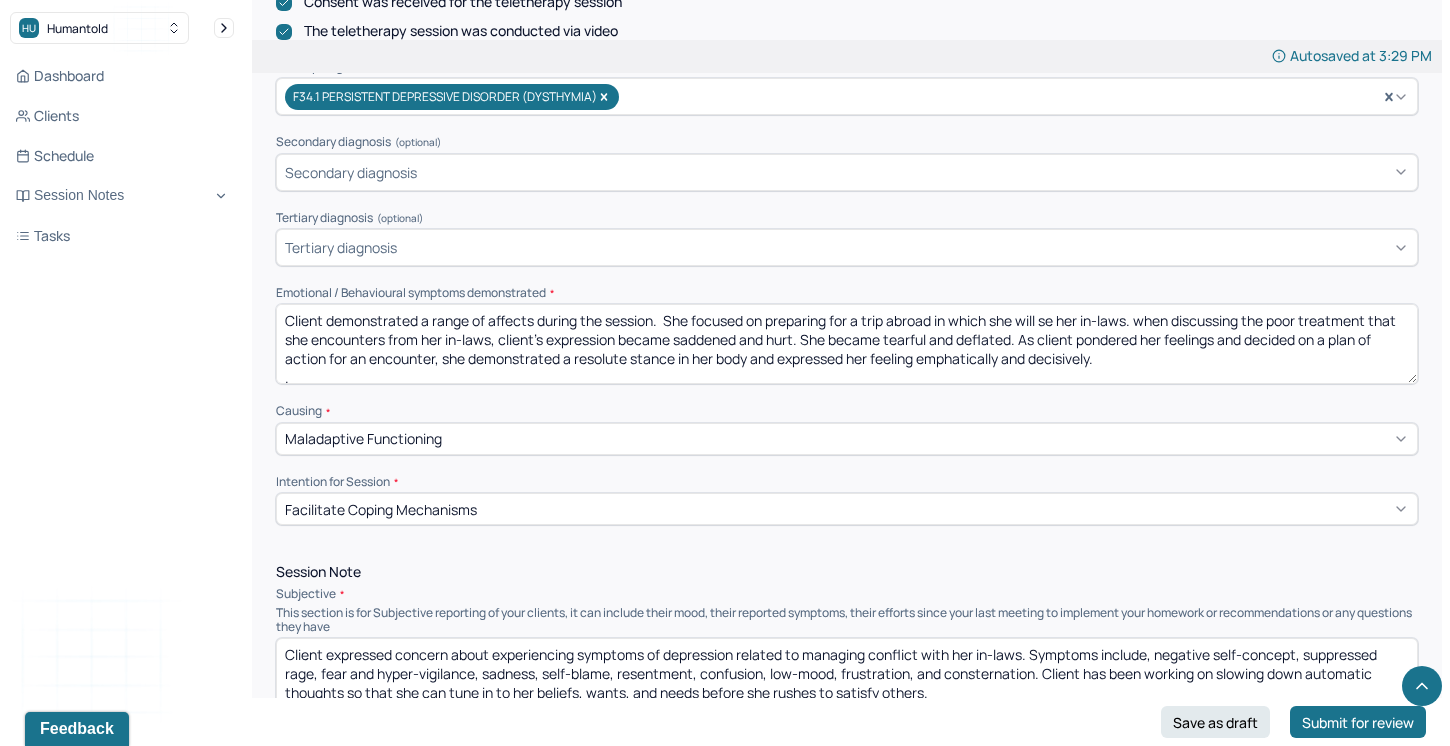 click on "Client expressed concern about experiencing symptoms of depression related to managing conflict with her in-laws. Symptoms include, negative self-concept, suppressed rage, fear and hyper-vigilance, sadness, self-blame, resentment, confusion, low-mood, frustration, and consternation. Client has been working on slowing down automatic thoughts so that she can tune in to her beliefs, wants, and needs before she rushes to satisfy others." at bounding box center (847, 678) 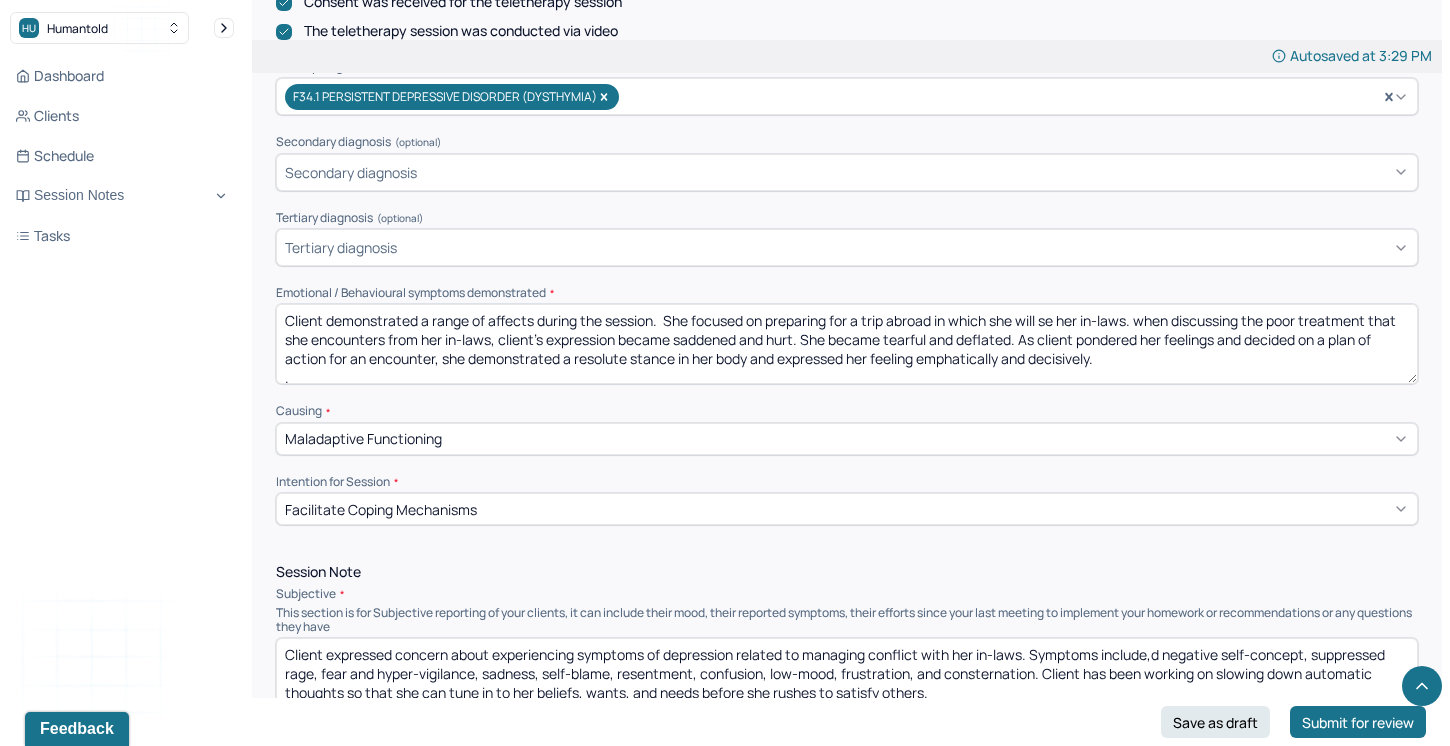 drag, startPoint x: 1163, startPoint y: 648, endPoint x: 1152, endPoint y: 649, distance: 11.045361 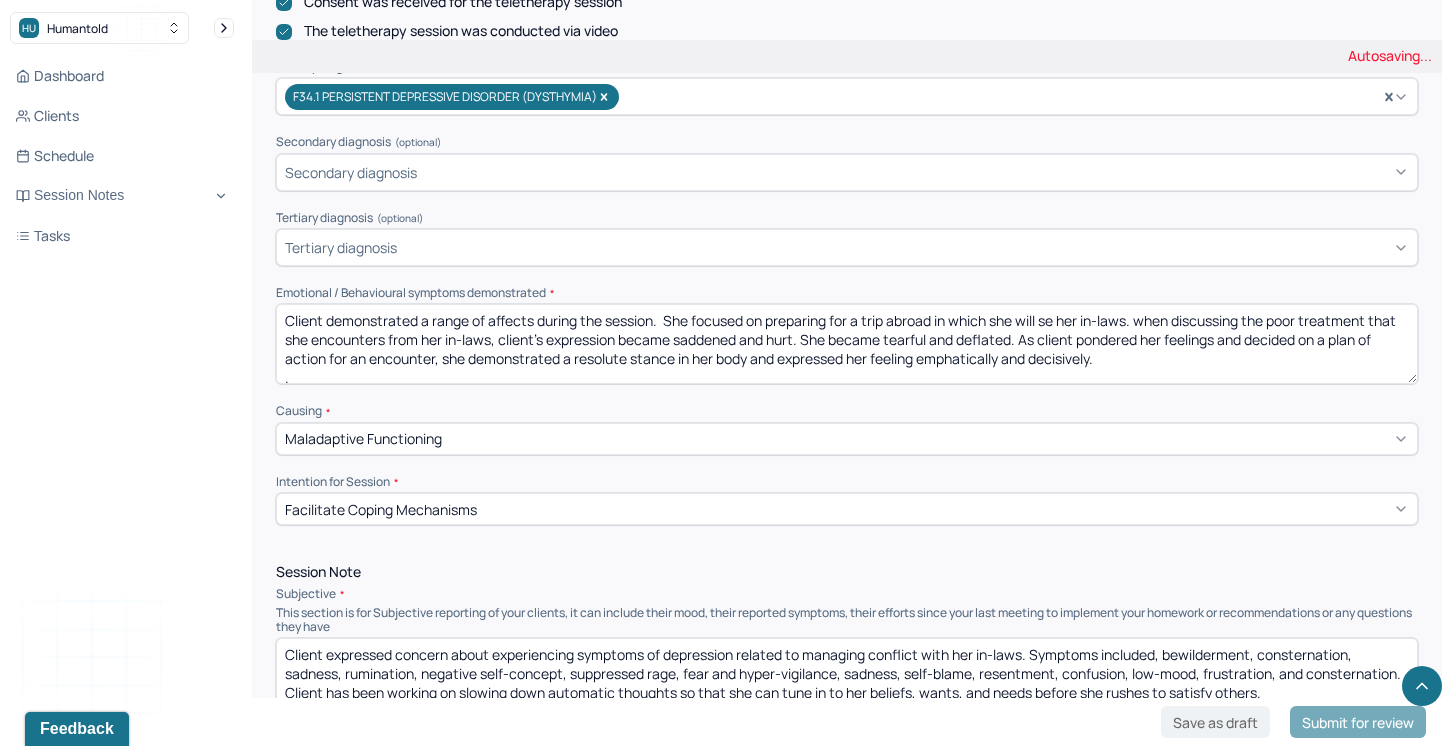 scroll, scrollTop: 699, scrollLeft: 0, axis: vertical 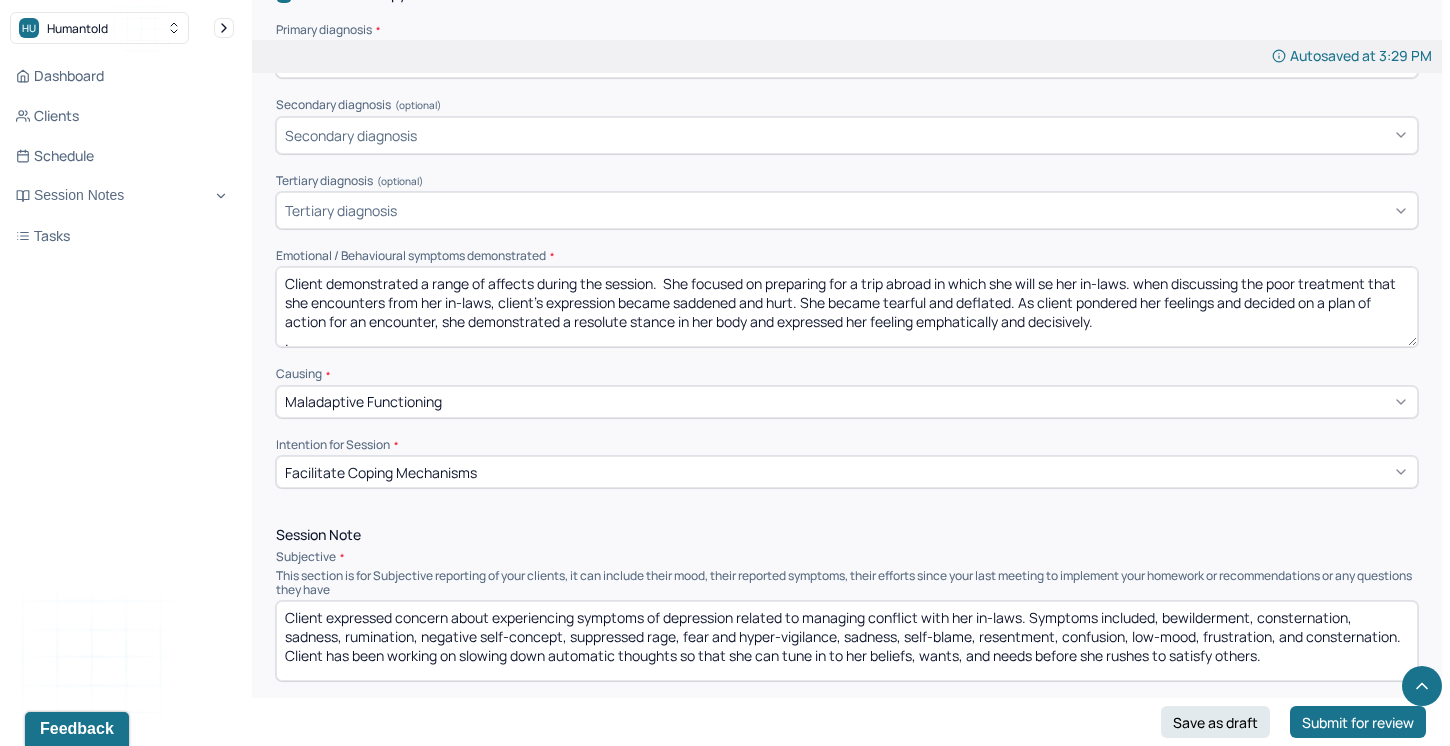 drag, startPoint x: 573, startPoint y: 635, endPoint x: 426, endPoint y: 633, distance: 147.01361 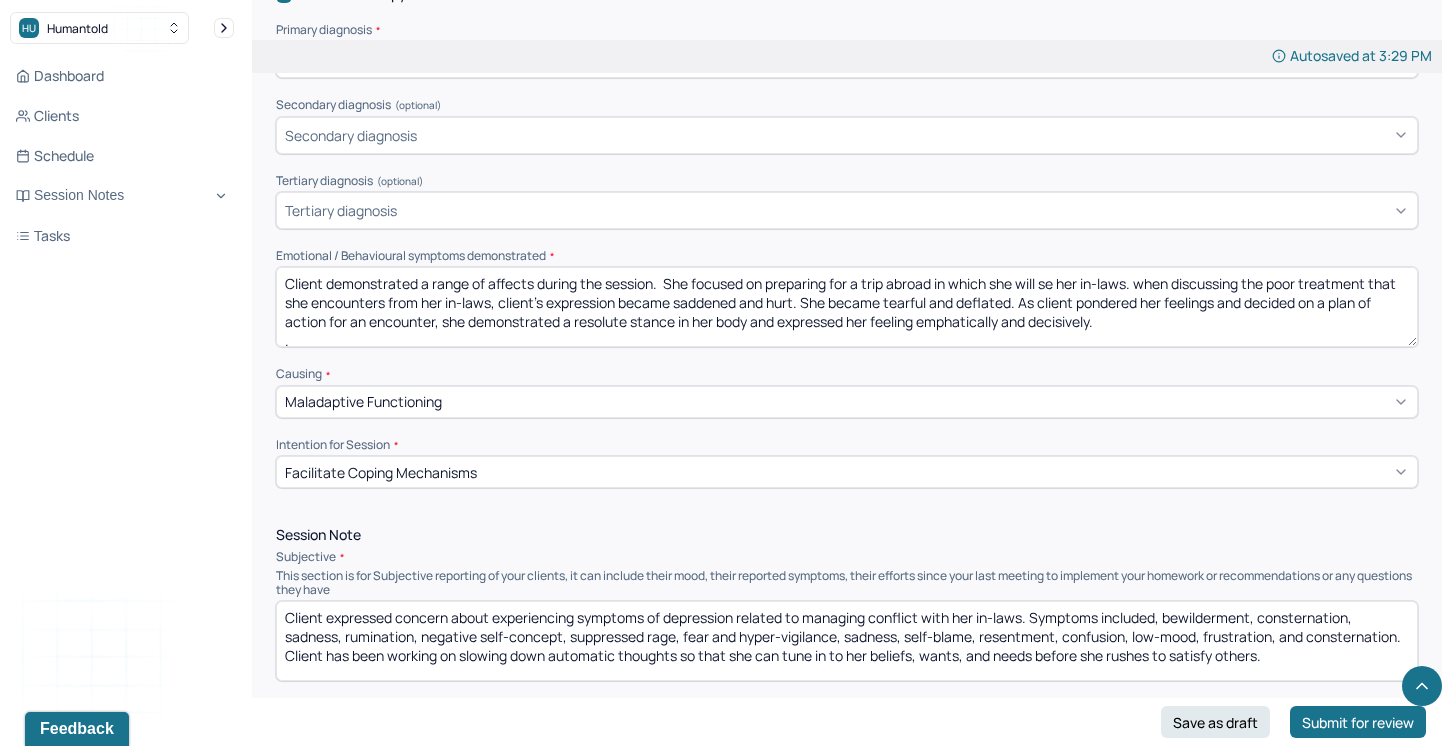 click on "Client expressed concern about experiencing symptoms of depression related to managing conflict with her in-laws. Symptoms included, bewilderment, consternation, sadness, rumination, negative self-concept, suppressed rage, fear and hyper-vigilance, sadness, self-blame, resentment, confusion, low-mood, frustration, and consternation. Client has been working on slowing down automatic thoughts so that she can tune in to her beliefs, wants, and needs before she rushes to satisfy others." at bounding box center (847, 641) 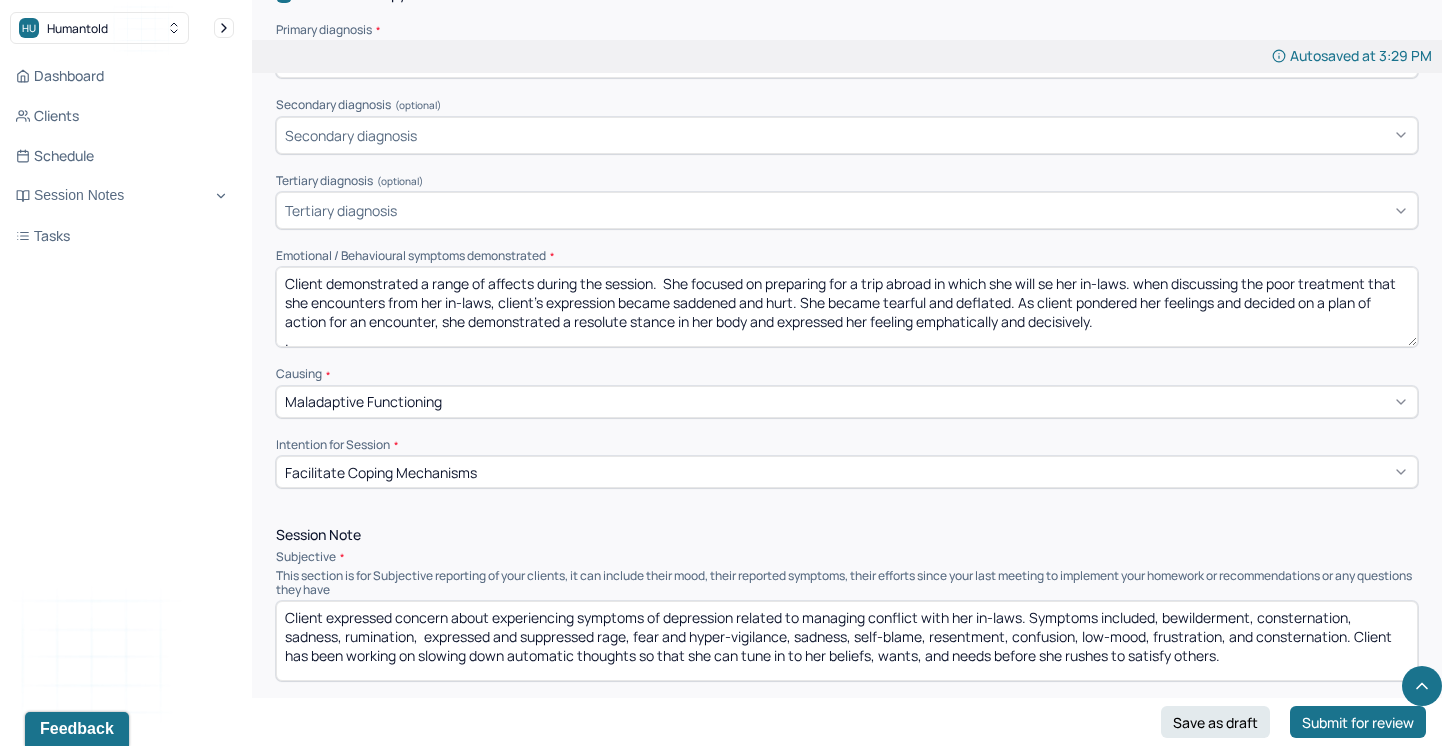 drag, startPoint x: 858, startPoint y: 630, endPoint x: 792, endPoint y: 630, distance: 66 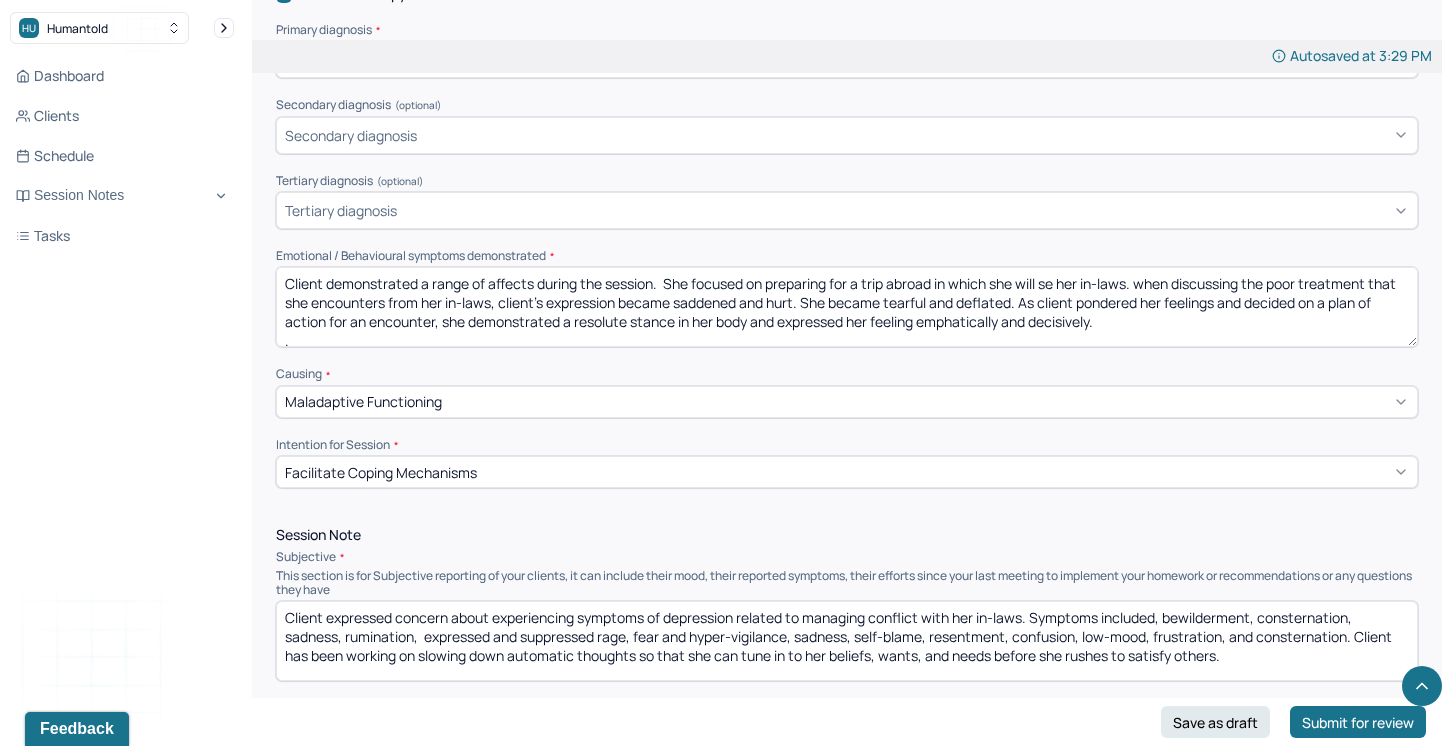 click on "Client expressed concern about experiencing symptoms of depression related to managing conflict with her in-laws. Symptoms included, bewilderment, consternation, sadness, rumination,  expressed and suppressed rage, fear and hyper-vigilance, sadness, self-blame, resentment, confusion, low-mood, frustration, and consternation. Client has been working on slowing down automatic thoughts so that she can tune in to her beliefs, wants, and needs before she rushes to satisfy others." at bounding box center (847, 641) 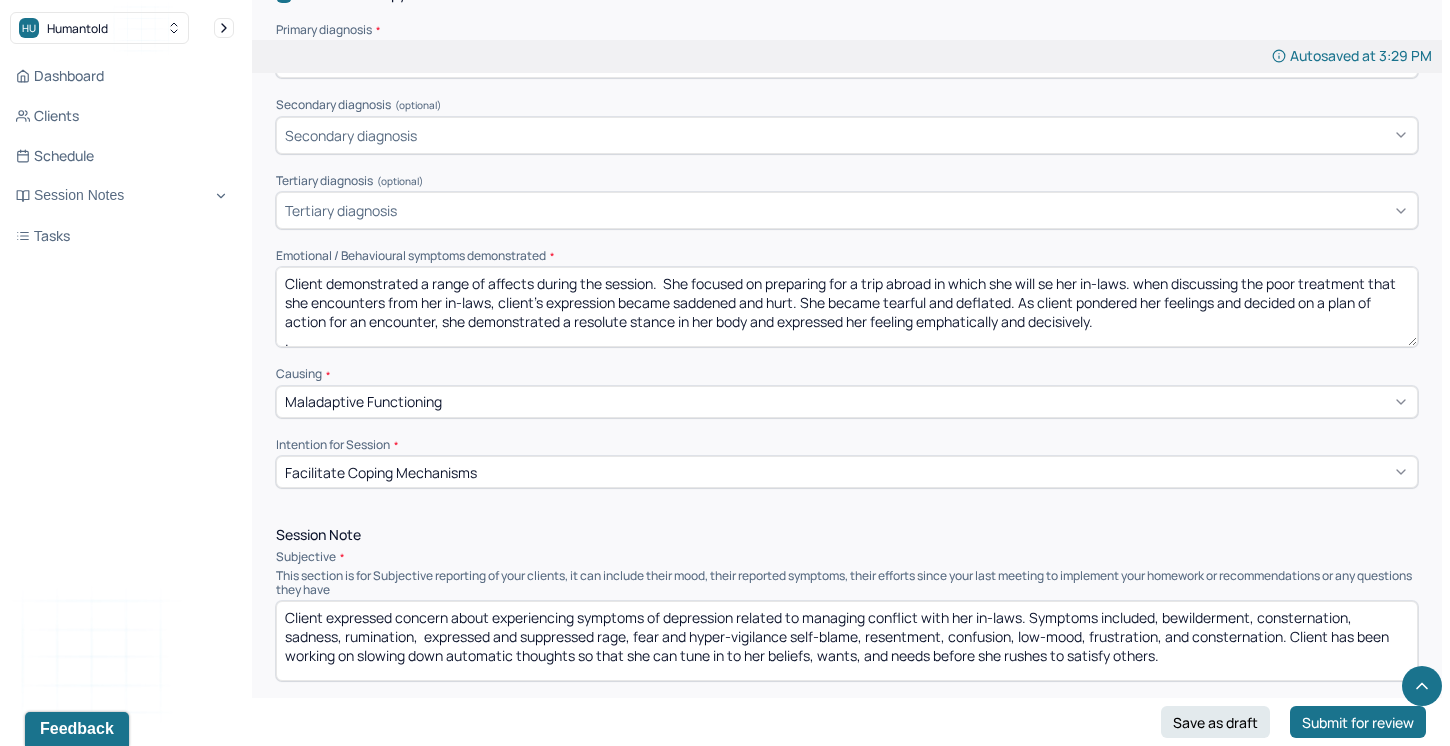 click on "Client expressed concern about experiencing symptoms of depression related to managing conflict with her in-laws. Symptoms included, bewilderment, consternation, sadness, rumination,  expressed and suppressed rage, fear and hyper-vigilance self-blame, resentment, confusion, low-mood, frustration, and consternation. Client has been working on slowing down automatic thoughts so that she can tune in to her beliefs, wants, and needs before she rushes to satisfy others." at bounding box center (847, 641) 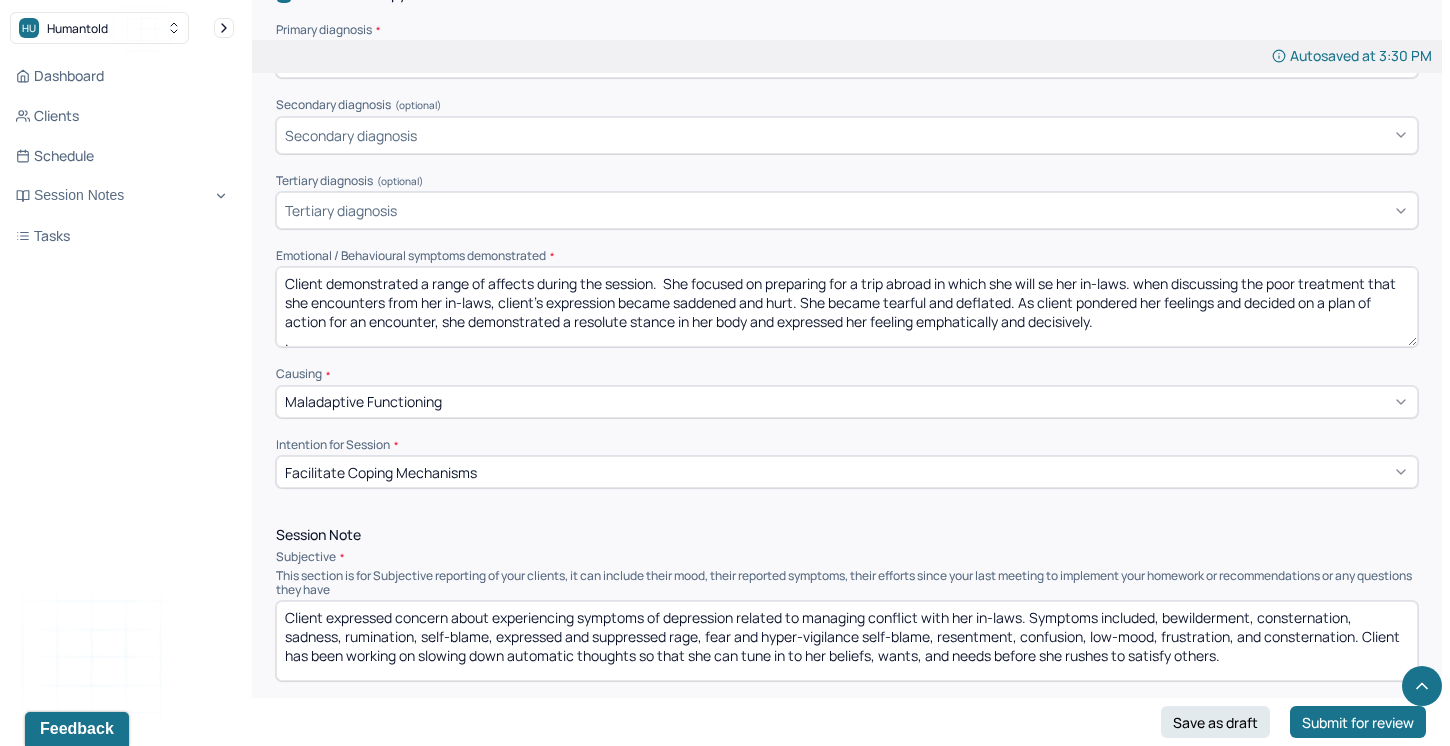 drag, startPoint x: 945, startPoint y: 634, endPoint x: 875, endPoint y: 632, distance: 70.028564 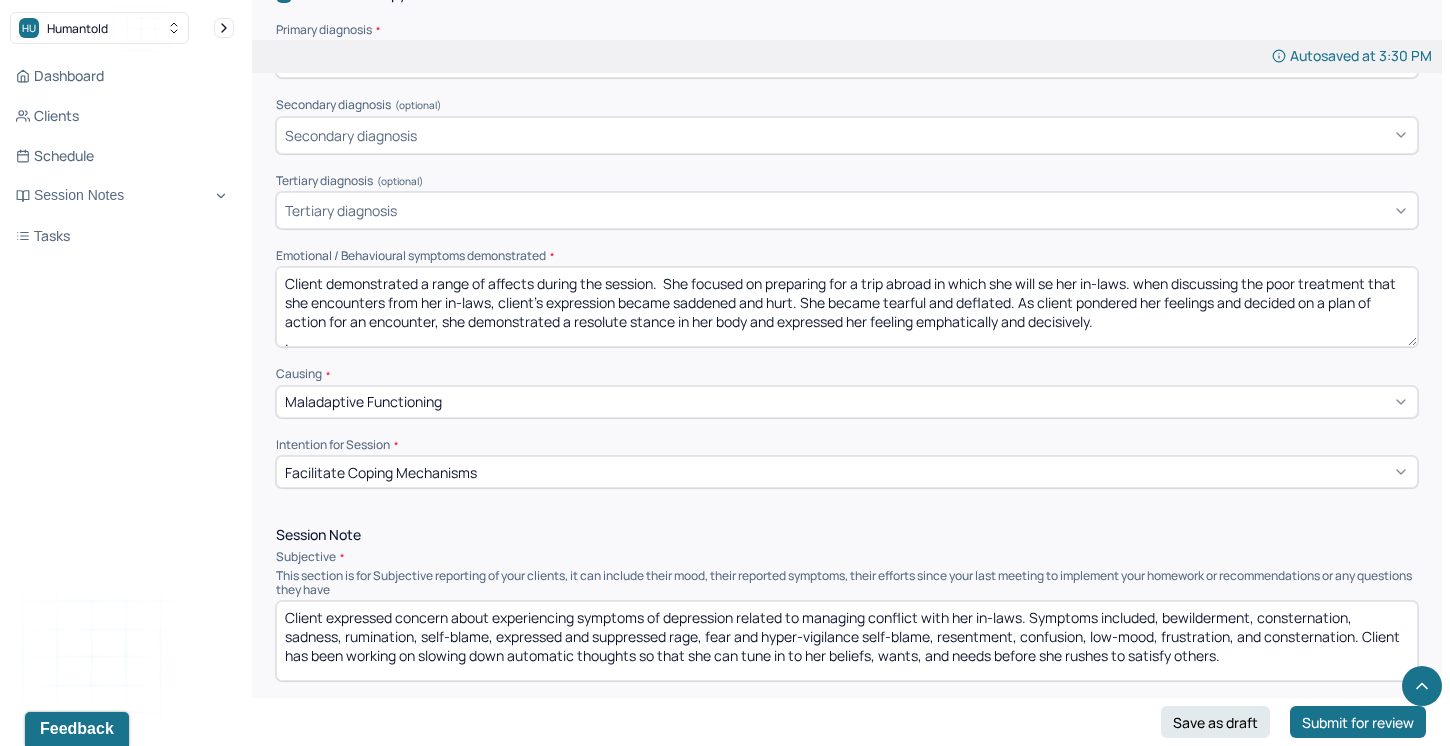 click on "Client expressed concern about experiencing symptoms of depression related to managing conflict with her in-laws. Symptoms included, bewilderment, consternation, sadness, rumination, self-blame, expressed and suppressed rage, fear and hyper-vigilance self-blame, resentment, confusion, low-mood, frustration, and consternation. Client has been working on slowing down automatic thoughts so that she can tune in to her beliefs, wants, and needs before she rushes to satisfy others." at bounding box center (847, 641) 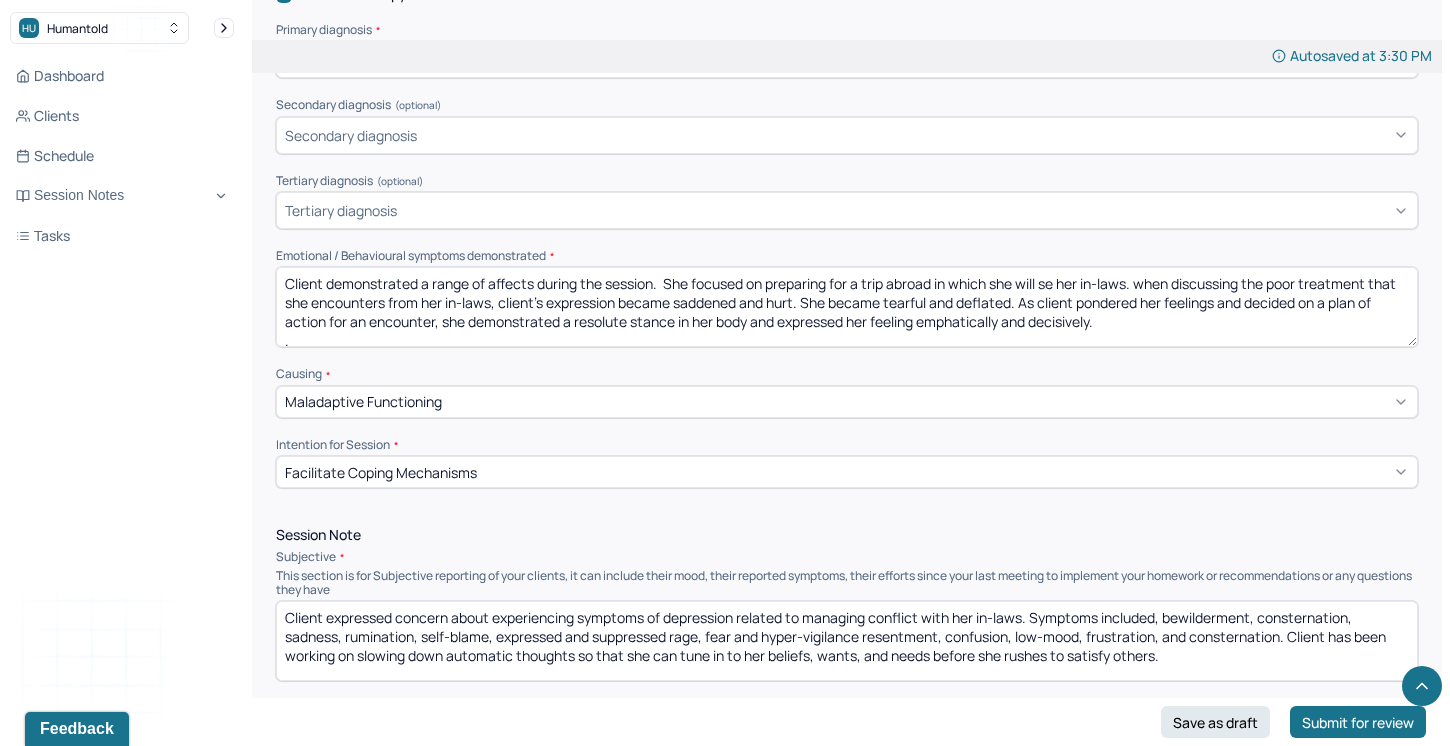 click on "Client expressed concern about experiencing symptoms of depression related to managing conflict with her in-laws. Symptoms included, bewilderment, consternation, sadness, rumination, self-blame, expressed and suppressed rage, fear and hyper-vigilance resentment, confusion, low-mood, frustration, and consternation. Client has been working on slowing down automatic thoughts so that she can tune in to her beliefs, wants, and needs before she rushes to satisfy others." at bounding box center [847, 641] 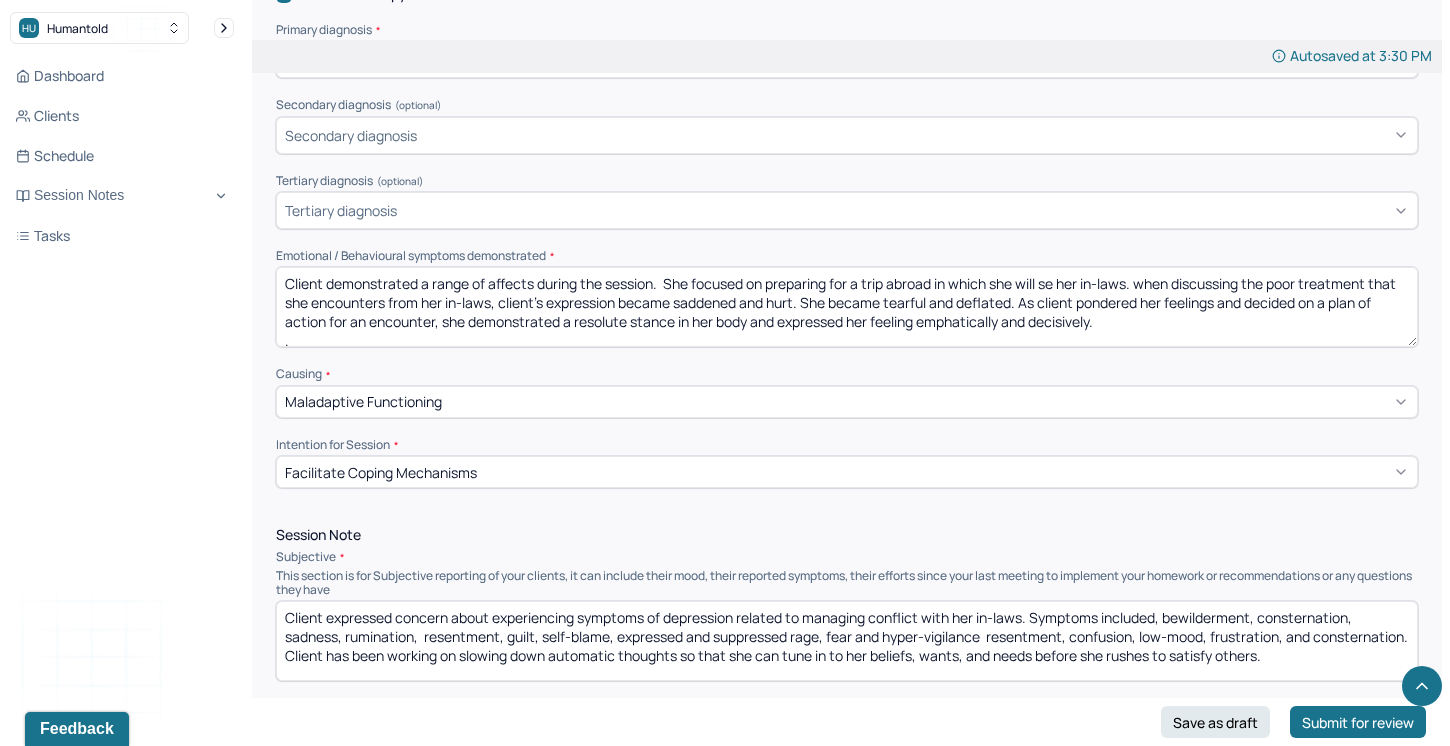 drag, startPoint x: 1141, startPoint y: 631, endPoint x: 995, endPoint y: 624, distance: 146.16771 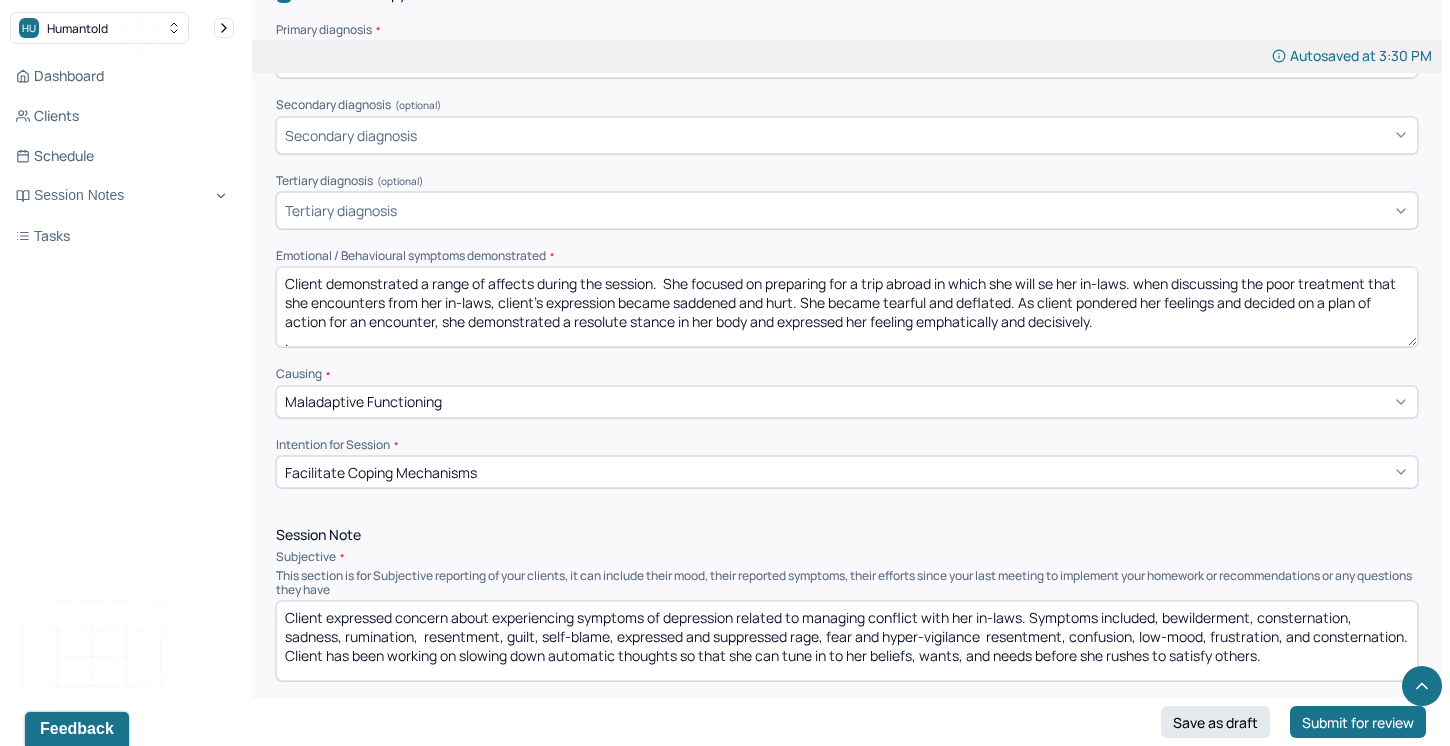 click on "Client expressed concern about experiencing symptoms of depression related to managing conflict with her in-laws. Symptoms included, bewilderment, consternation, sadness, rumination,  resentment, guilt, self-blame, expressed and suppressed rage, fear and hyper-vigilance  resentment, confusion, low-mood, frustration, and consternation. Client has been working on slowing down automatic thoughts so that she can tune in to her beliefs, wants, and needs before she rushes to satisfy others." at bounding box center [847, 641] 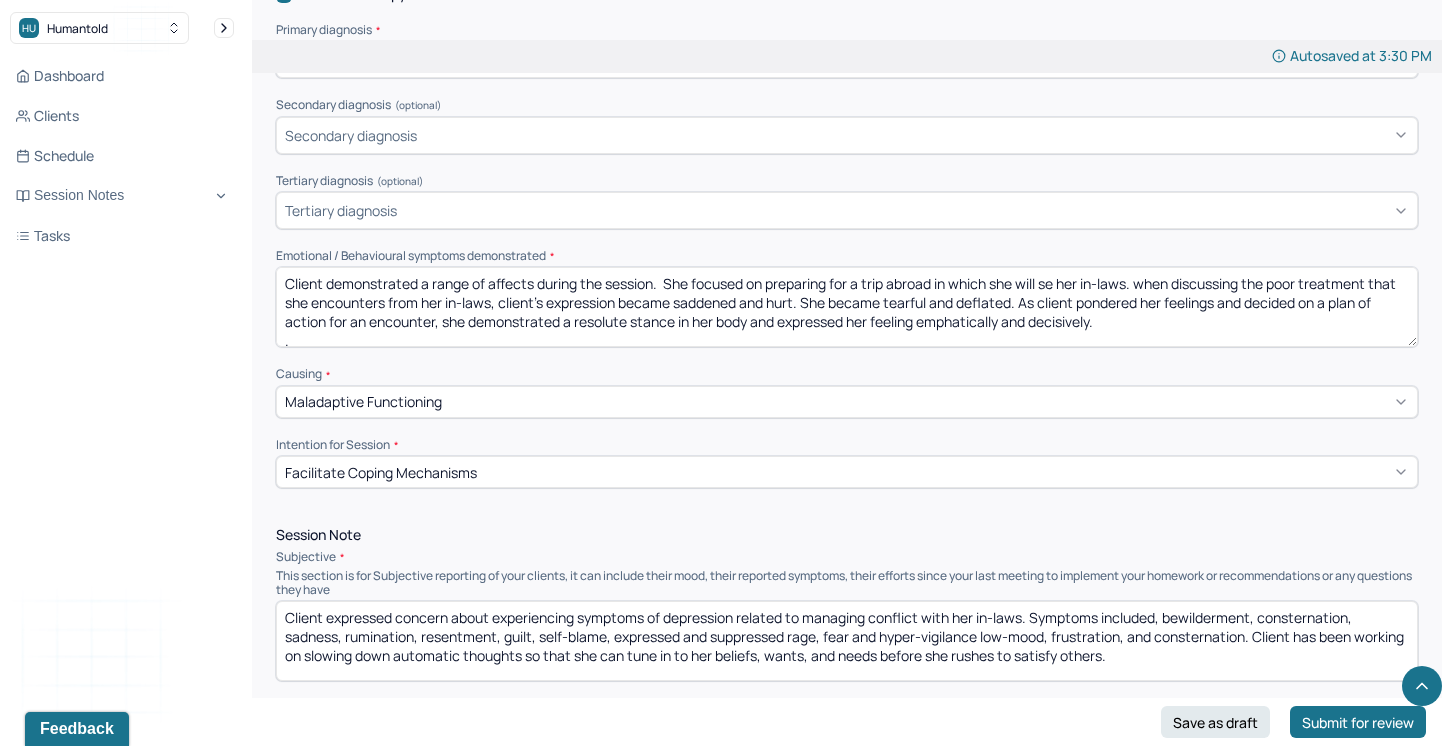 click on "Client expressed concern about experiencing symptoms of depression related to managing conflict with her in-laws. Symptoms included, bewilderment, consternation, sadness, rumination, resentment, guilt, self-blame, expressed and suppressed rage, fear and hyper-vigilance low-mood, frustration, and consternation. Client has been working on slowing down automatic thoughts so that she can tune in to her beliefs, wants, and needs before she rushes to satisfy others." at bounding box center (847, 641) 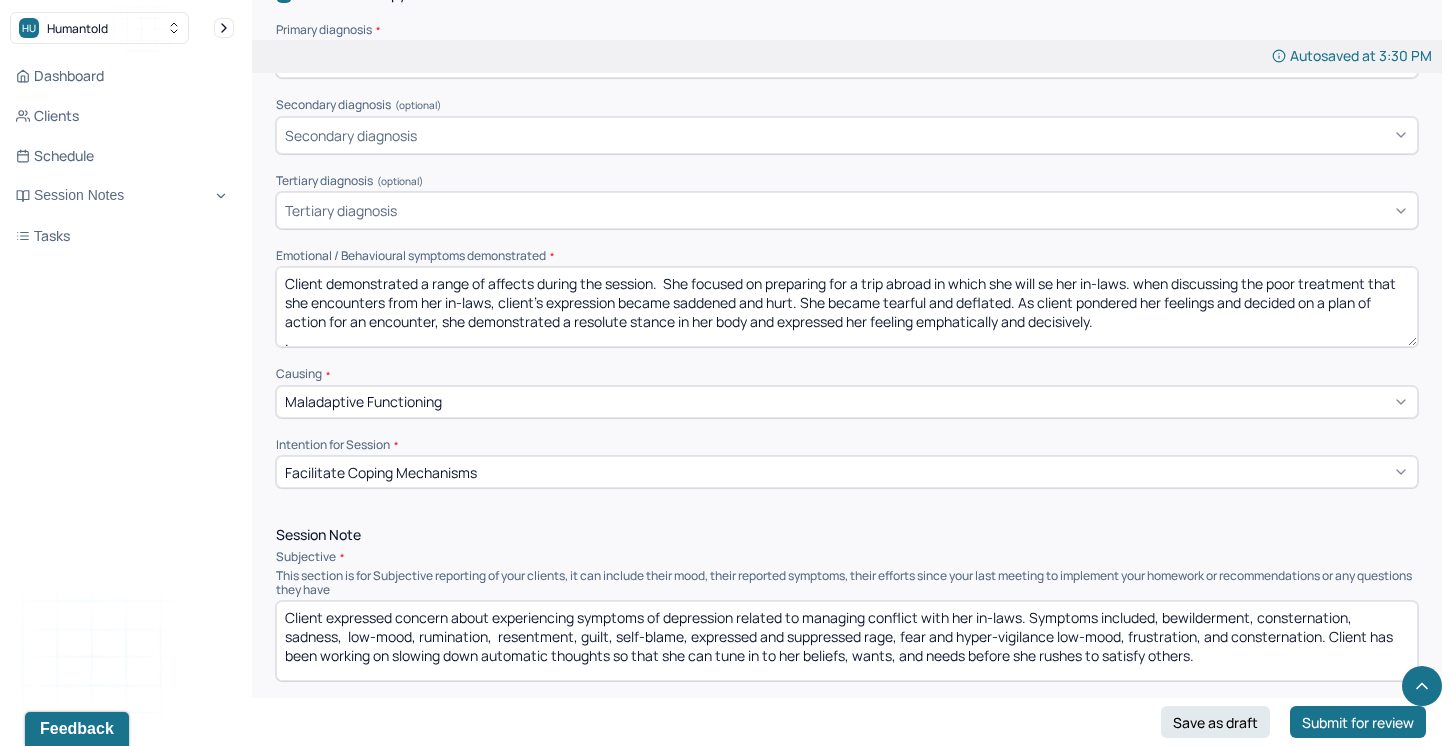 click on "Client expressed concern about experiencing symptoms of depression related to managing conflict with her in-laws. Symptoms included, bewilderment, consternation, sadness,  low-moodrumination,  resentment, guilt, self-blame, expressed and suppressed rage, fear and hyper-vigilance low-mood, frustration, and consternation. Client has been working on slowing down automatic thoughts so that she can tune in to her beliefs, wants, and needs before she rushes to satisfy others." at bounding box center (847, 641) 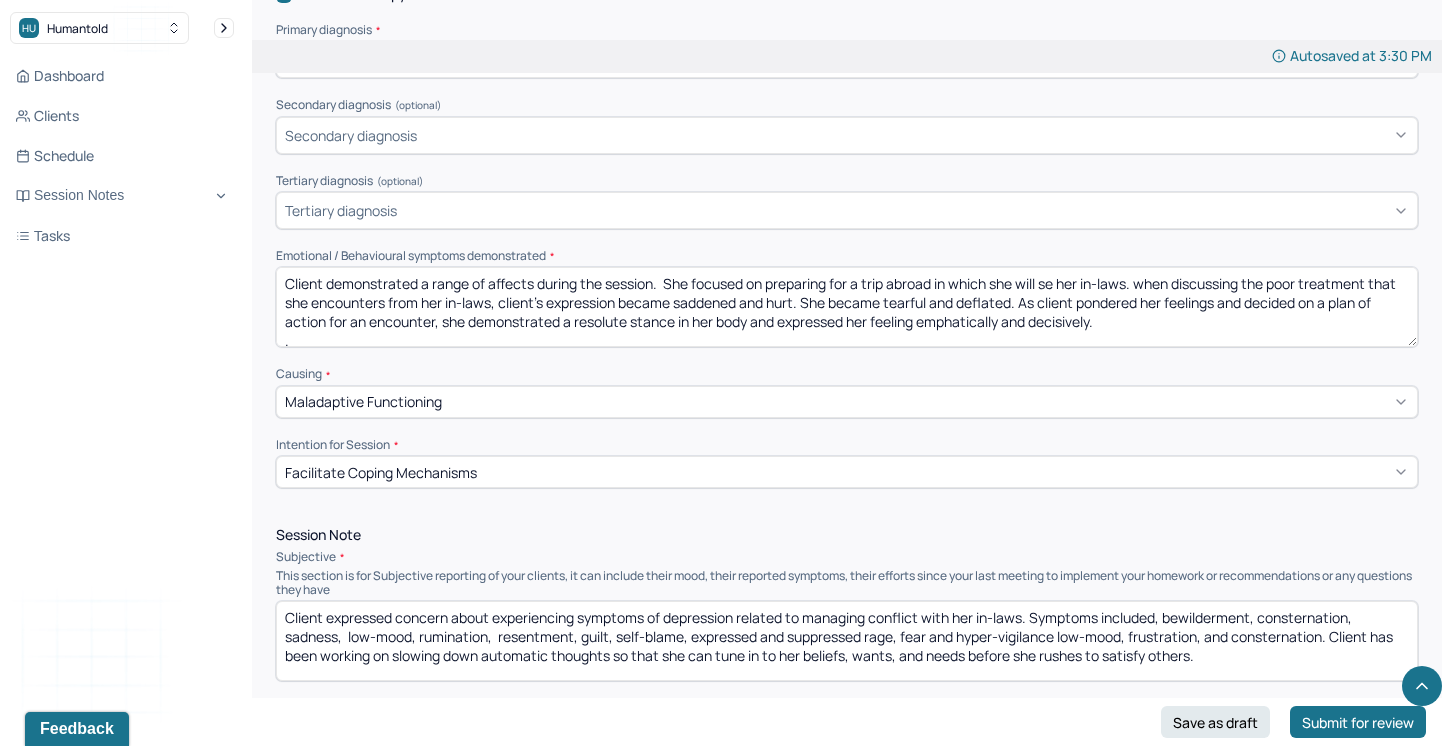 drag, startPoint x: 1134, startPoint y: 634, endPoint x: 1062, endPoint y: 631, distance: 72.06247 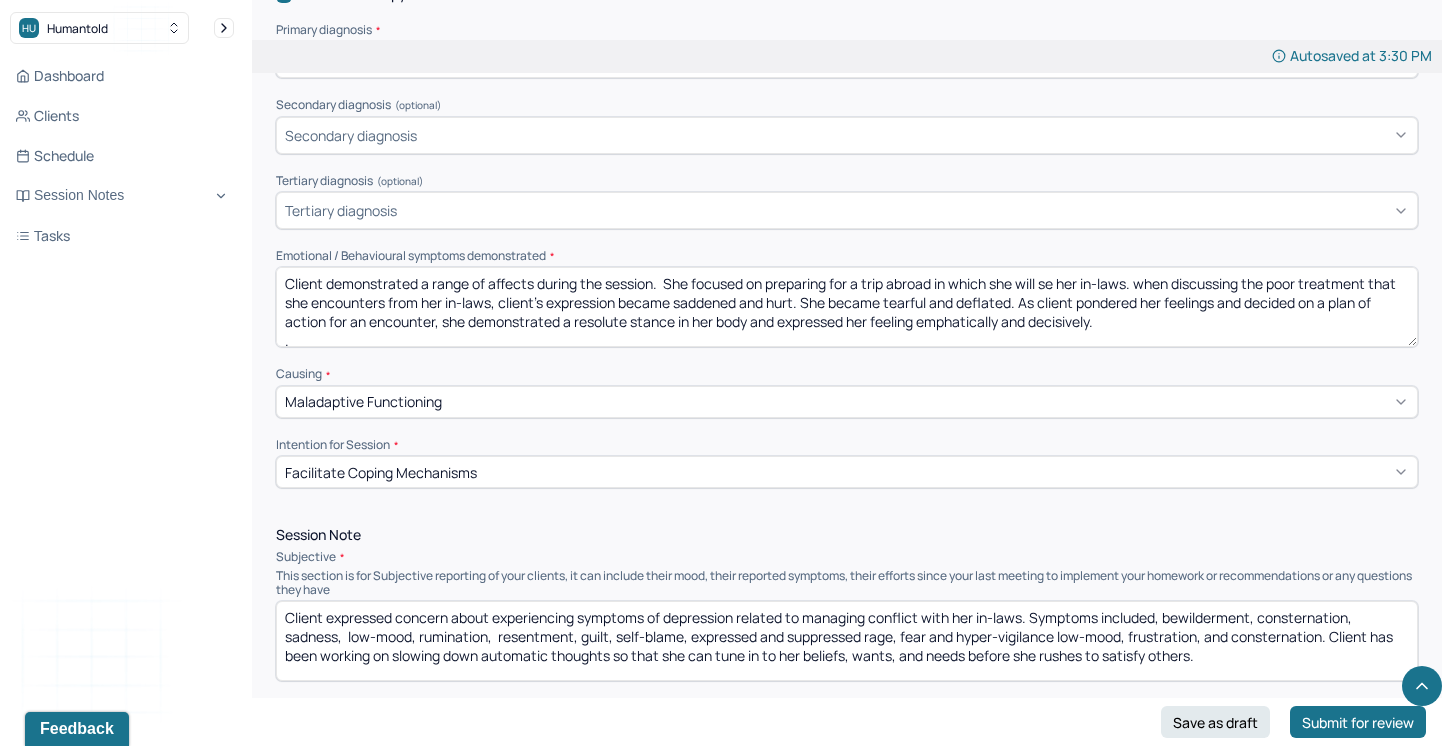 click on "Client expressed concern about experiencing symptoms of depression related to managing conflict with her in-laws. Symptoms included, bewilderment, consternation, sadness,  low-moodrumination,  resentment, guilt, self-blame, expressed and suppressed rage, fear and hyper-vigilance low-mood, frustration, and consternation. Client has been working on slowing down automatic thoughts so that she can tune in to her beliefs, wants, and needs before she rushes to satisfy others." at bounding box center (847, 641) 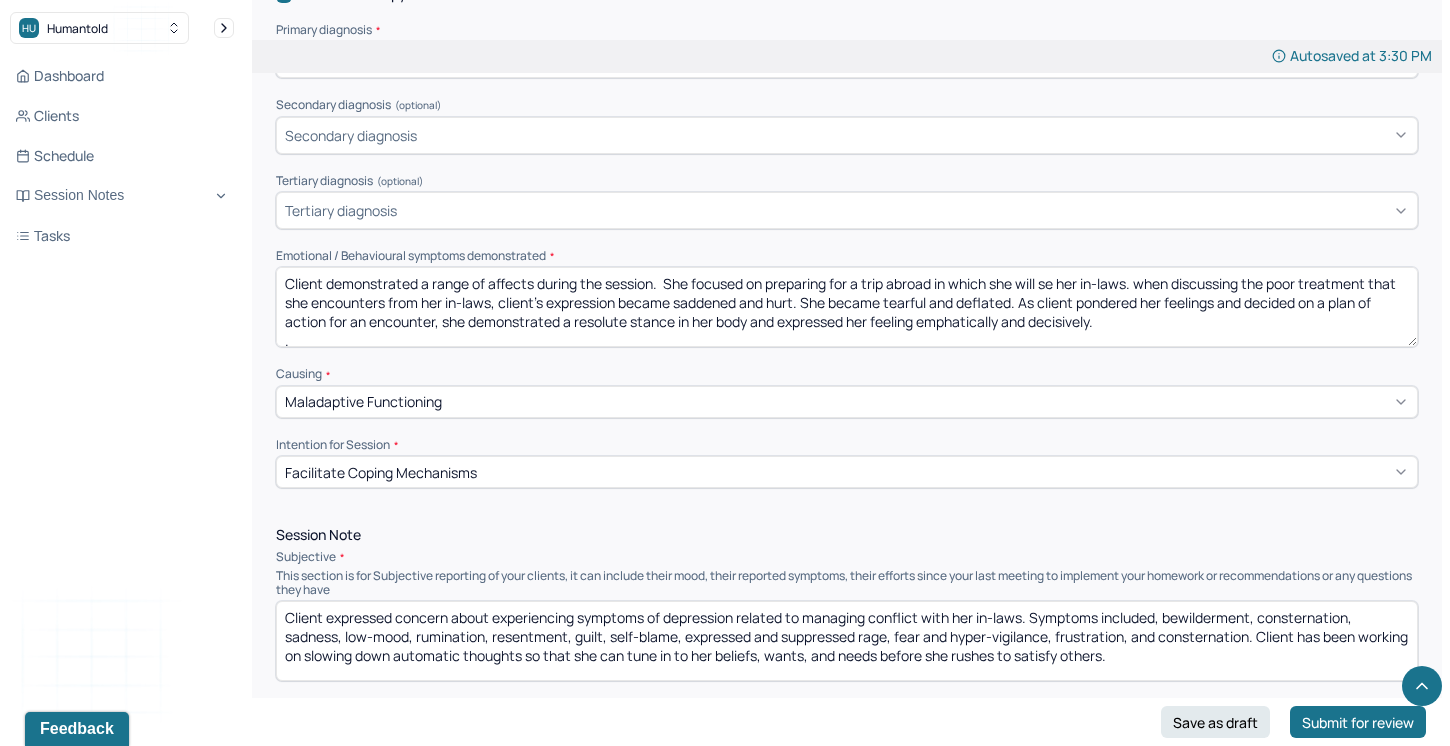 drag, startPoint x: 1263, startPoint y: 634, endPoint x: 1172, endPoint y: 631, distance: 91.04944 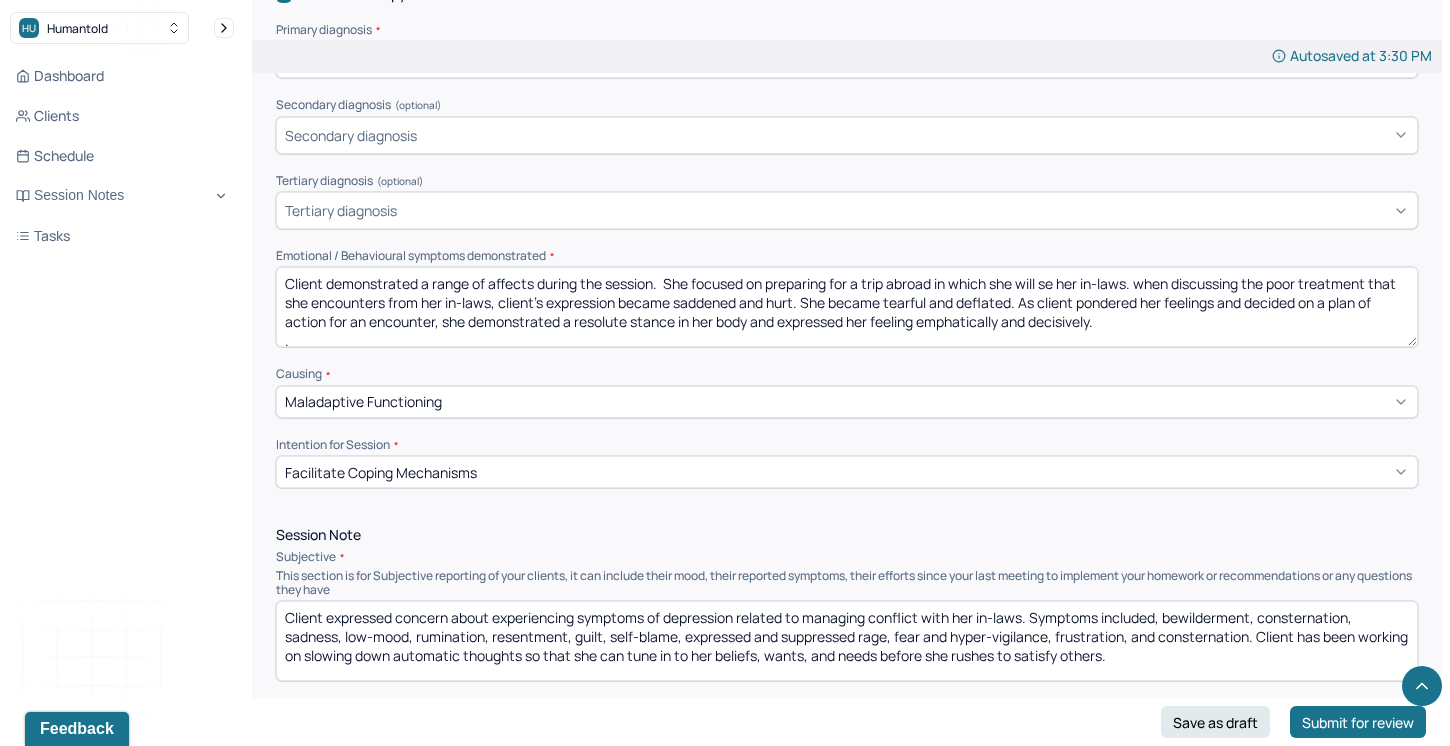 click on "Client expressed concern about experiencing symptoms of depression related to managing conflict with her in-laws. Symptoms included, bewilderment, consternation, sadness, low-mood, rumination, resentment, guilt, self-blame, expressed and suppressed rage, fear and hyper-vigilance, frustration, and consternation. Client has been working on slowing down automatic thoughts so that she can tune in to her beliefs, wants, and needs before she rushes to satisfy others." at bounding box center [847, 641] 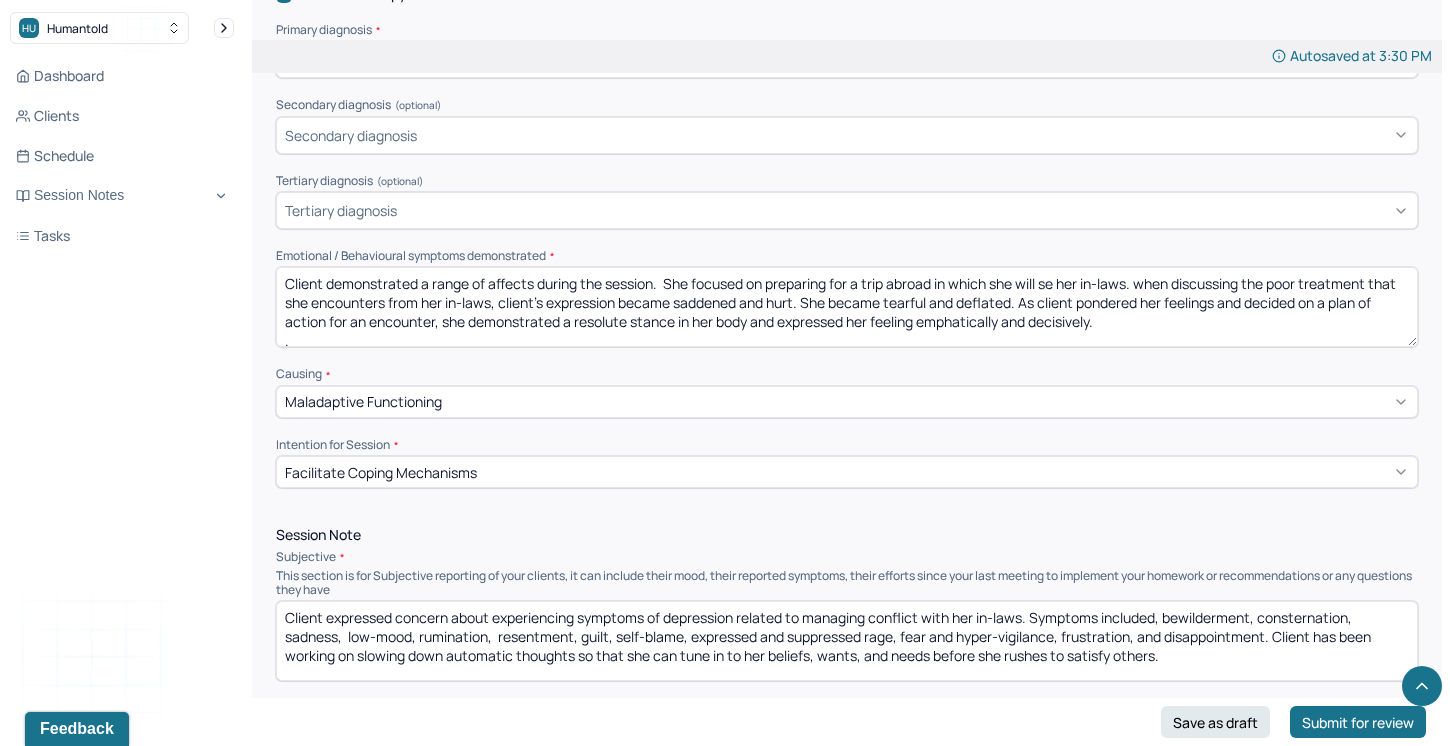 drag, startPoint x: 1170, startPoint y: 651, endPoint x: 354, endPoint y: 655, distance: 816.0098 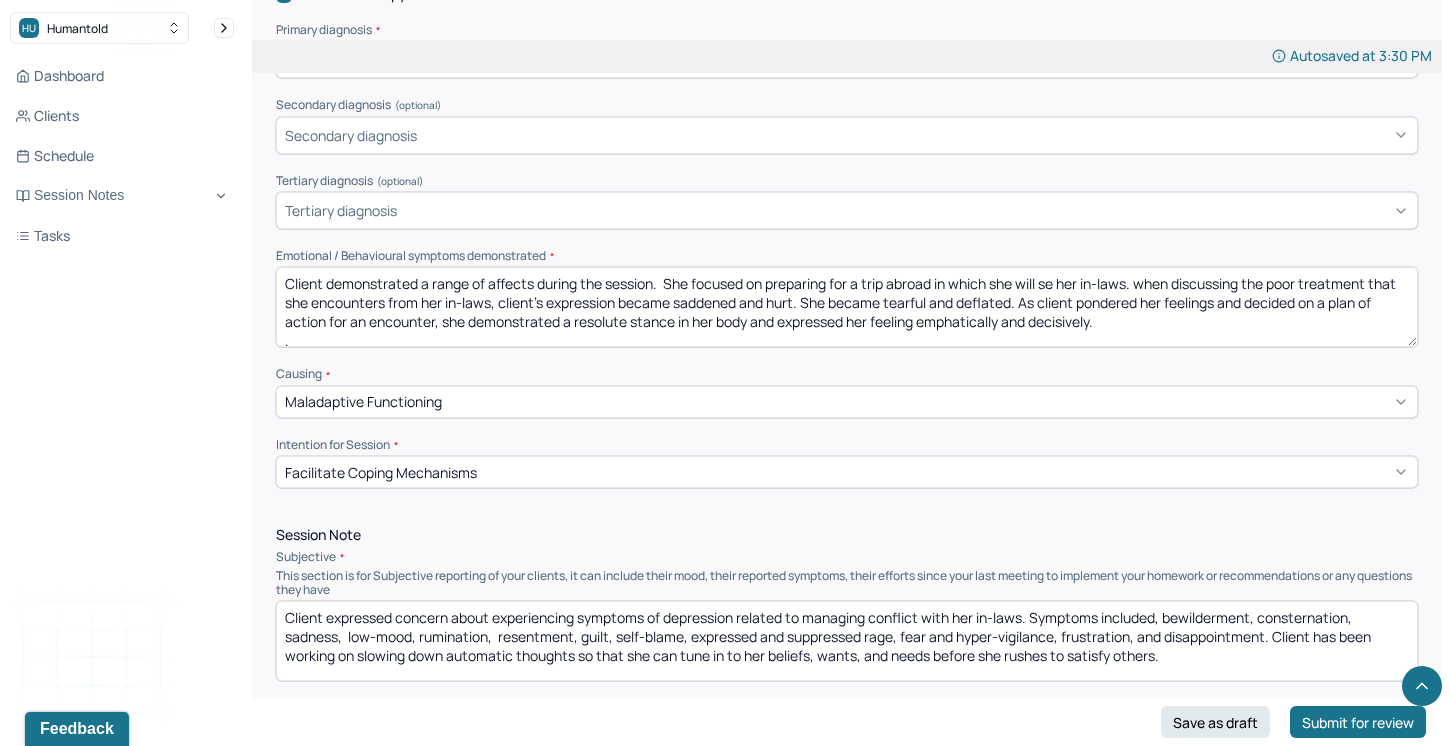 click on "Client expressed concern about experiencing symptoms of depression related to managing conflict with her in-laws. Symptoms included, bewilderment, consternation, sadness,  low-mood, rumination,  resentment, guilt, self-blame, expressed and suppressed rage, fear and hyper-vigilance, frustration, and disappointment Client has been working on slowing down automatic thoughts so that she can tune in to her beliefs, wants, and needs before she rushes to satisfy others." at bounding box center (847, 641) 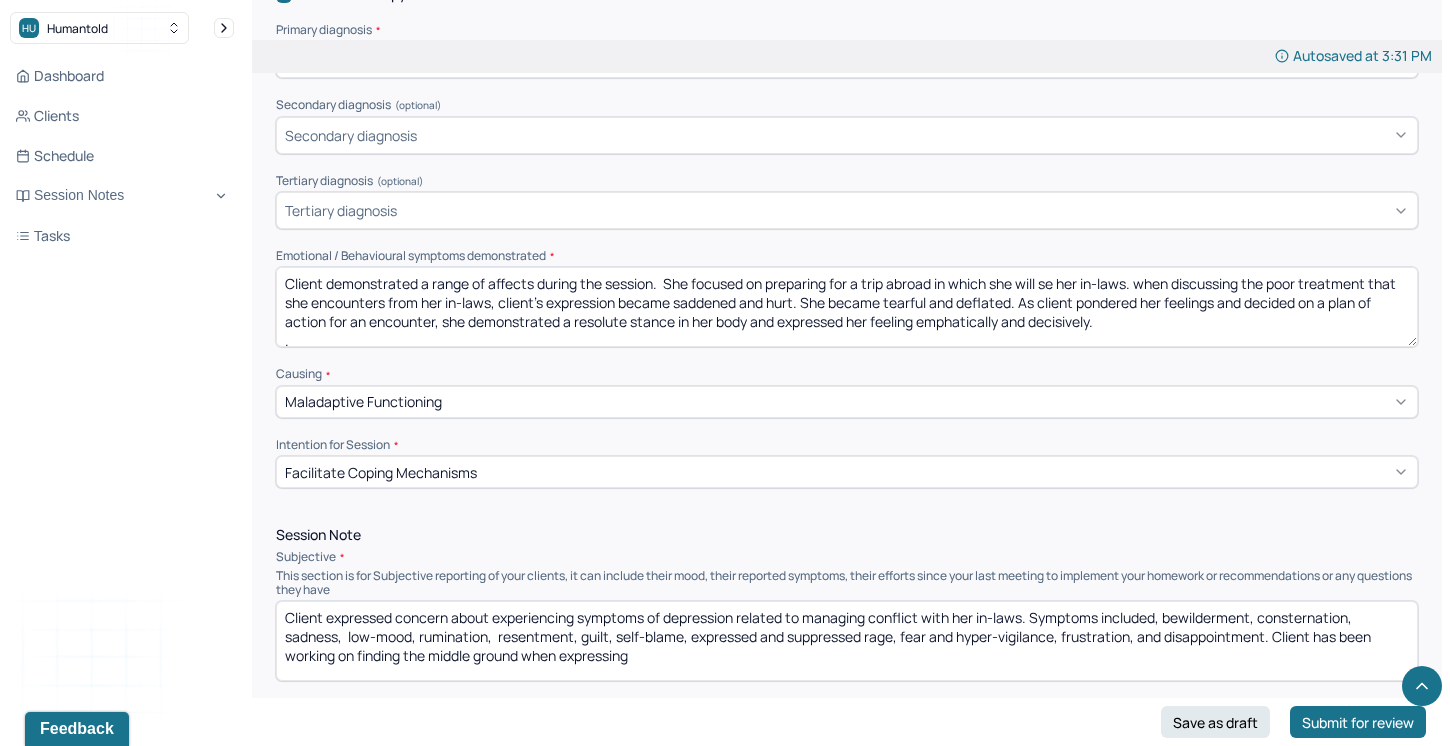drag, startPoint x: 662, startPoint y: 650, endPoint x: 565, endPoint y: 649, distance: 97.00516 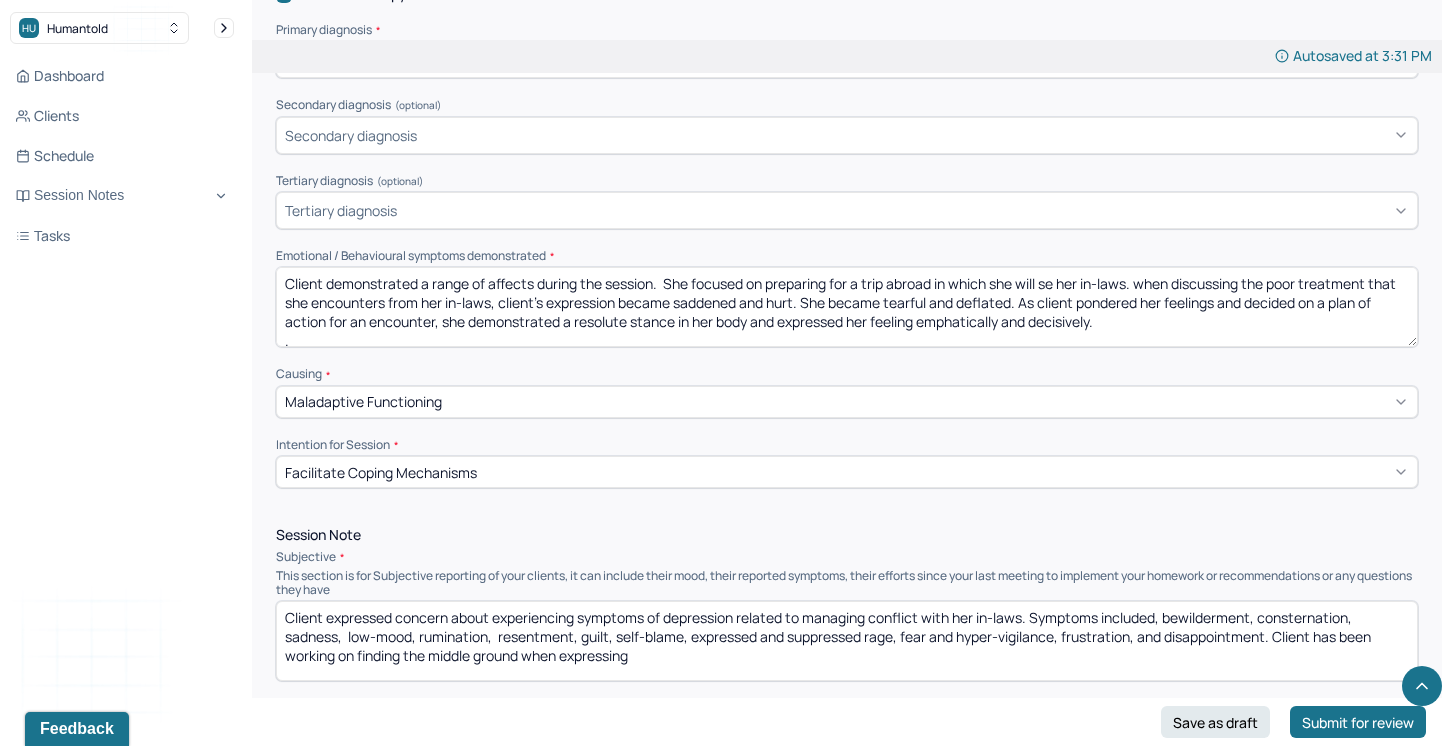 click on "Client expressed concern about experiencing symptoms of depression related to managing conflict with her in-laws. Symptoms included, bewilderment, consternation, sadness,  low-mood, rumination,  resentment, guilt, self-blame, expressed and suppressed rage, fear and hyper-vigilance, frustration, and disappointment. Client has been working on finding the middle ground when expressing" at bounding box center (847, 641) 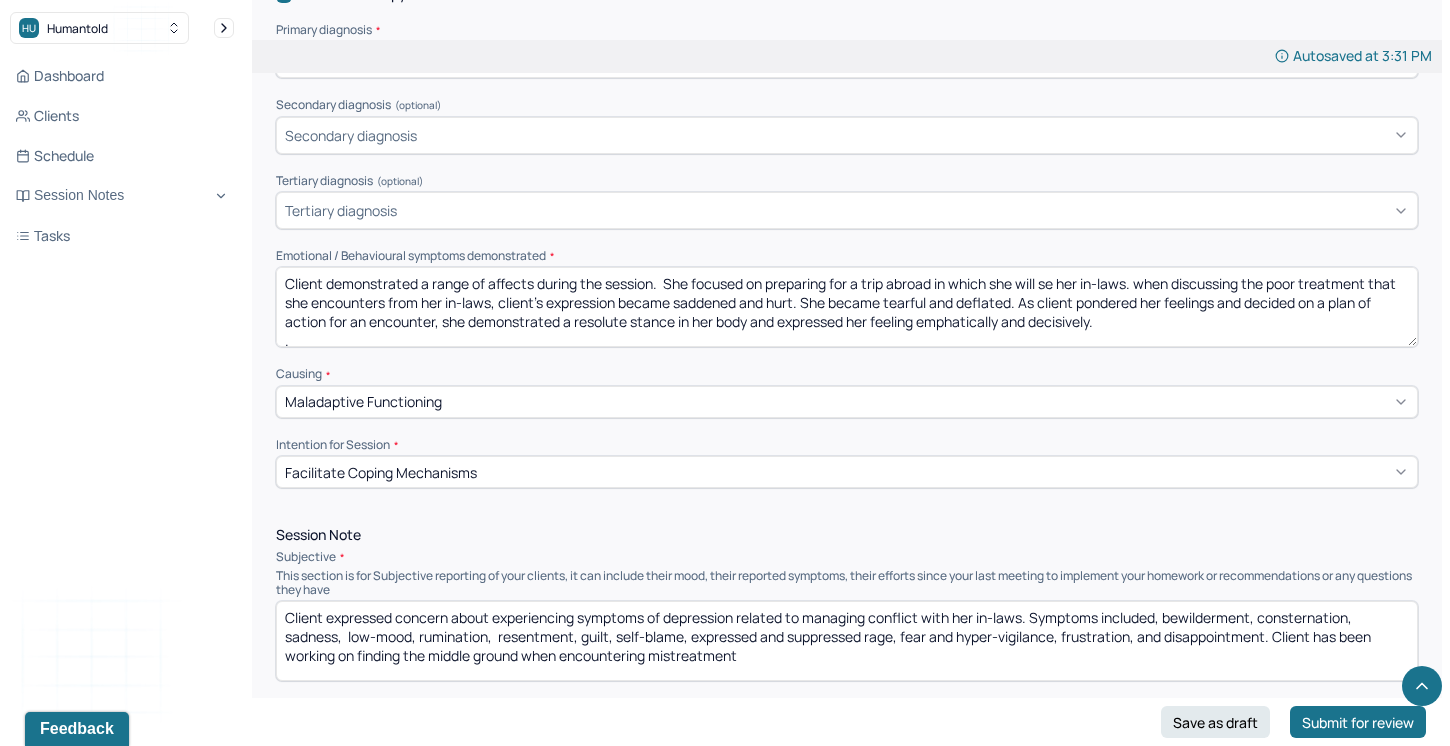 drag, startPoint x: 525, startPoint y: 650, endPoint x: 434, endPoint y: 646, distance: 91.08787 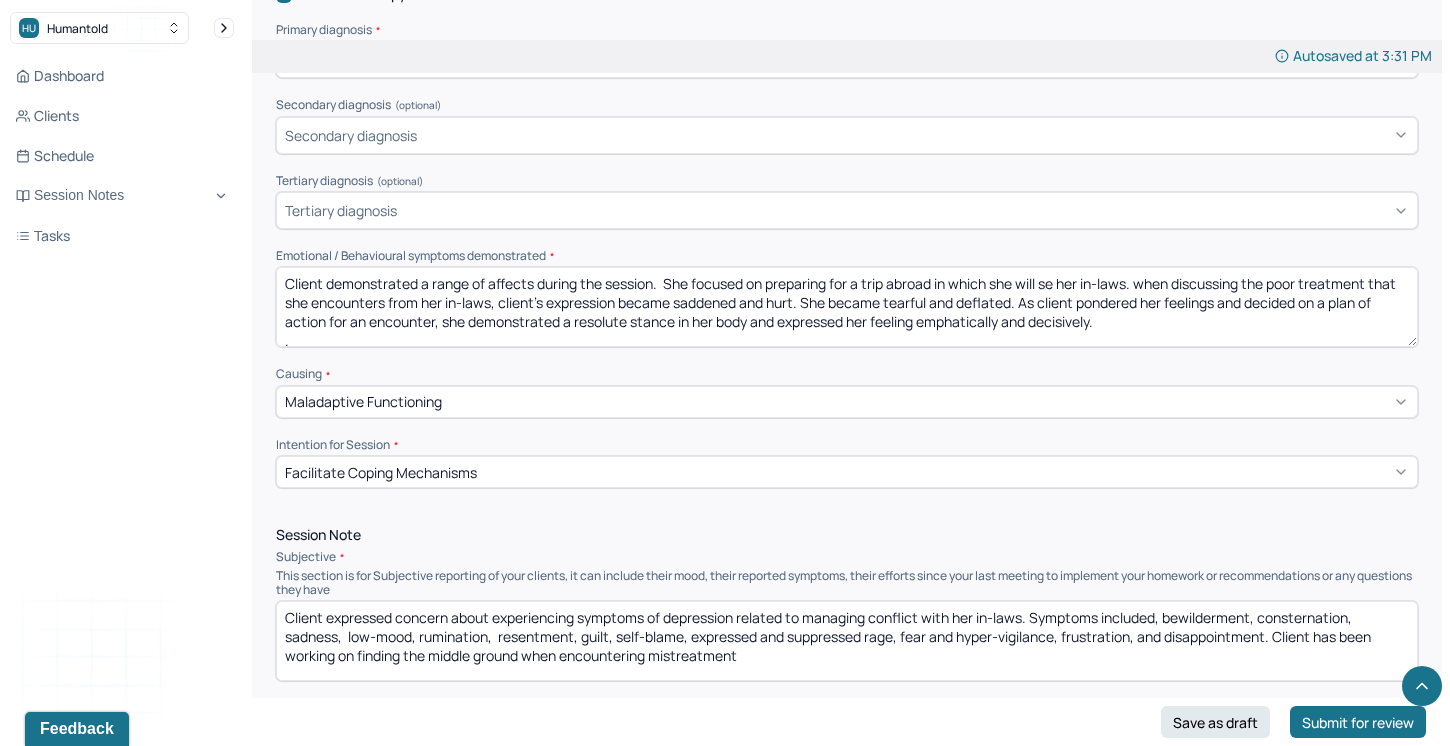 click on "Client expressed concern about experiencing symptoms of depression related to managing conflict with her in-laws. Symptoms included, bewilderment, consternation, sadness,  low-mood, rumination,  resentment, guilt, self-blame, expressed and suppressed rage, fear and hyper-vigilance, frustration, and disappointment. Client has been working on finding the middle ground when encountering mistreatment" at bounding box center [847, 641] 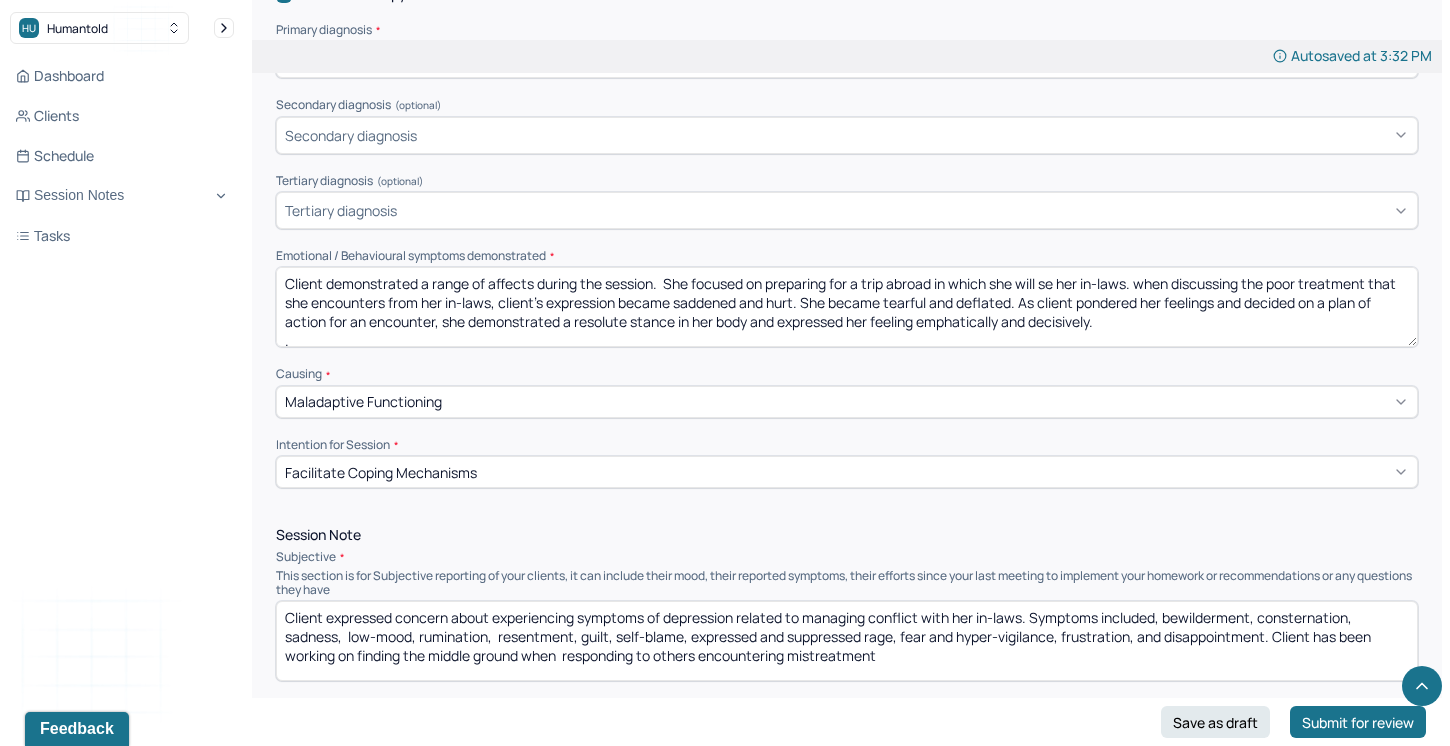 drag, startPoint x: 893, startPoint y: 643, endPoint x: 706, endPoint y: 649, distance: 187.09624 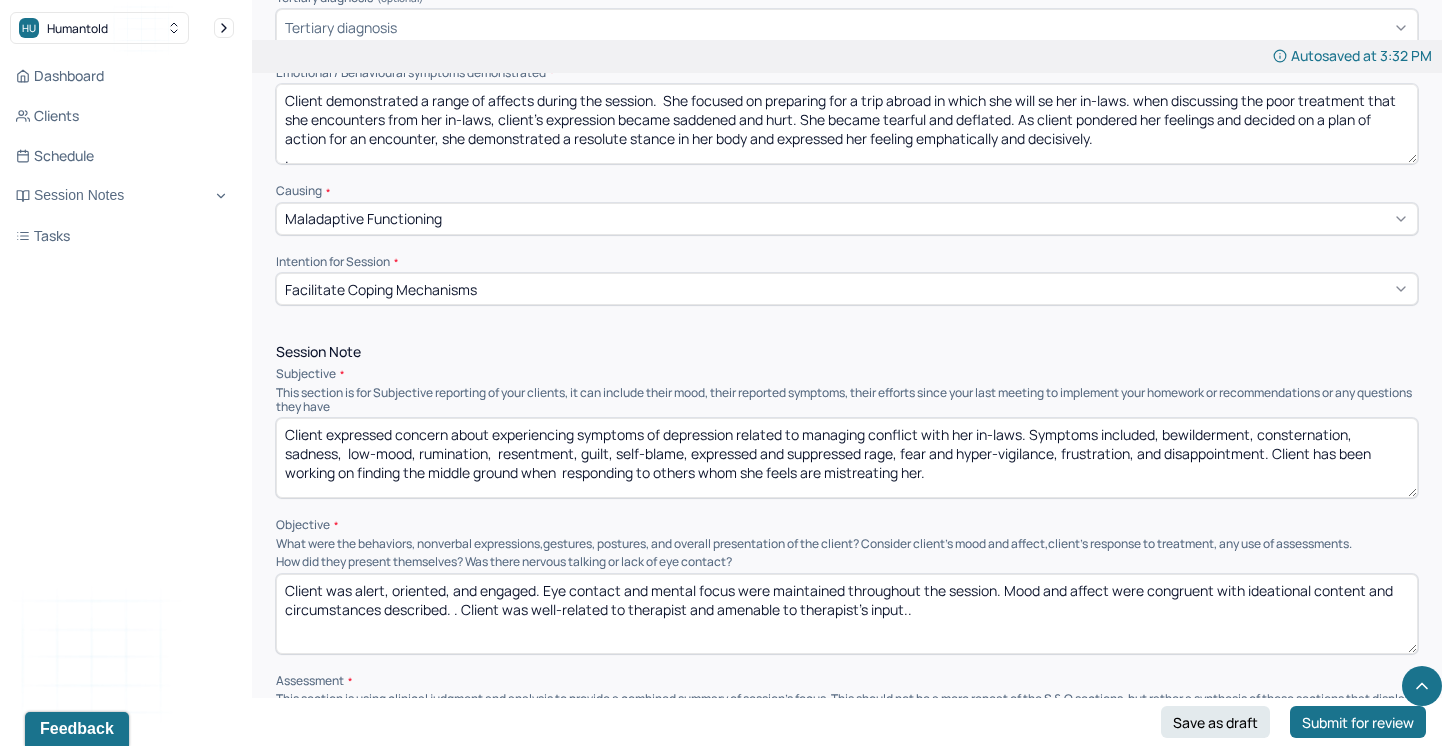 scroll, scrollTop: 885, scrollLeft: 0, axis: vertical 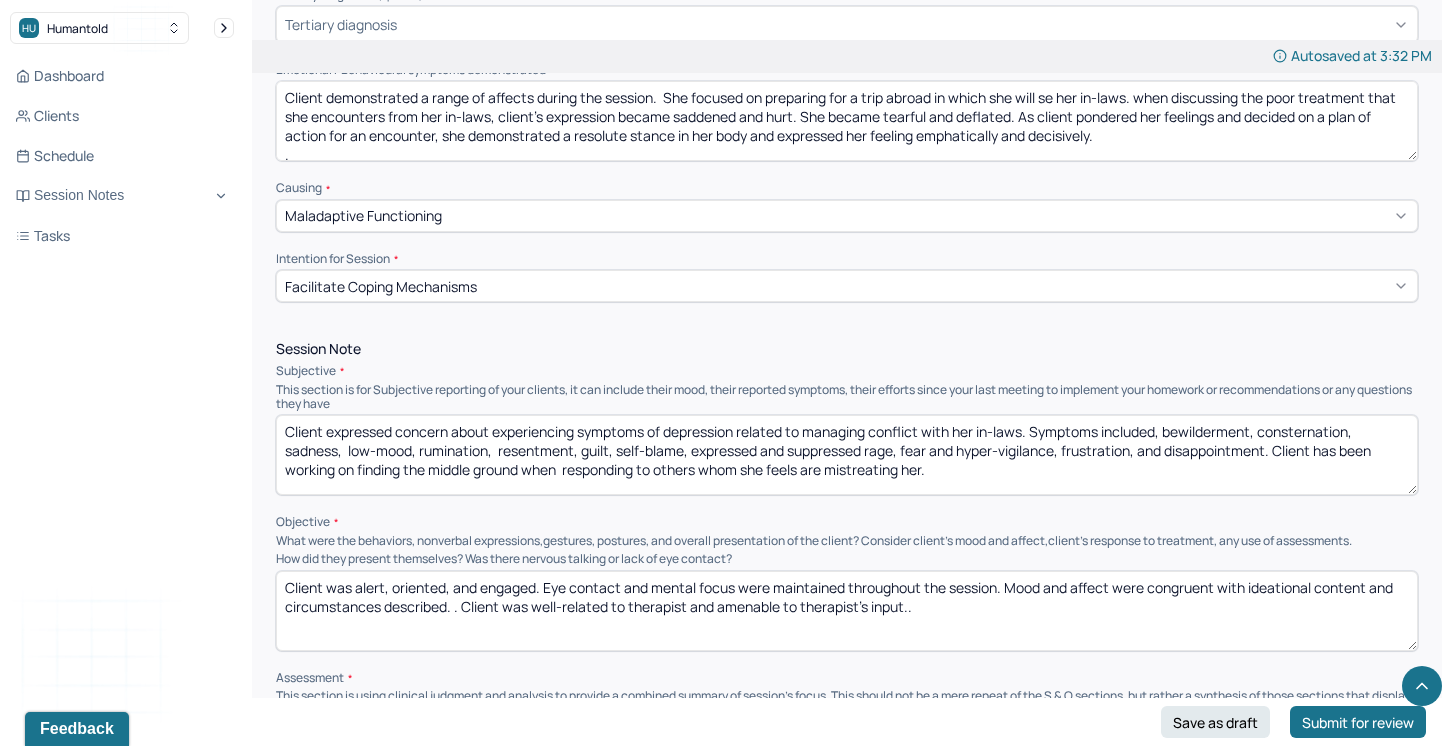 type on "Client expressed concern about experiencing symptoms of depression related to managing conflict with her in-laws. Symptoms included, bewilderment, consternation, sadness,  low-mood, rumination,  resentment, guilt, self-blame, expressed and suppressed rage, fear and hyper-vigilance, frustration, and disappointment. Client has been working on finding the middle ground when  responding to others whom she feels are mistreating her." 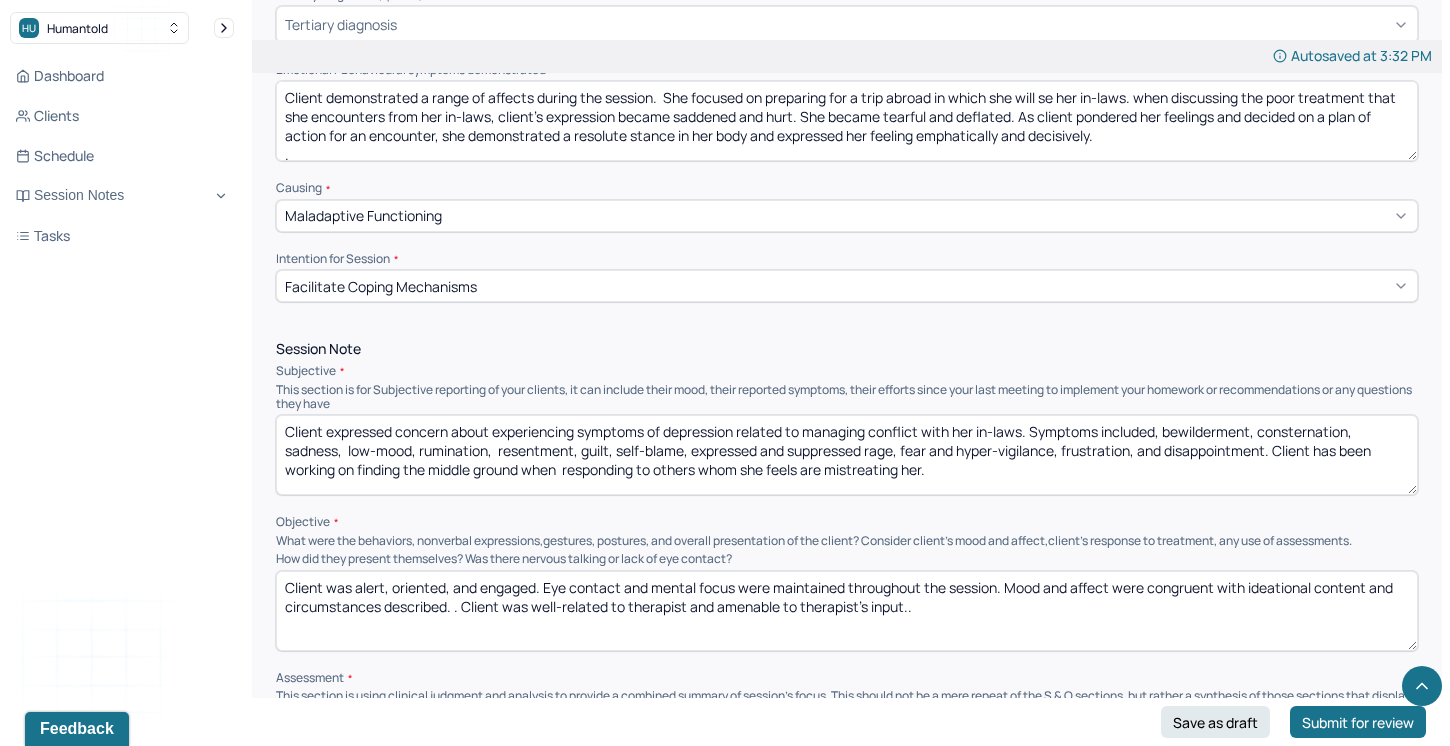 drag, startPoint x: 1010, startPoint y: 582, endPoint x: 449, endPoint y: 599, distance: 561.2575 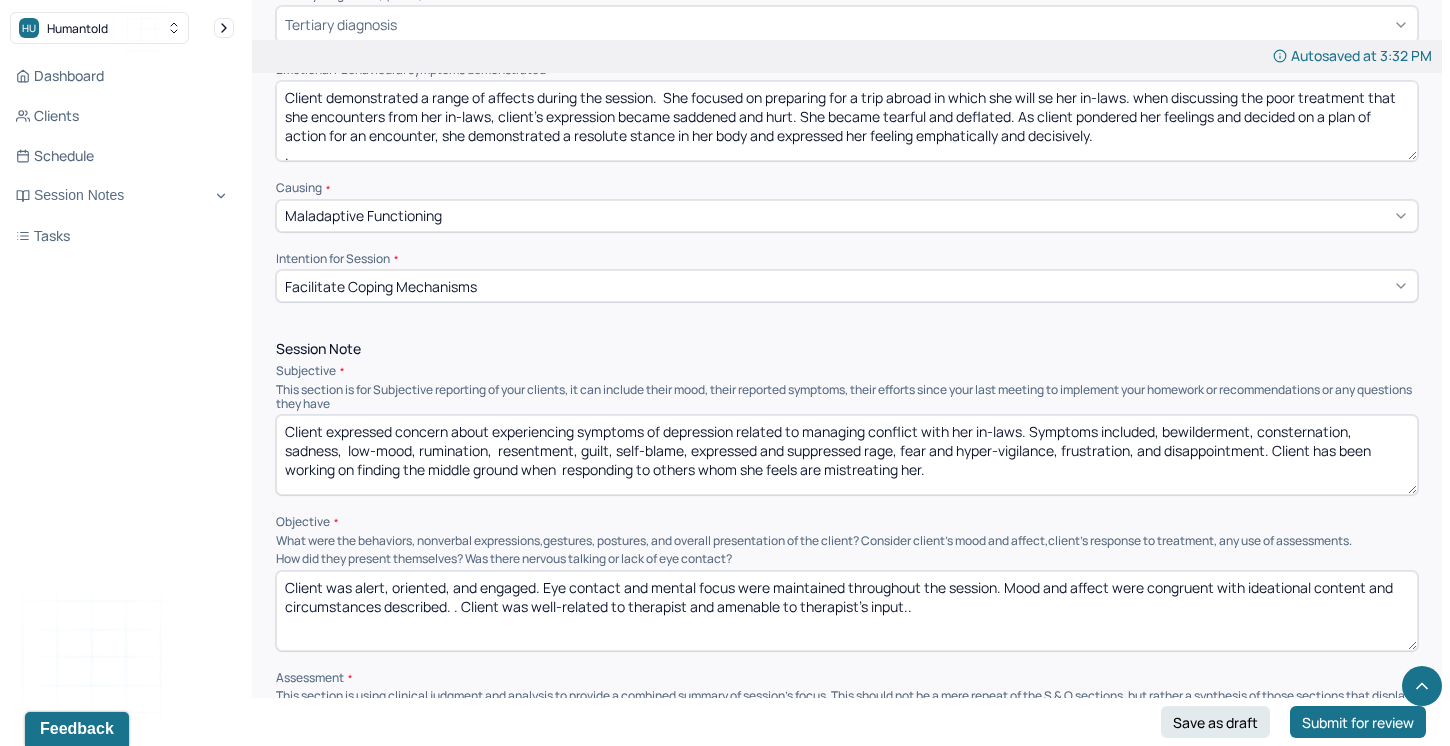 click on "Client was alert, oriented, and engaged. Eye contact and mental focus were maintained throughout the session. Mood and affect were congruent with ideational content and circumstances described. . Client was well-related to therapist and amenable to therapist's input.." at bounding box center (847, 611) 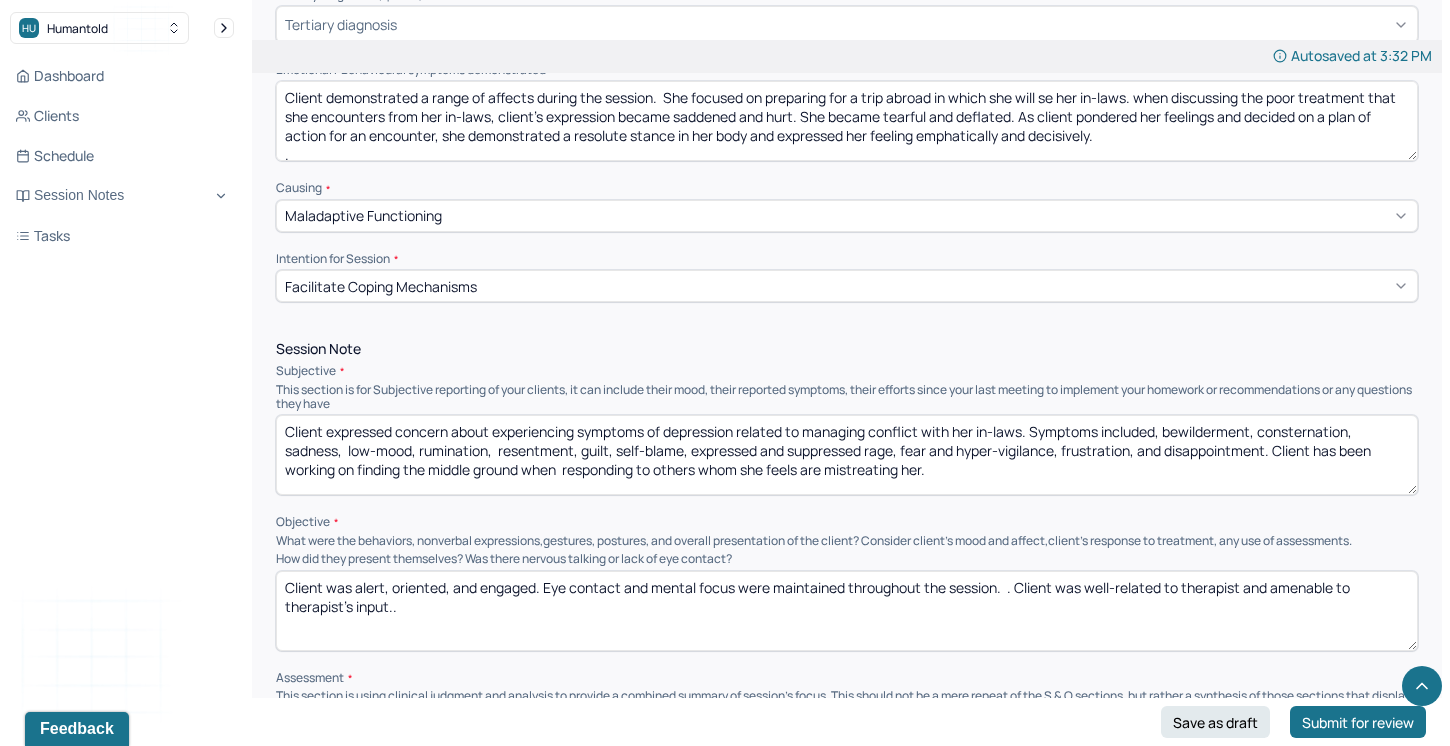 paste on "Mood and affect were congruent with ideational content and circumstances described." 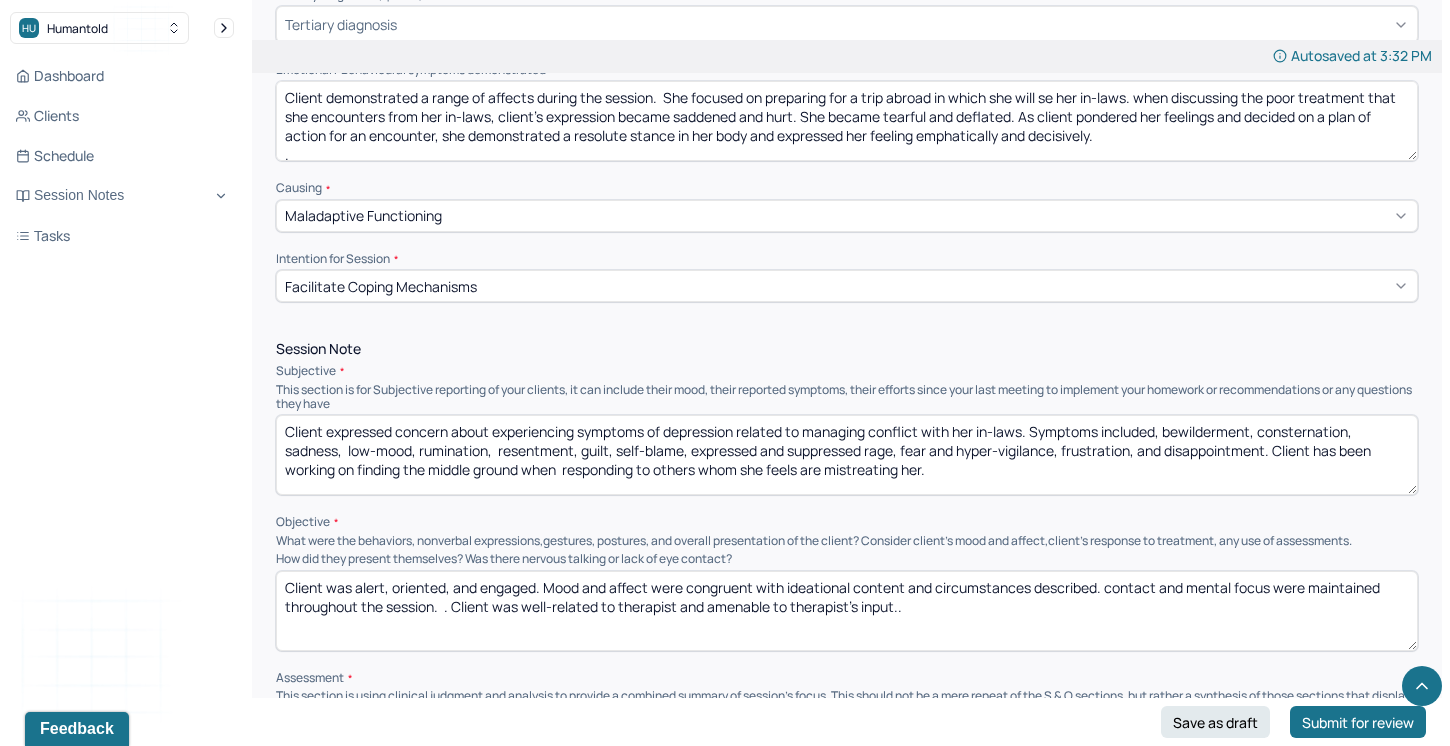click on "Client was alert, oriented, and engaged. Mood and affect were congruent with ideational content and circumstances described. contact and mental focus were maintained throughout the session.  . Client was well-related to therapist and amenable to therapist's input.." at bounding box center [847, 611] 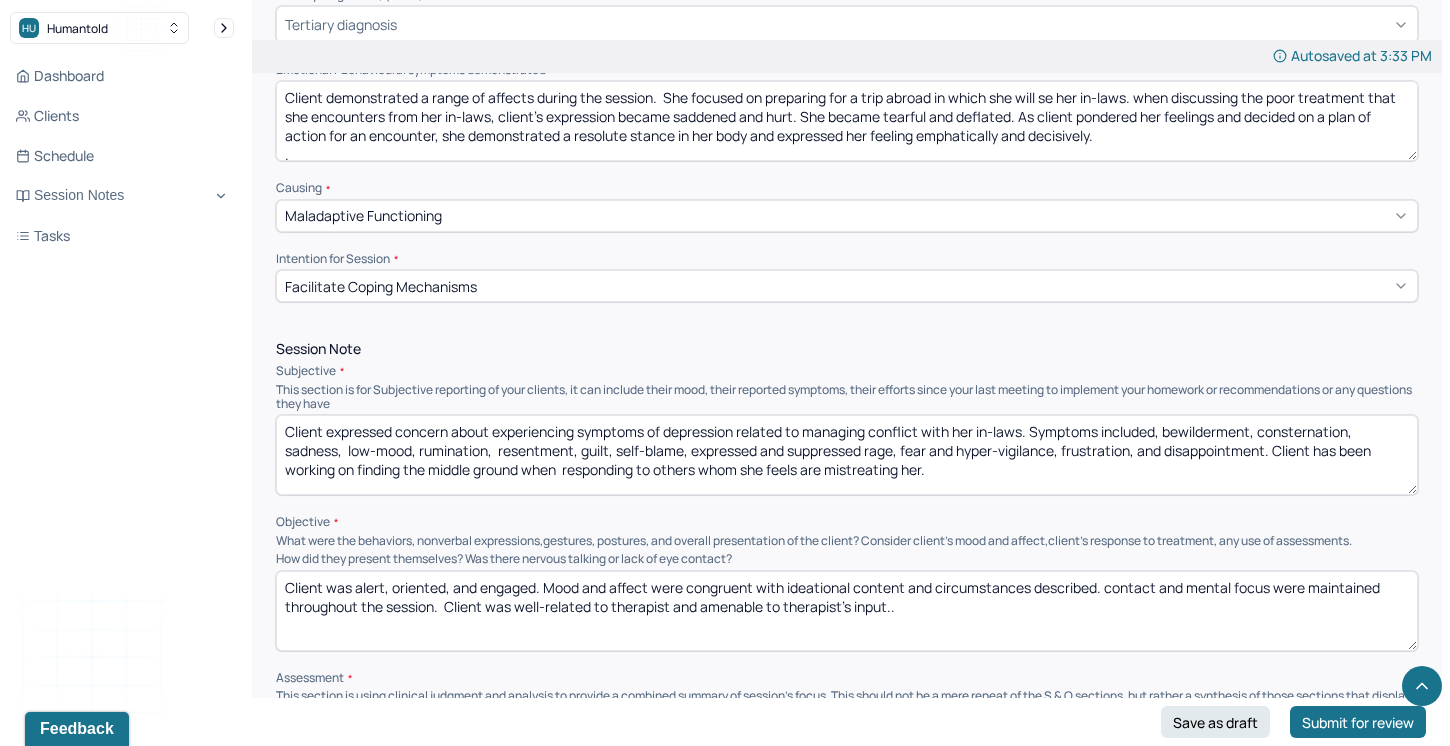 click on "Client was alert, oriented, and engaged. Mood and affect were congruent with ideational content and circumstances described. contact and mental focus were maintained throughout the session.  Client was well-related to therapist and amenable to therapist's input.." at bounding box center (847, 611) 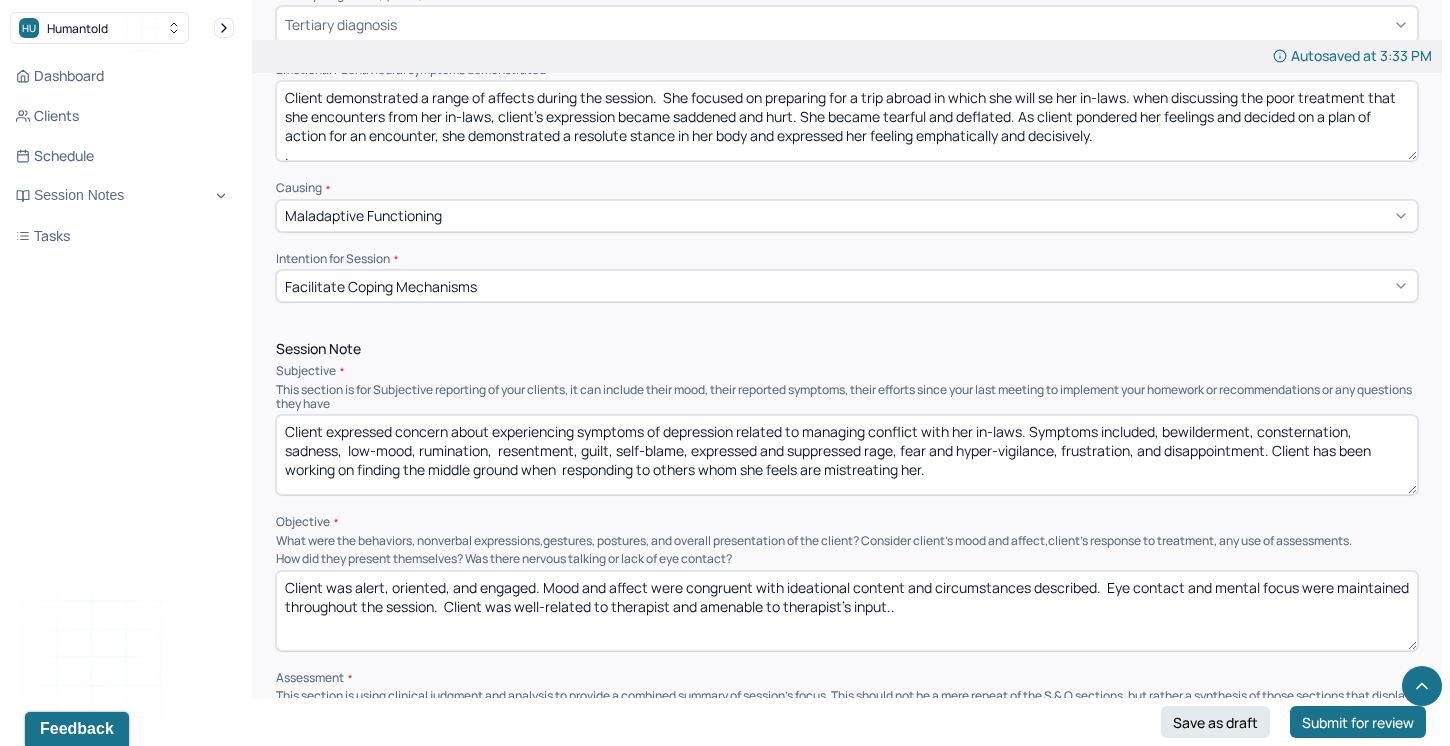 drag, startPoint x: 1413, startPoint y: 586, endPoint x: 1338, endPoint y: 587, distance: 75.00667 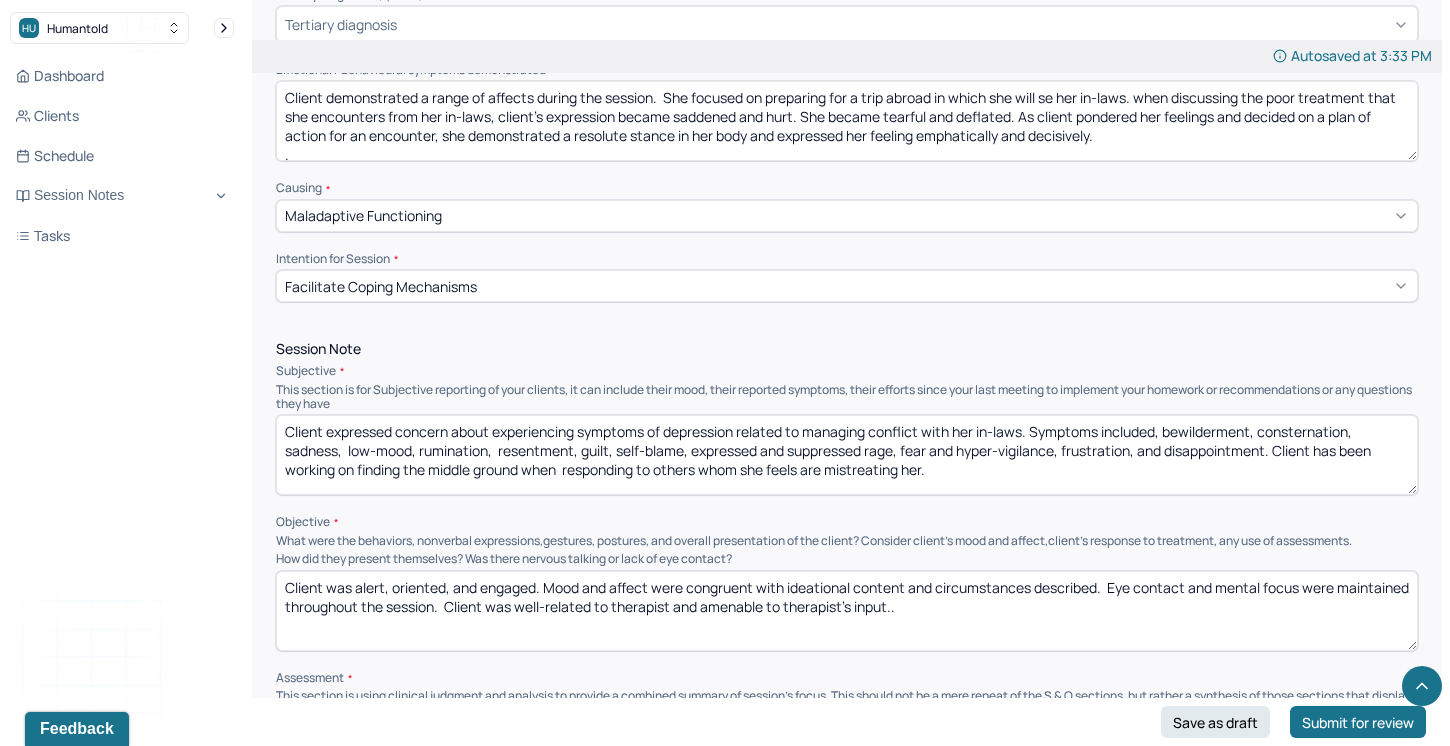 click on "Client was alert, oriented, and engaged. Mood and affect were congruent with ideational content and circumstances described.  Eye contact and mental focus were maintained throughout the session.  Client was well-related to therapist and amenable to therapist's input.." at bounding box center (847, 611) 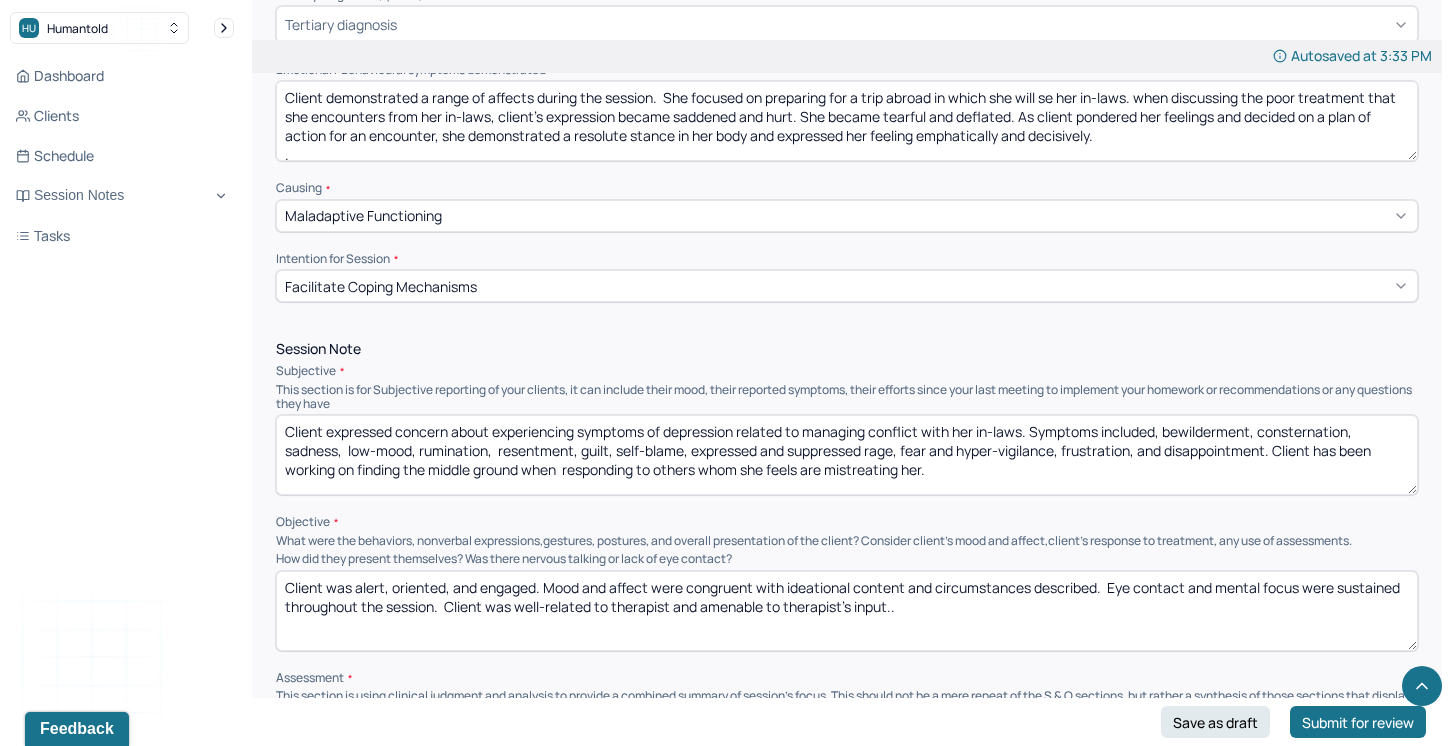 drag, startPoint x: 898, startPoint y: 603, endPoint x: 518, endPoint y: 600, distance: 380.01184 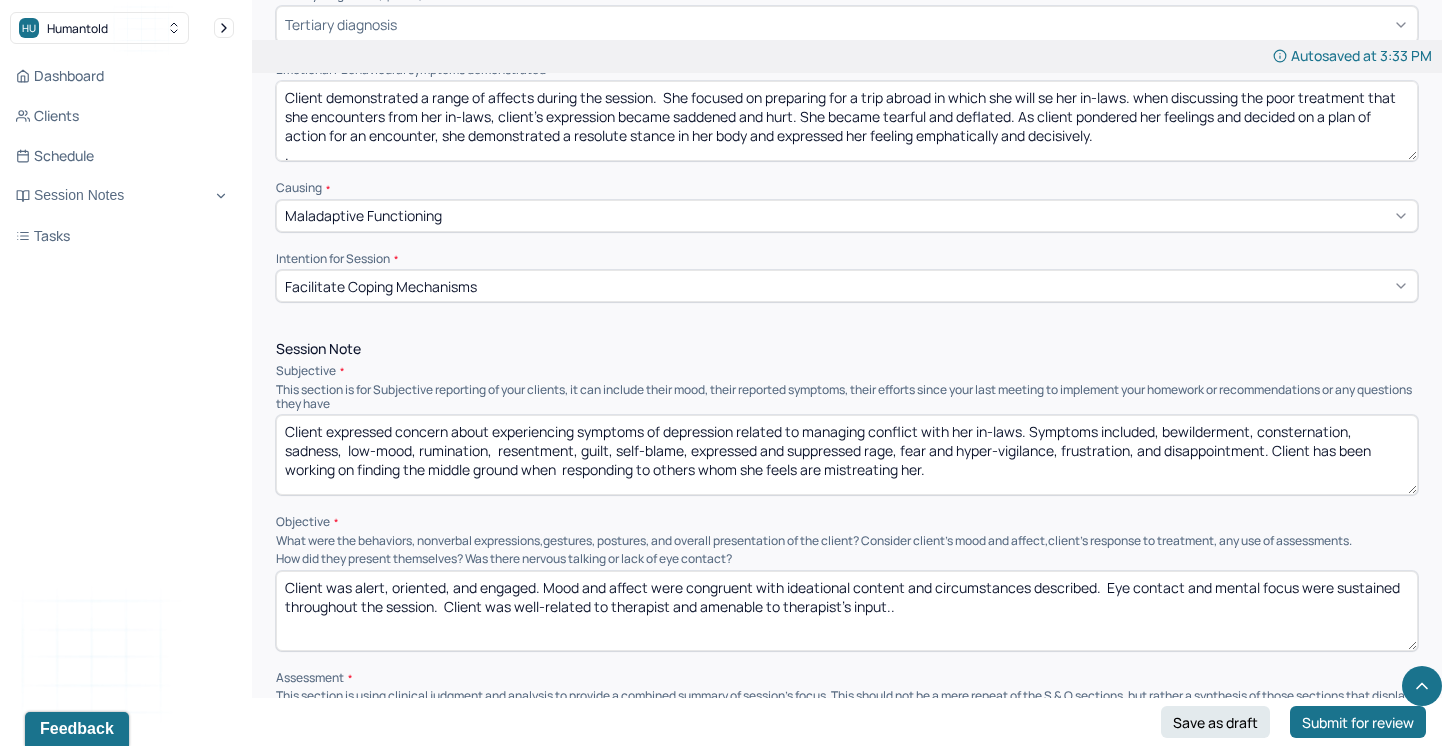 click on "Client was alert, oriented, and engaged. Mood and affect were congruent with ideational content and circumstances described.  Eye contact and mental focus were sustained throughout the session.  Client was well-related to therapist and amenable to therapist's input.." at bounding box center (847, 611) 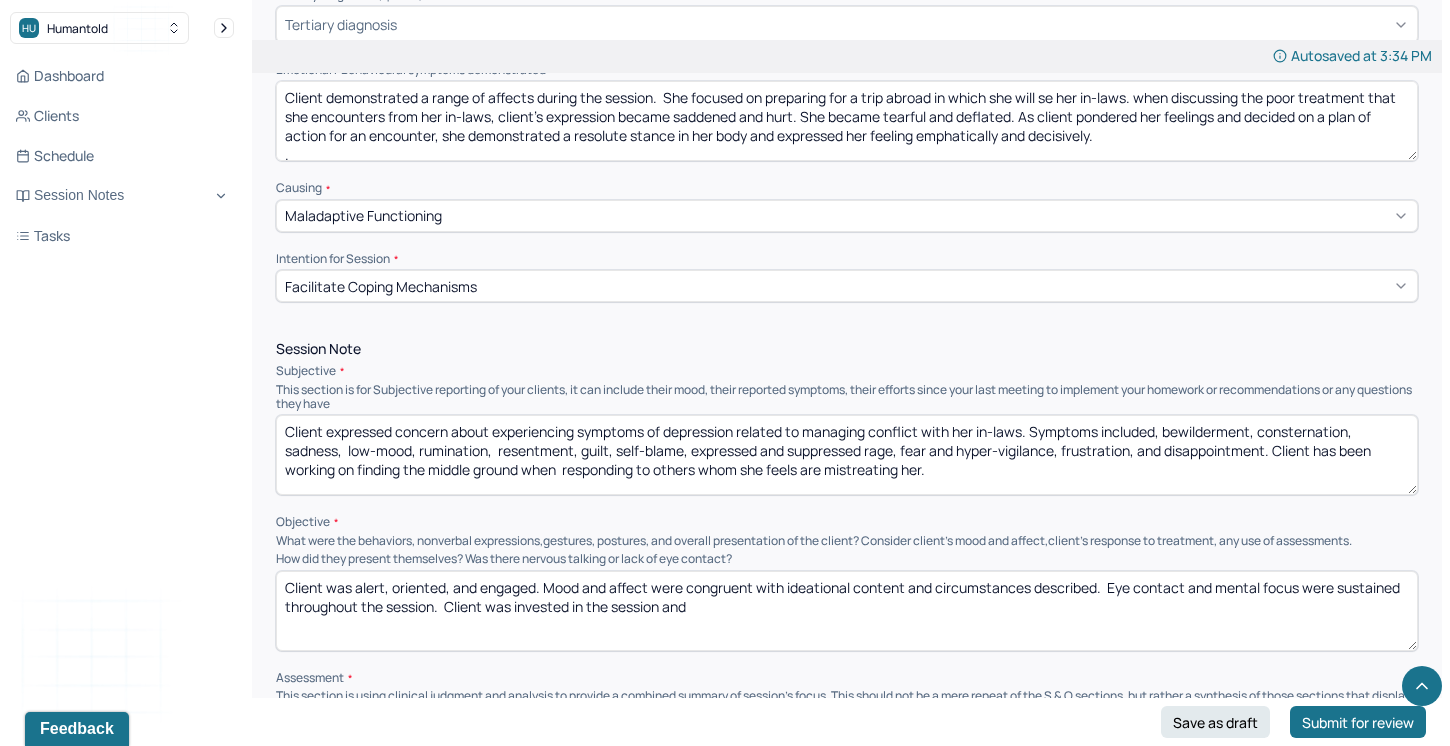 drag, startPoint x: 717, startPoint y: 597, endPoint x: 517, endPoint y: 599, distance: 200.01 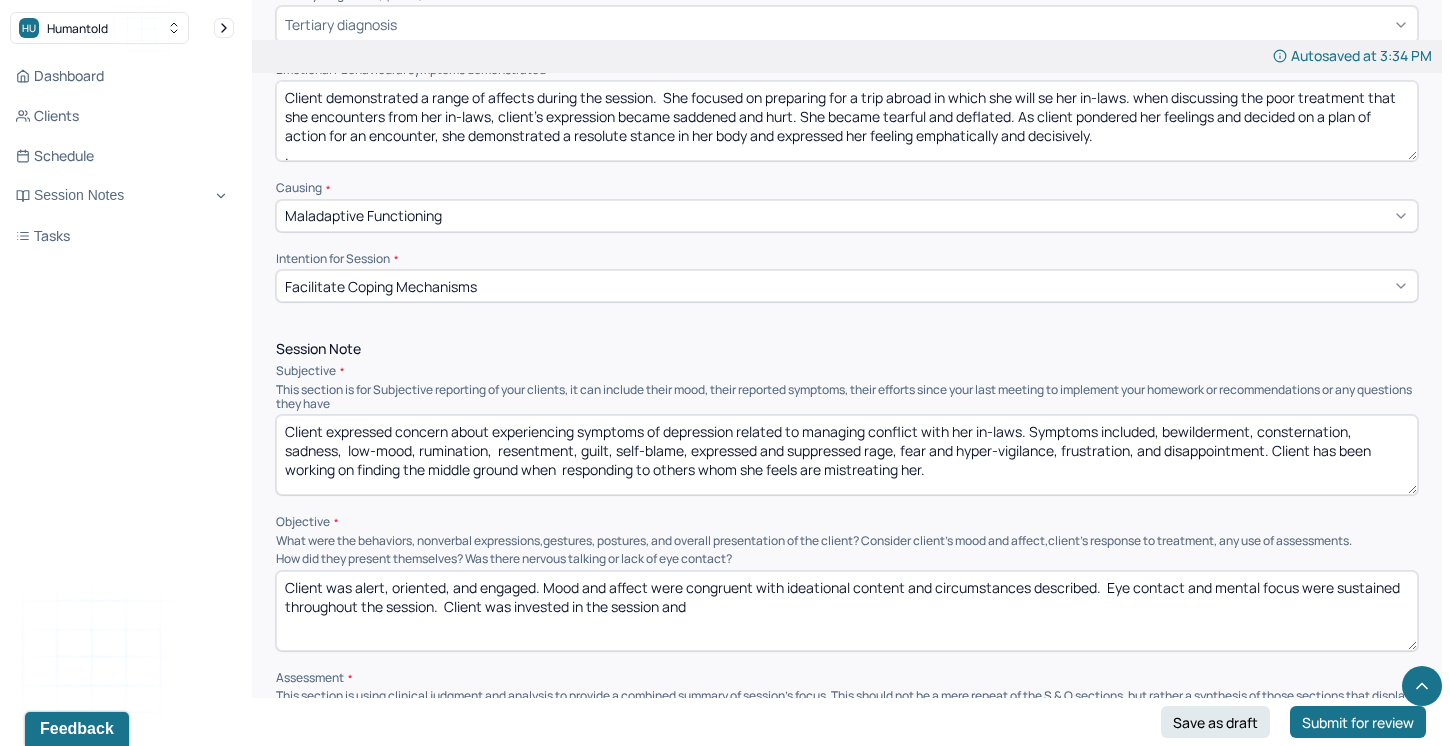 click on "Client was alert, oriented, and engaged. Mood and affect were congruent with ideational content and circumstances described.  Eye contact and mental focus were sustained throughout the session.  Client was invested in the session and" at bounding box center (847, 611) 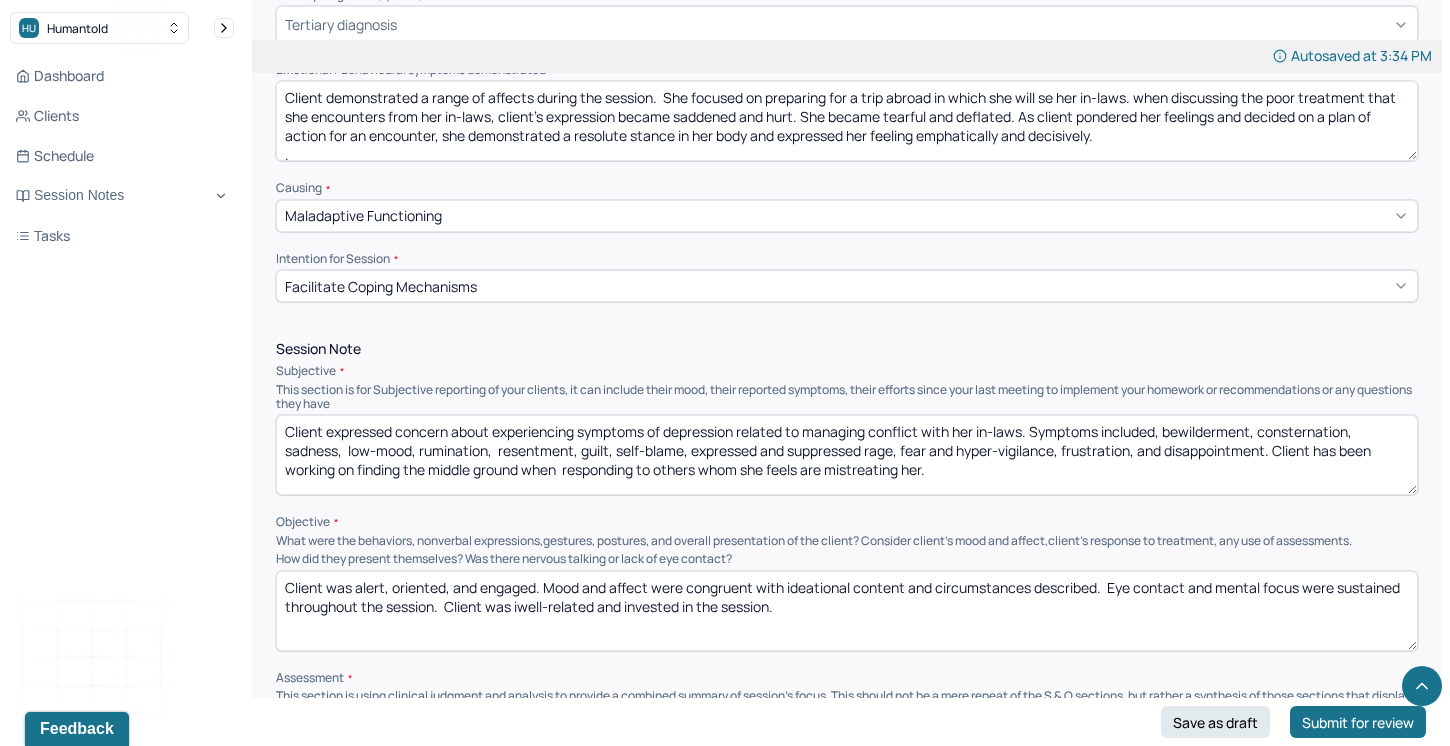 click on "Client was alert, oriented, and engaged. Mood and affect were congruent with ideational content and circumstances described.  Eye contact and mental focus were sustained throughout the session.  Client was iwell-related and invested in the session." at bounding box center [847, 611] 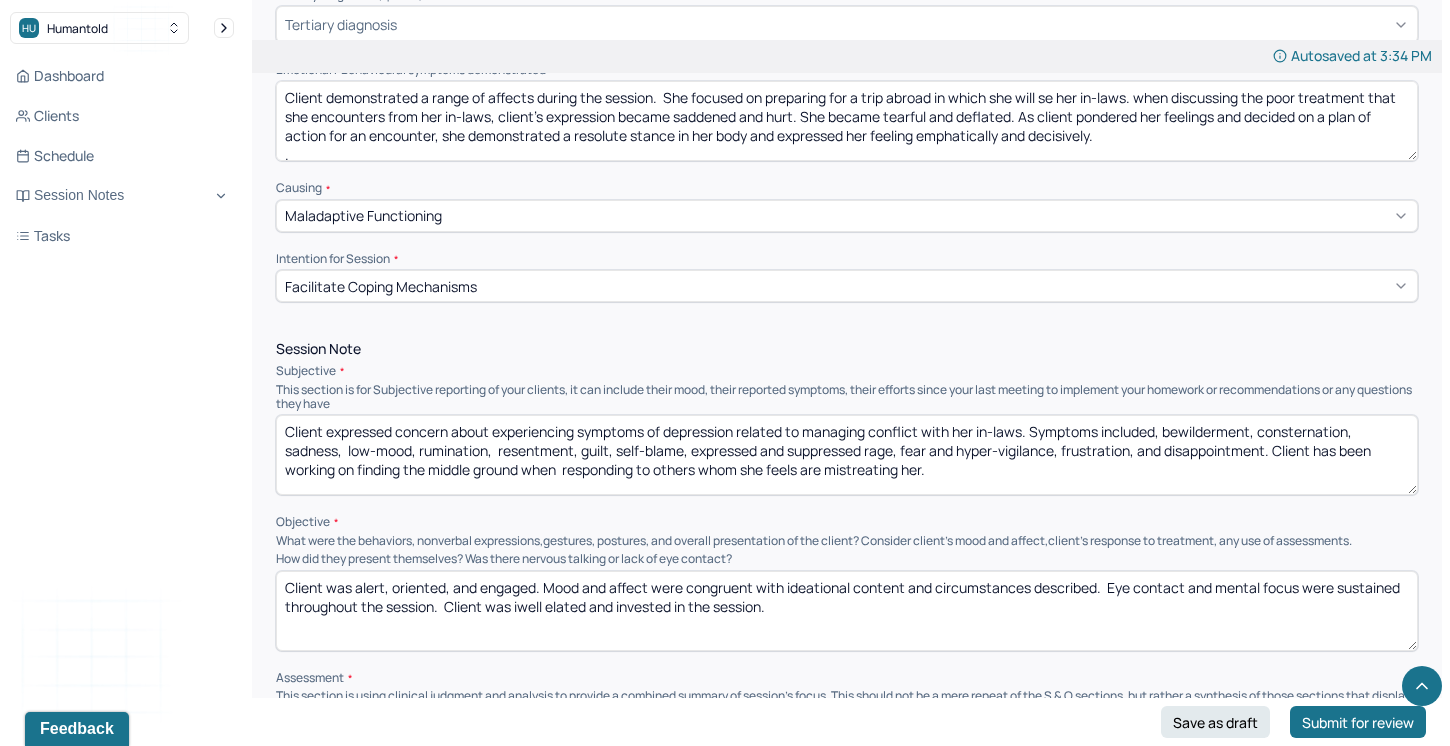 drag, startPoint x: 547, startPoint y: 599, endPoint x: 518, endPoint y: 600, distance: 29.017237 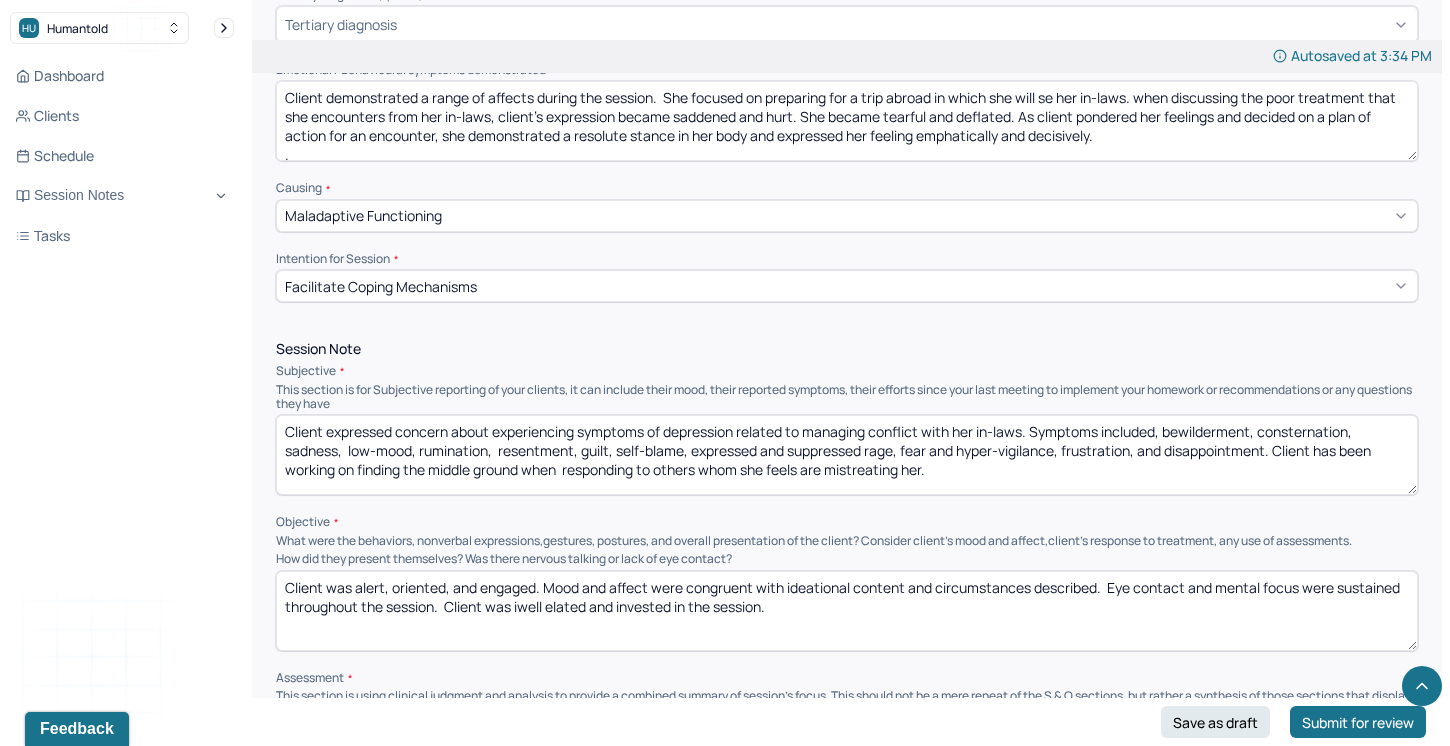 click on "Client was alert, oriented, and engaged. Mood and affect were congruent with ideational content and circumstances described.  Eye contact and mental focus were sustained throughout the session.  Client was iwell elated and invested in the session." at bounding box center (847, 611) 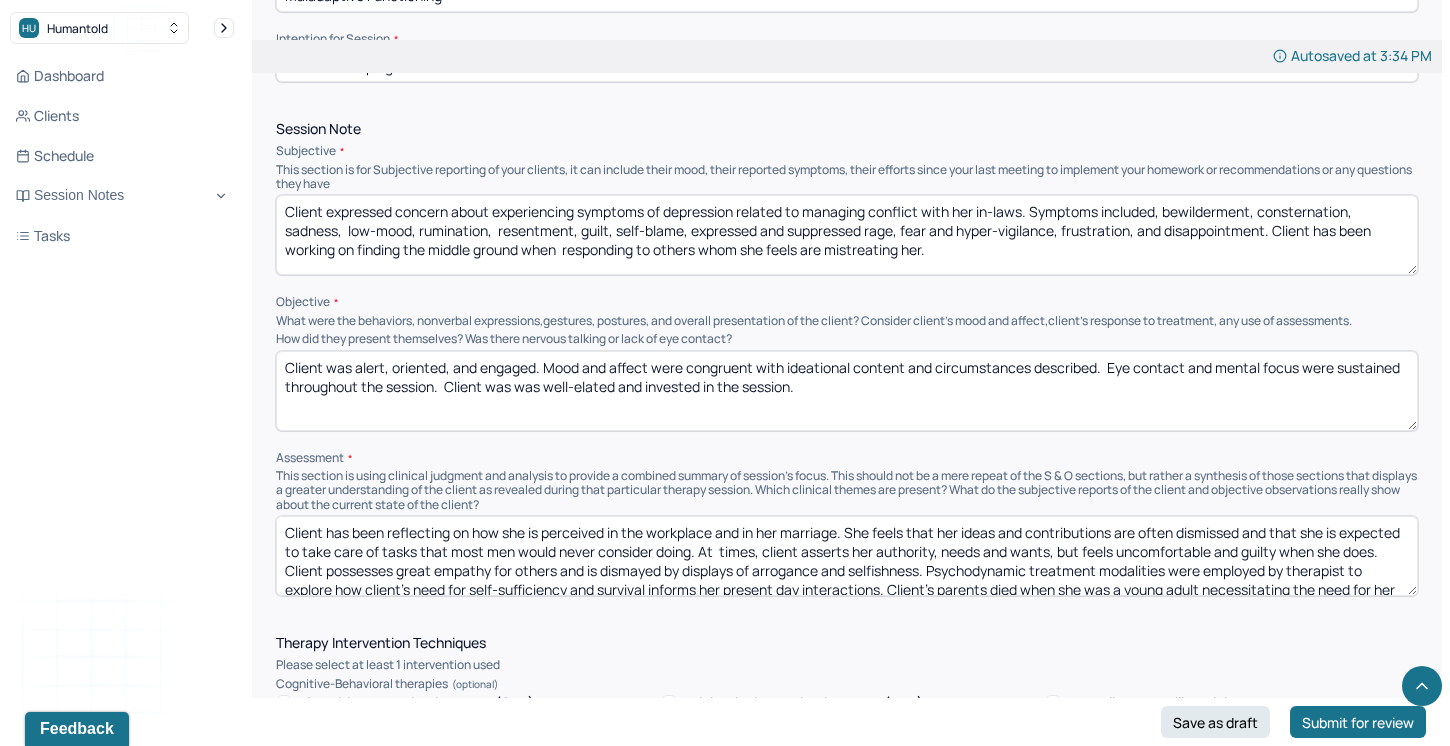 scroll, scrollTop: 1113, scrollLeft: 0, axis: vertical 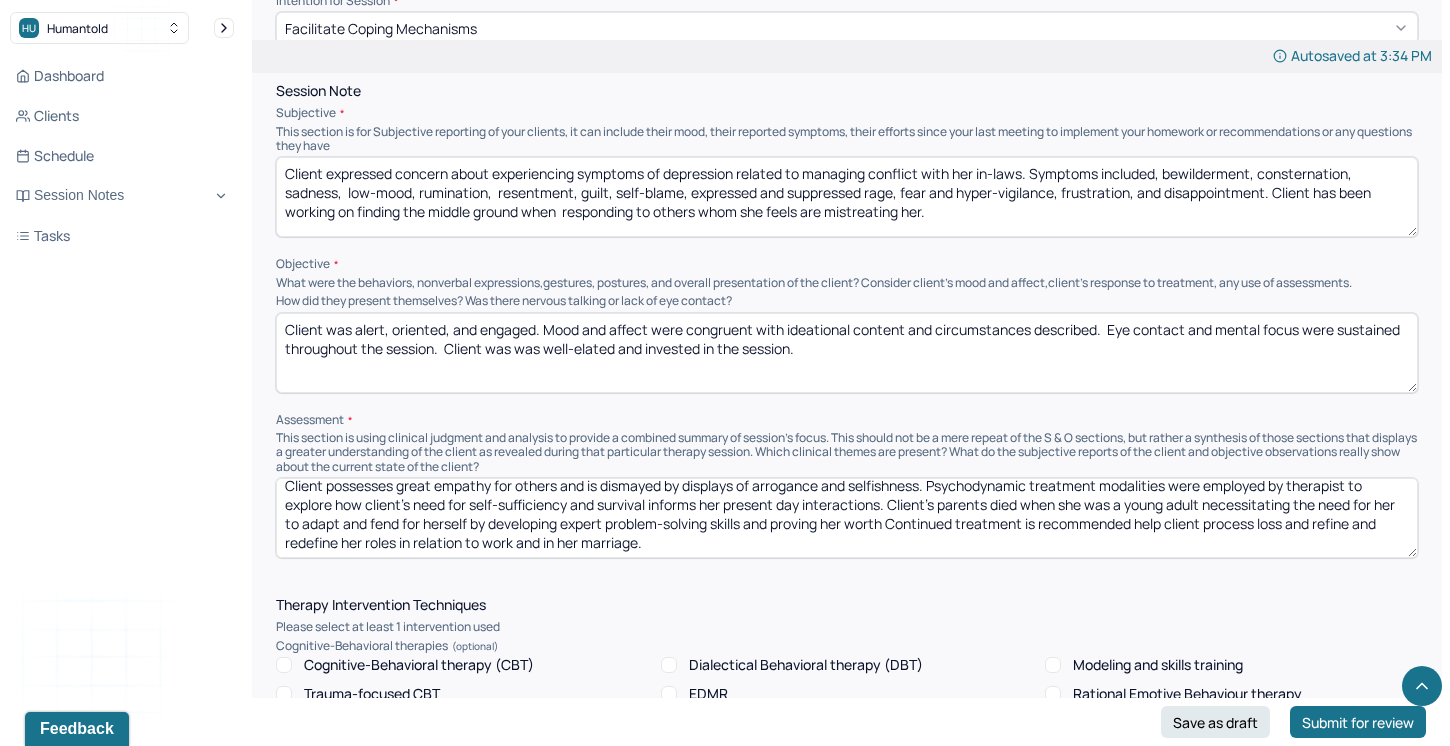 type on "Client was alert, oriented, and engaged. Mood and affect were congruent with ideational content and circumstances described.  Eye contact and mental focus were sustained throughout the session.  Client was was well-elated and invested in the session." 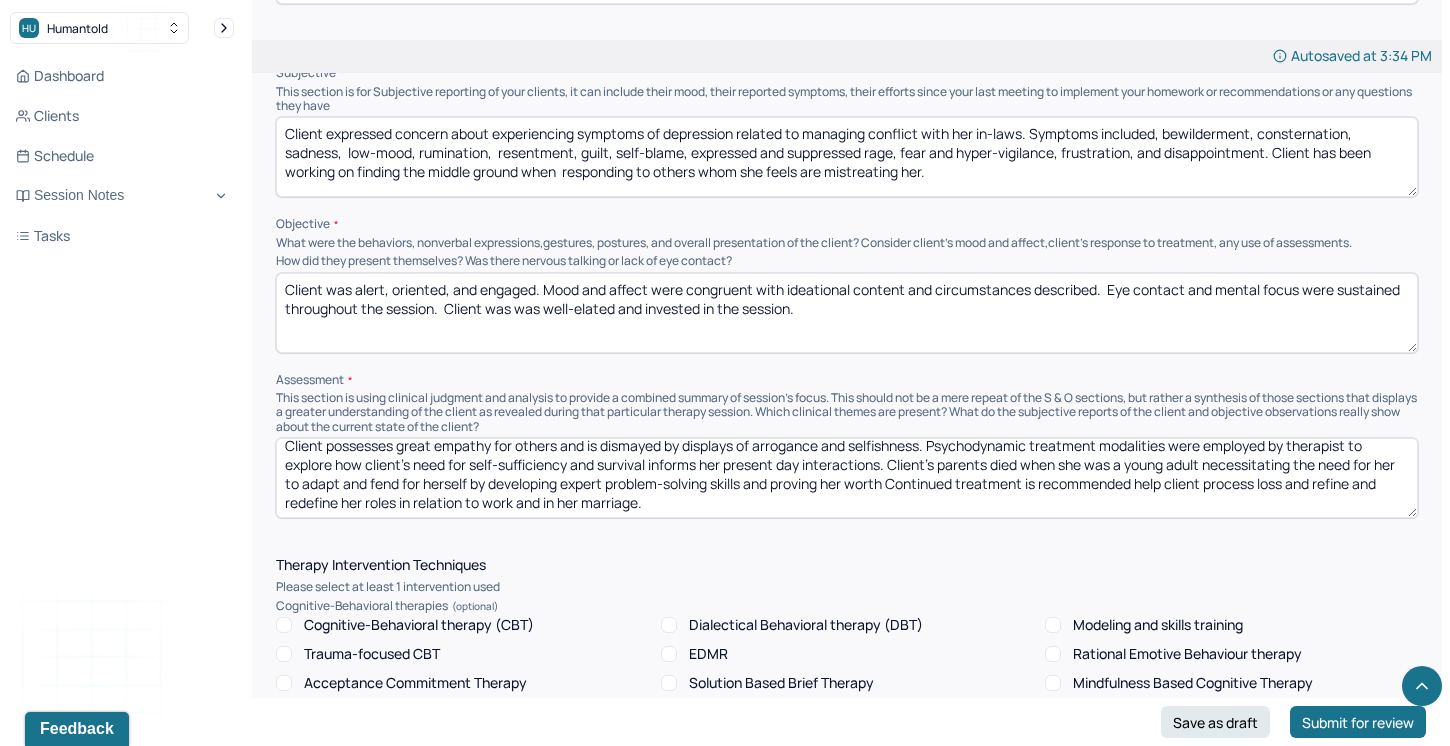 scroll, scrollTop: 1176, scrollLeft: 0, axis: vertical 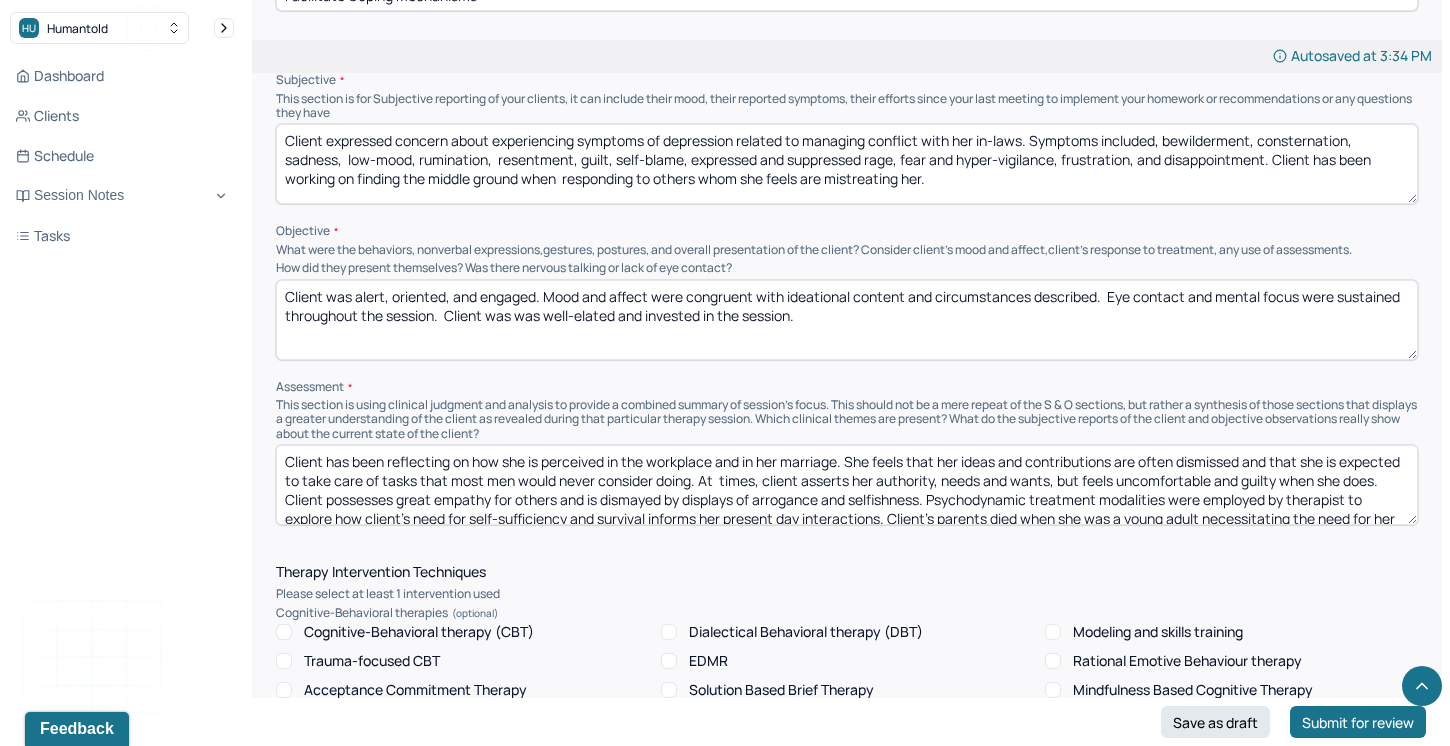 click on "Client has been reflecting on how she is perceived in the workplace and in her marriage. She feels that her ideas and contributions are often dismissed and that she is expected to take care of tasks that most men would never consider doing. At  times, client asserts her authority, needs and wants, but feels uncomfortable and guilty when she does. Client possesses great empathy for others and is dismayed by displays of arrogance and selfishness. Psychodynamic treatment modalities were employed by therapist to explore how client's need for self-sufficiency and survival informs her present day interactions. Client's parents died when she was a young adult necessitating the need for her to adapt and fend for herself by developing expert problem-solving skills and proving her worth Continued treatment is recommended help client process loss and refine and redefine her roles in relation to work and in her marriage." at bounding box center (847, 485) 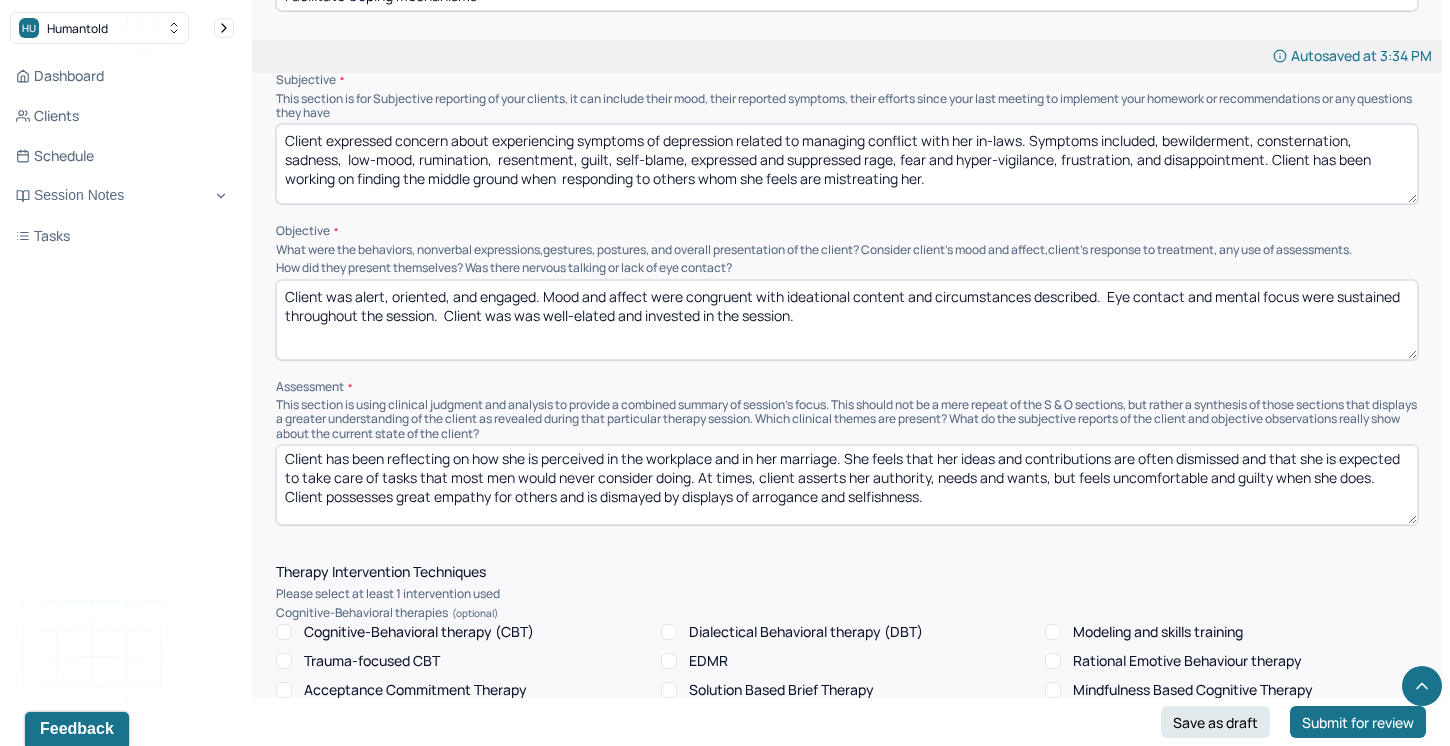 scroll, scrollTop: 22, scrollLeft: 0, axis: vertical 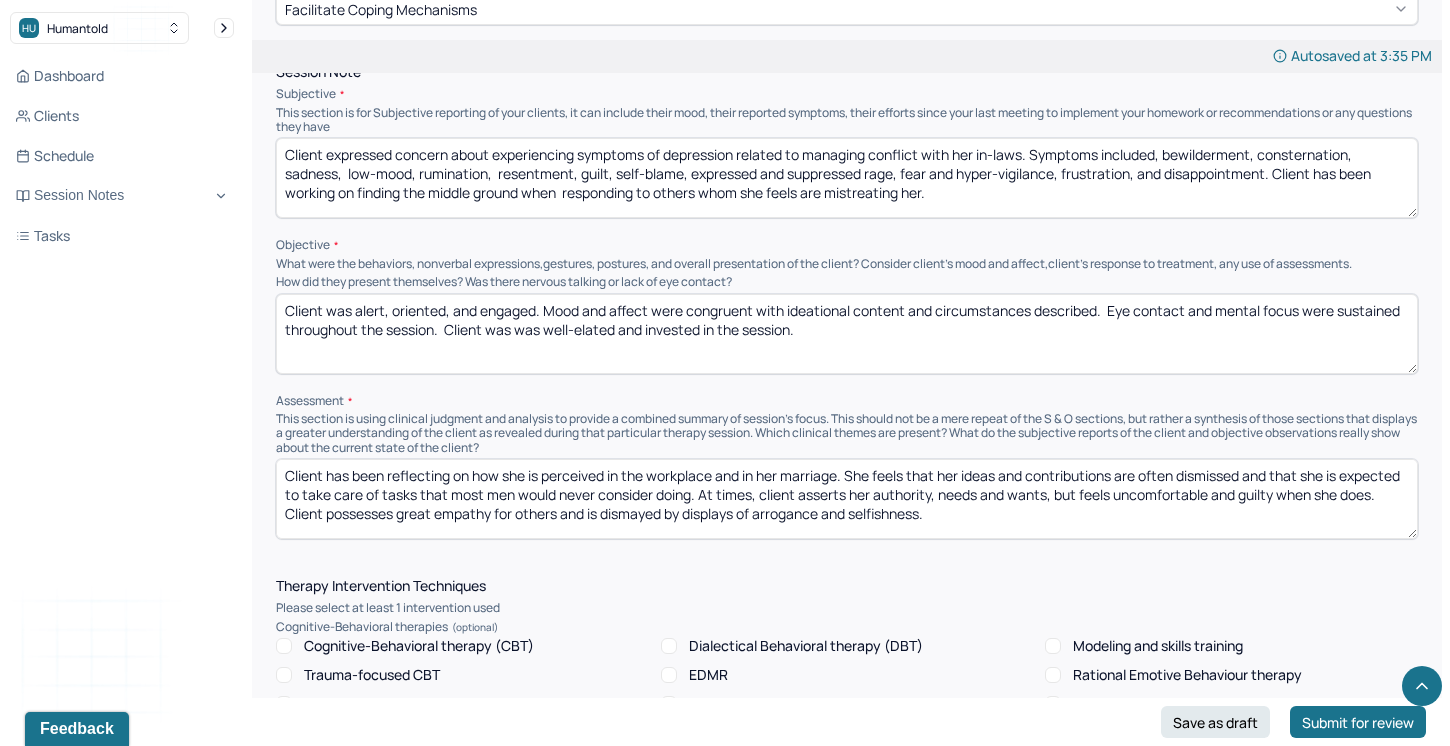 drag, startPoint x: 334, startPoint y: 476, endPoint x: 938, endPoint y: 513, distance: 605.1322 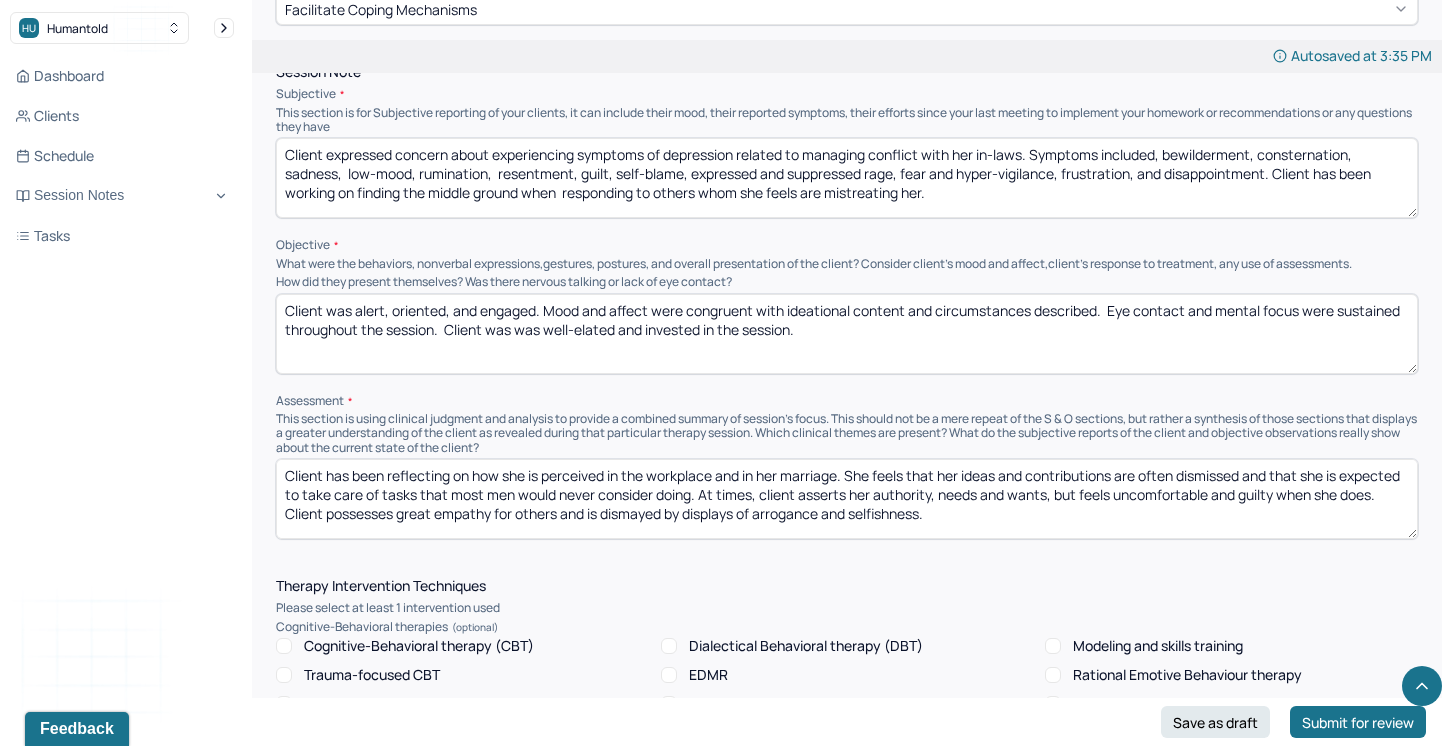 click on "Client has been reflecting on how she is perceived in the workplace and in her marriage. She feels that her ideas and contributions are often dismissed and that she is expected to take care of tasks that most men would never consider doing. At times, client asserts her authority, needs and wants, but feels uncomfortable and guilty when she does. Client possesses great empathy for others and is dismayed by displays of arrogance and selfishness.
Psychodynamic treatment modalities were employed by therapist to explore how client's need for self-sufficiency and survival informs her present day interactions. Client's parents died when she was a young adult necessitating the need for her to adapt and fend for herself by developing expert problem-solving skills and proving her worth Continued treatment is recommended help client process loss and refine and redefine her roles in relation to work and in her marriage." at bounding box center [847, 499] 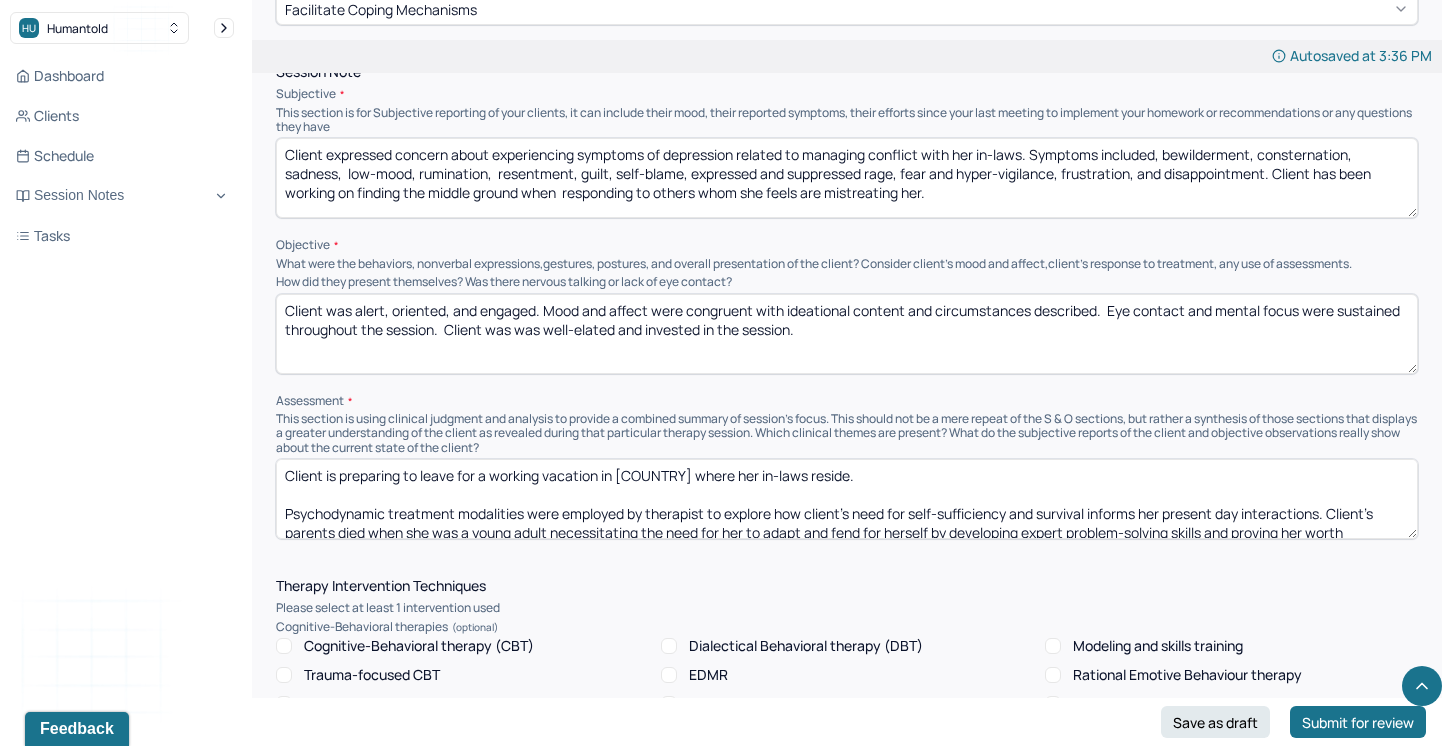 click on "Client is preparing to leave for a working vacation in [COUNTRY] where her in-laws reside.
Psychodynamic treatment modalities were employed by therapist to explore how client's need for self-sufficiency and survival informs her present day interactions. Client's parents died when she was a young adult necessitating the need for her to adapt and fend for herself by developing expert problem-solving skills and proving her worth Continued treatment is recommended help client process loss and refine and redefine her roles in relation to work and in her marriage." at bounding box center (847, 499) 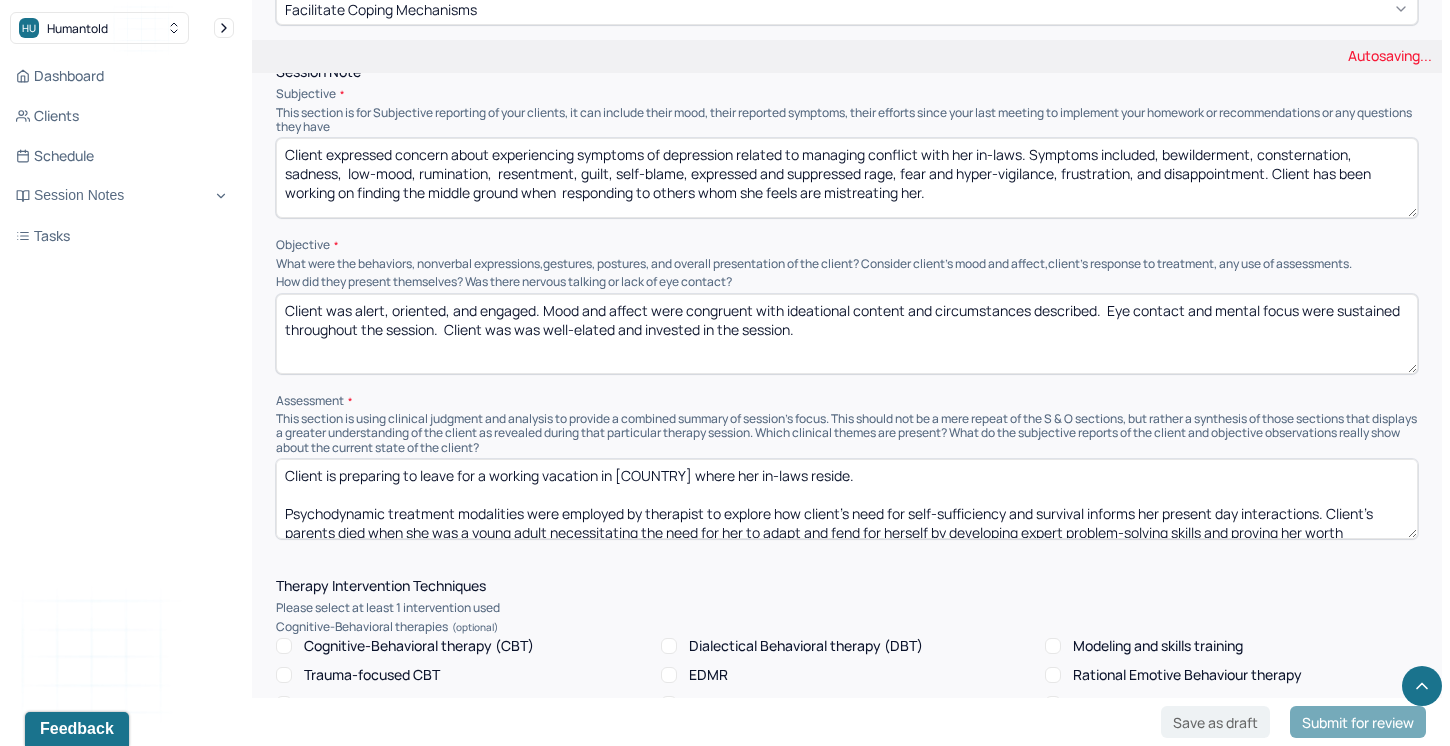 click on "Client is preparing to leave for a working vacation in [COUNTRY] where her in-laws reside.
Psychodynamic treatment modalities were employed by therapist to explore how client's need for self-sufficiency and survival informs her present day interactions. Client's parents died when she was a young adult necessitating the need for her to adapt and fend for herself by developing expert problem-solving skills and proving her worth Continued treatment is recommended help client process loss and refine and redefine her roles in relation to work and in her marriage." at bounding box center (847, 499) 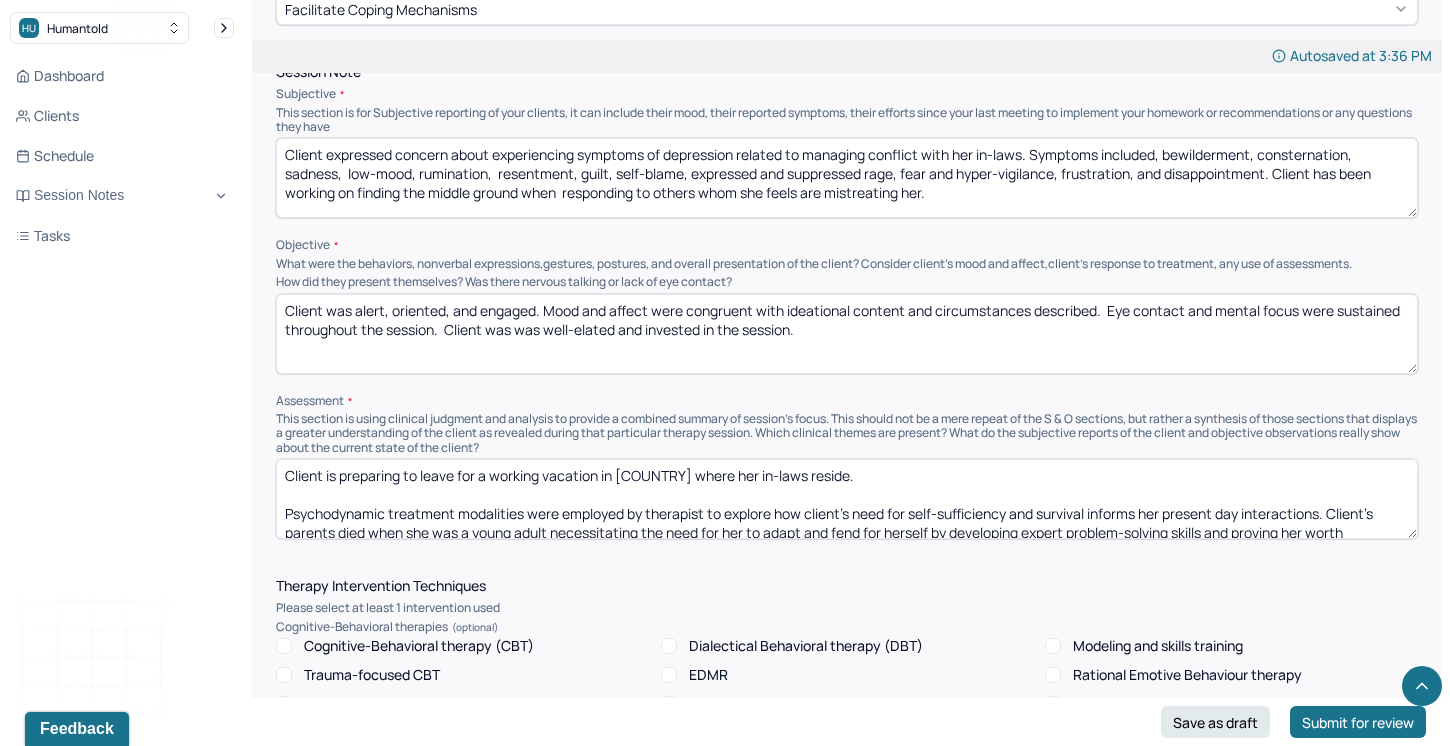 click on "Client is preparing to leave for a working vacation in [COUNTRY] where her in-laws reside.
Psychodynamic treatment modalities were employed by therapist to explore how client's need for self-sufficiency and survival informs her present day interactions. Client's parents died when she was a young adult necessitating the need for her to adapt and fend for herself by developing expert problem-solving skills and proving her worth Continued treatment is recommended help client process loss and refine and redefine her roles in relation to work and in her marriage." at bounding box center [847, 499] 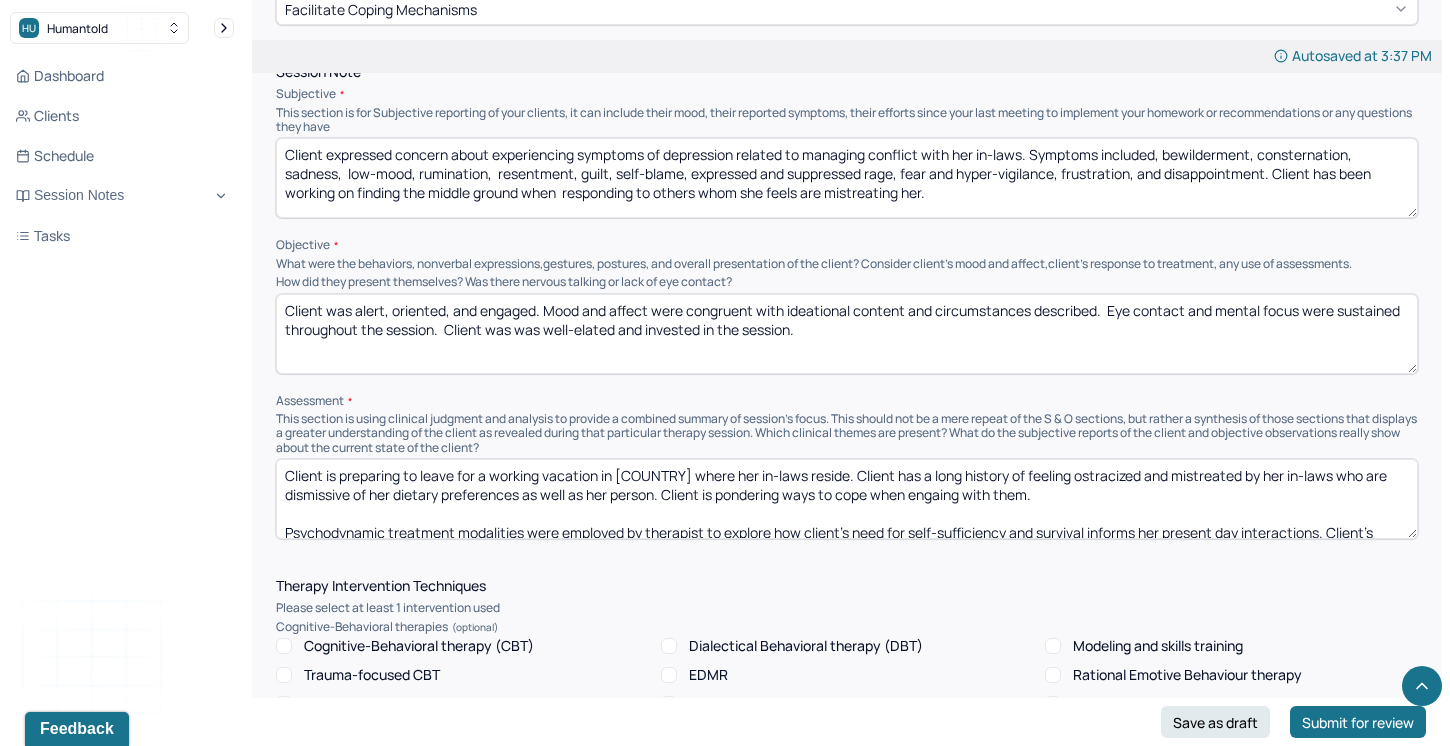 drag, startPoint x: 971, startPoint y: 490, endPoint x: 946, endPoint y: 492, distance: 25.079872 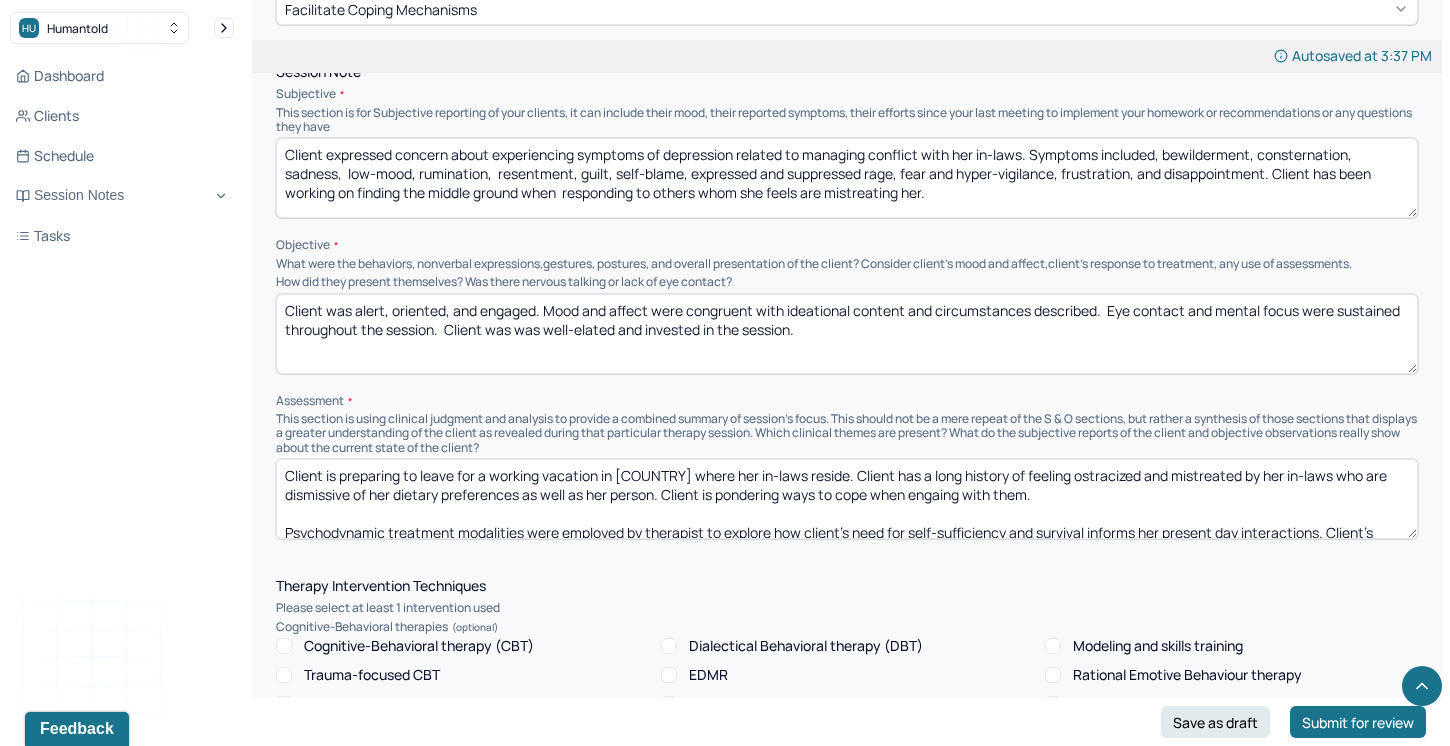 click on "Client is preparing to leave for a working vacation in [COUNTRY] where her in-laws reside. Client has a long history of feeling ostracized and mistreated by her in-laws who are dismissive of her dietary preferences as well as her person. Client is pondering ways to cope when engaing with them.
Psychodynamic treatment modalities were employed by therapist to explore how client's need for self-sufficiency and survival informs her present day interactions. Client's parents died when she was a young adult necessitating the need for her to adapt and fend for herself by developing expert problem-solving skills and proving her worth Continued treatment is recommended help client process loss and refine and redefine her roles in relation to work and in her marriage." at bounding box center [847, 499] 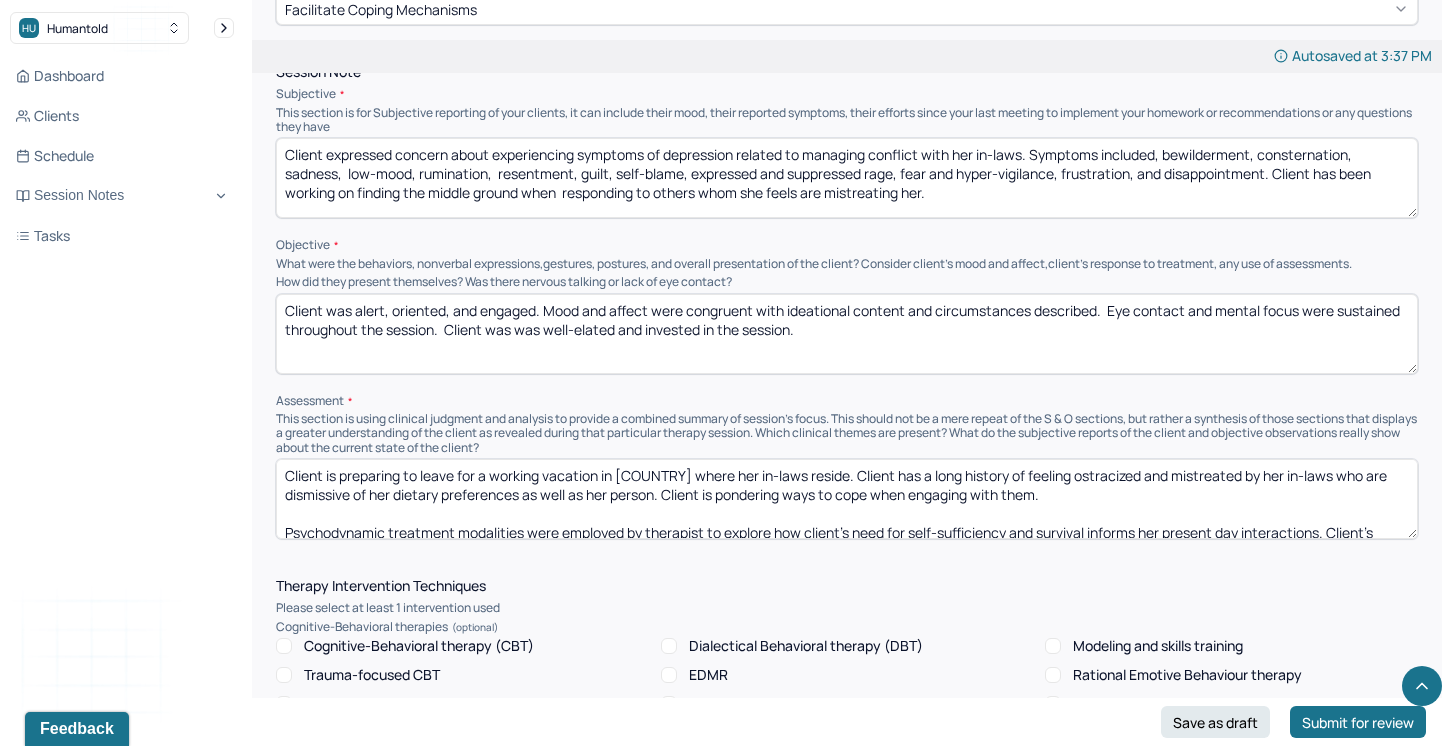 click on "Client is preparing to leave for a working vacation in [COUNTRY] where her in-laws reside. Client has a long history of feeling ostracized and mistreated by her in-laws who are dismissive of her dietary preferences as well as her person. Client is pondering ways to cope when engagingwith them.
Psychodynamic treatment modalities were employed by therapist to explore how client's need for self-sufficiency and survival informs her present day interactions. Client's parents died when she was a young adult necessitating the need for her to adapt and fend for herself by developing expert problem-solving skills and proving her worth Continued treatment is recommended help client process loss and refine and redefine her roles in relation to work and in her marriage." at bounding box center (847, 499) 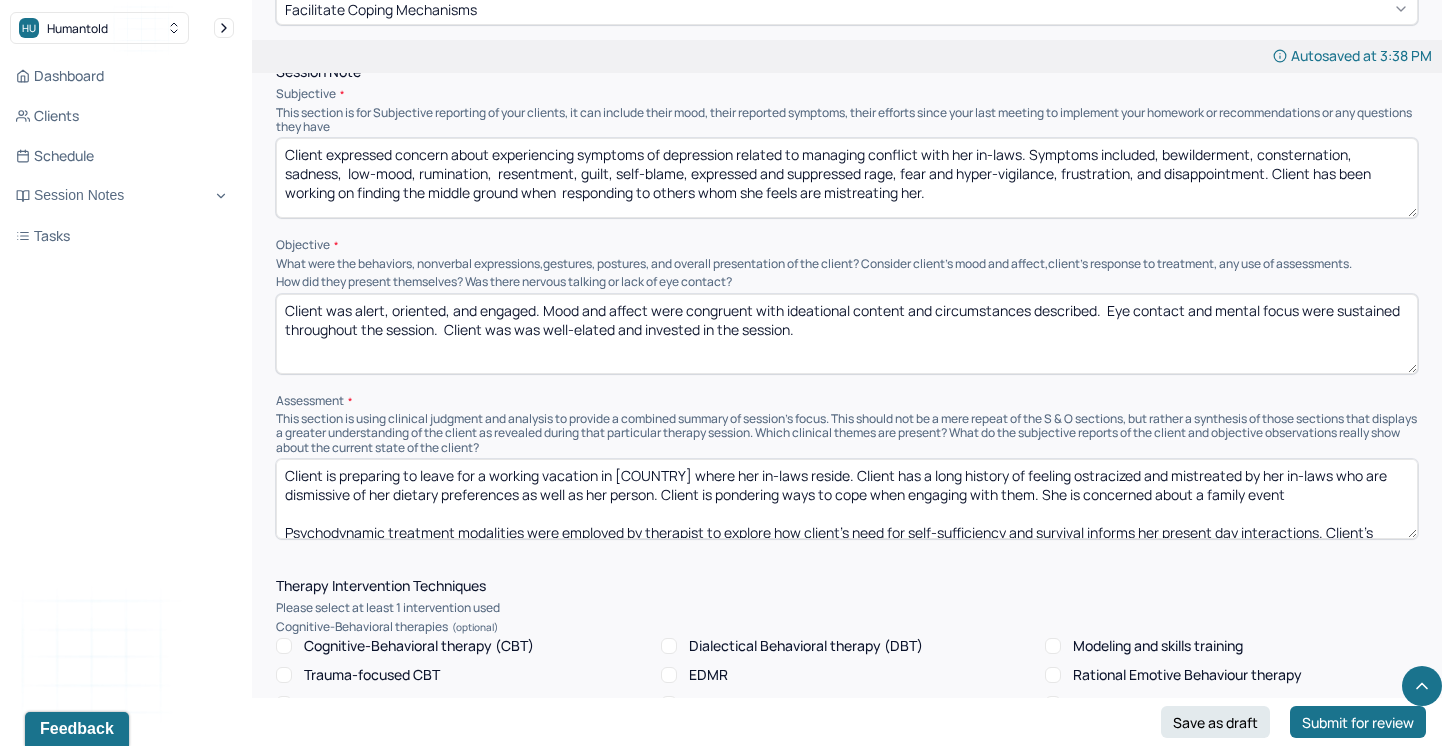 click on "Client is preparing to leave for a working vacation in [COUNTRY] where her in-laws reside. Client has a long history of feeling ostracized and mistreated by her in-laws who are dismissive of her dietary preferences as well as her person. Client is pondering ways to cope when engaging with them. She is concerned about a family event
Psychodynamic treatment modalities were employed by therapist to explore how client's need for self-sufficiency and survival informs her present day interactions. Client's parents died when she was a young adult necessitating the need for her to adapt and fend for herself by developing expert problem-solving skills and proving her worth Continued treatment is recommended help client process loss and refine and redefine her roles in relation to work and in her marriage." at bounding box center [847, 499] 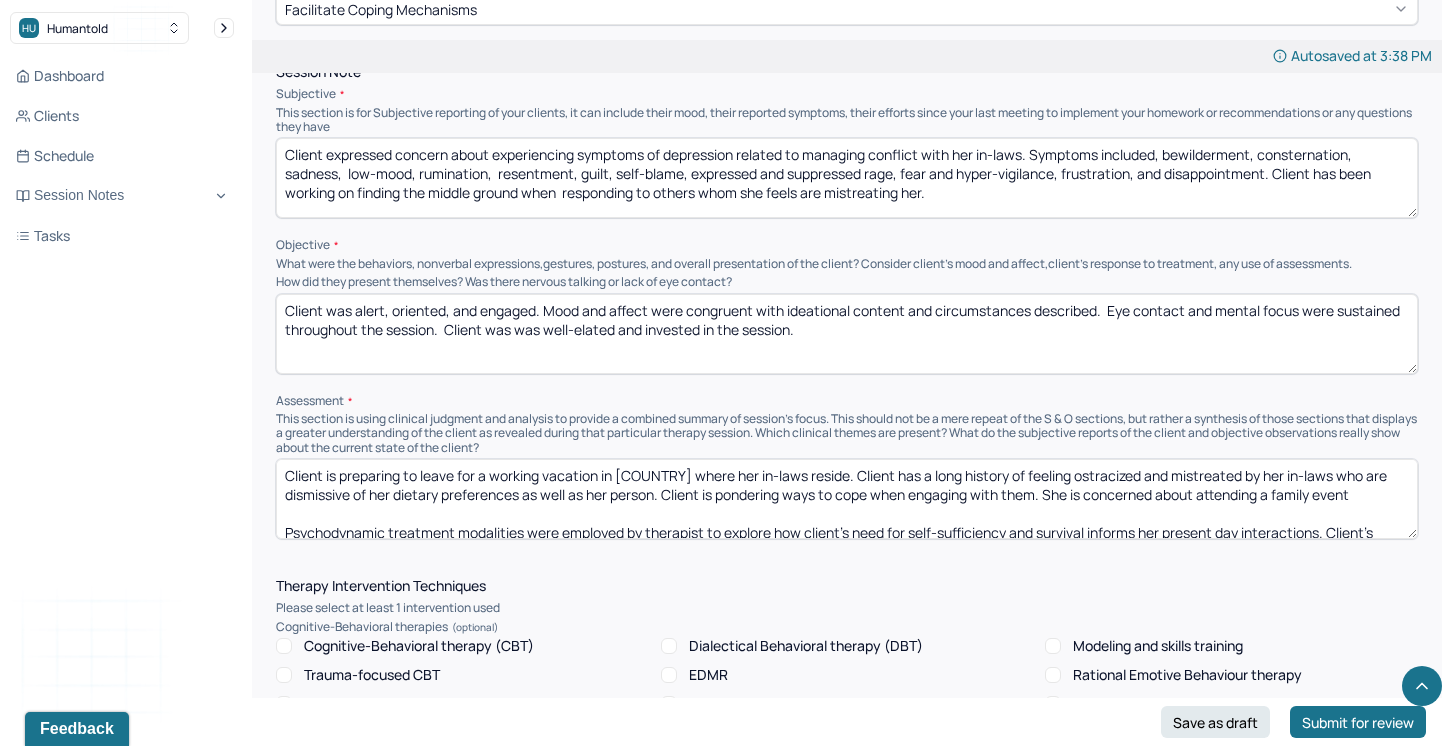 click on "Client is preparing to leave for a working vacation in [COUNTRY] where her in-laws reside. Client has a long history of feeling ostracized and mistreated by her in-laws who are dismissive of her dietary preferences as well as her person. Client is pondering ways to cope when engaging with them. She is concerned about attending  family event
Psychodynamic treatment modalities were employed by therapist to explore how client's need for self-sufficiency and survival informs her present day interactions. Client's parents died when she was a young adult necessitating the need for her to adapt and fend for herself by developing expert problem-solving skills and proving her worth Continued treatment is recommended help client process loss and refine and redefine her roles in relation to work and in her marriage." at bounding box center [847, 499] 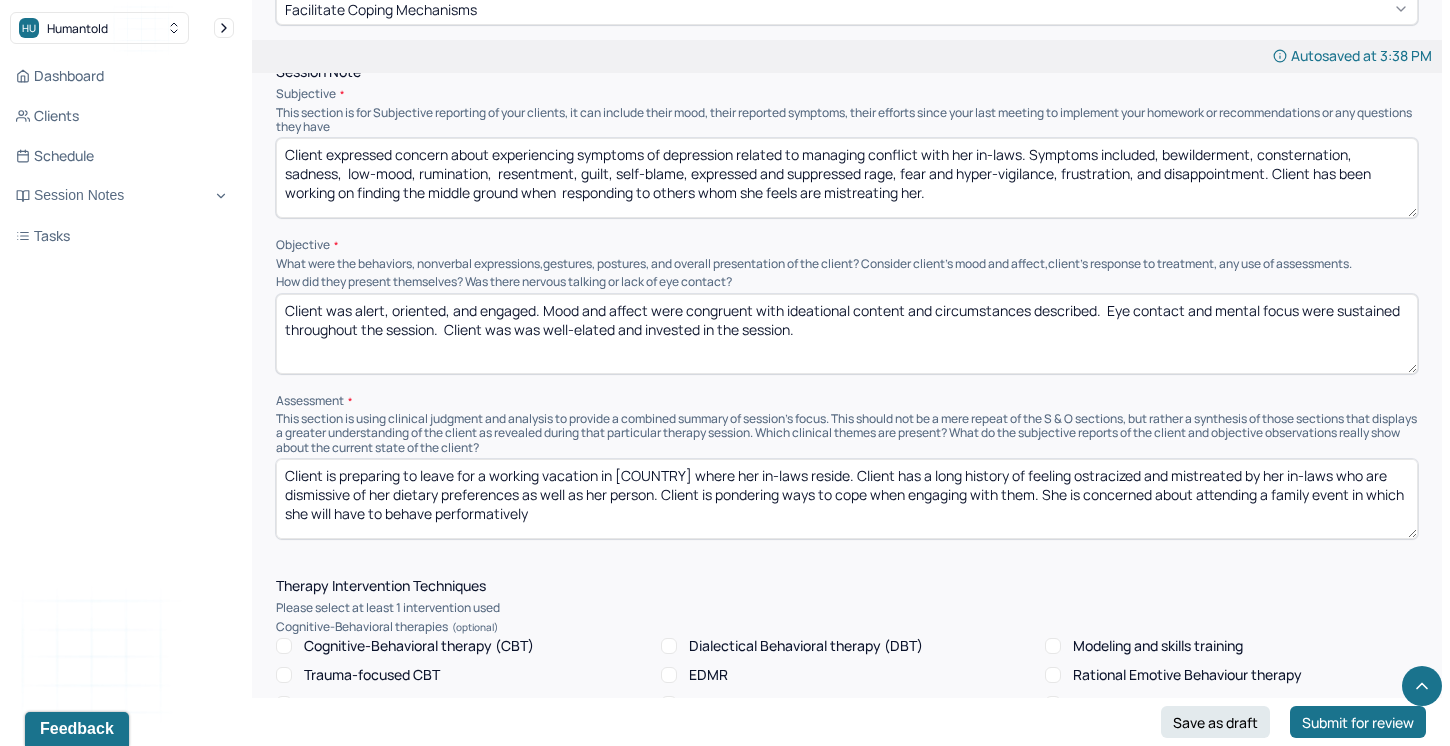 click on "Client is preparing to leave for a working vacation in [COUNTRY] where her in-laws reside. Client has a long history of feeling ostracized and mistreated by her in-laws who are dismissive of her dietary preferences as well as her person. Client is pondering ways to cope when engaging with them. She is concerned about attending a family event in which she will have to behave performatively
Psychodynamic treatment modalities were employed by therapist to explore how client's need for self-sufficiency and survival informs her present day interactions. Client's parents died when she was a young adult necessitating the need for her to adapt and fend for herself by developing expert problem-solving skills and proving her worth Continued treatment is recommended help client process loss and refine and redefine her roles in relation to work and in her marriage." at bounding box center (847, 499) 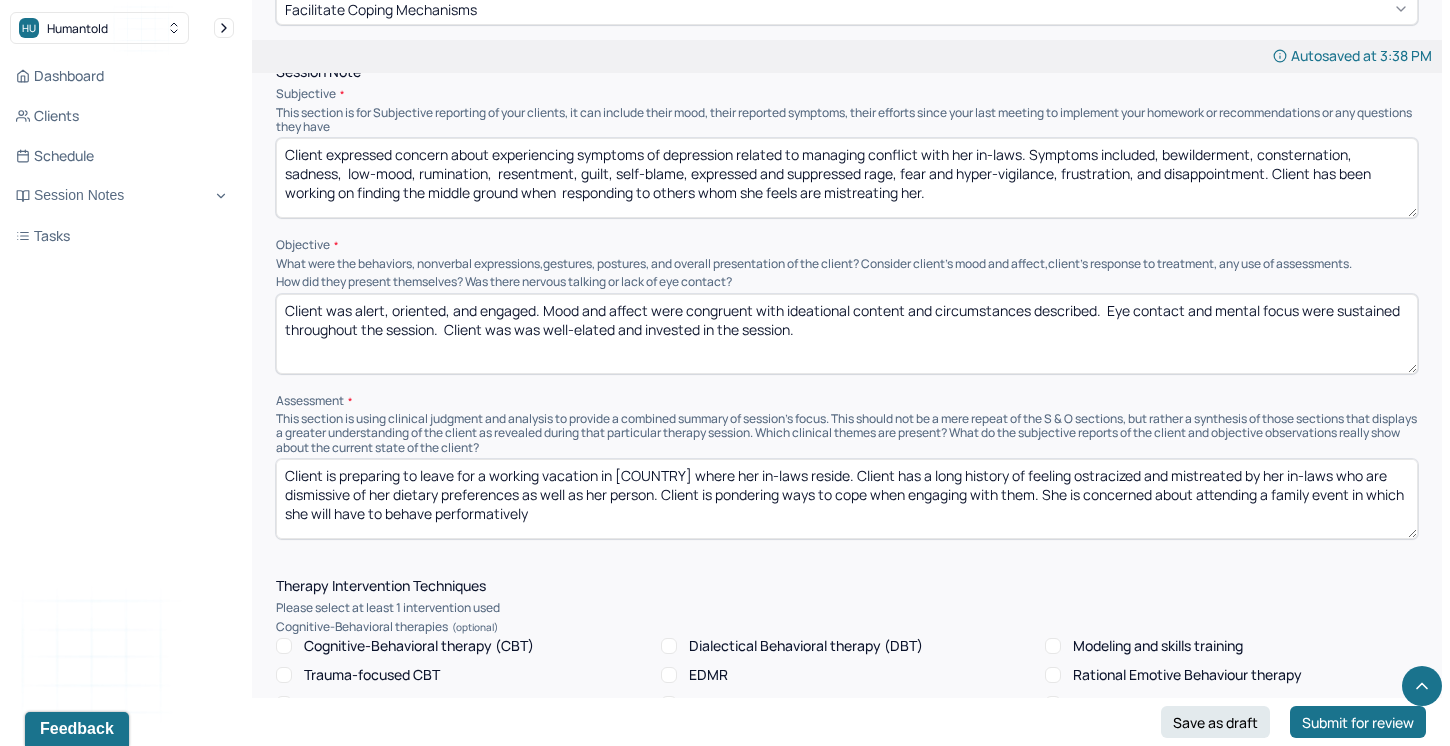 drag, startPoint x: 592, startPoint y: 515, endPoint x: 481, endPoint y: 511, distance: 111.07205 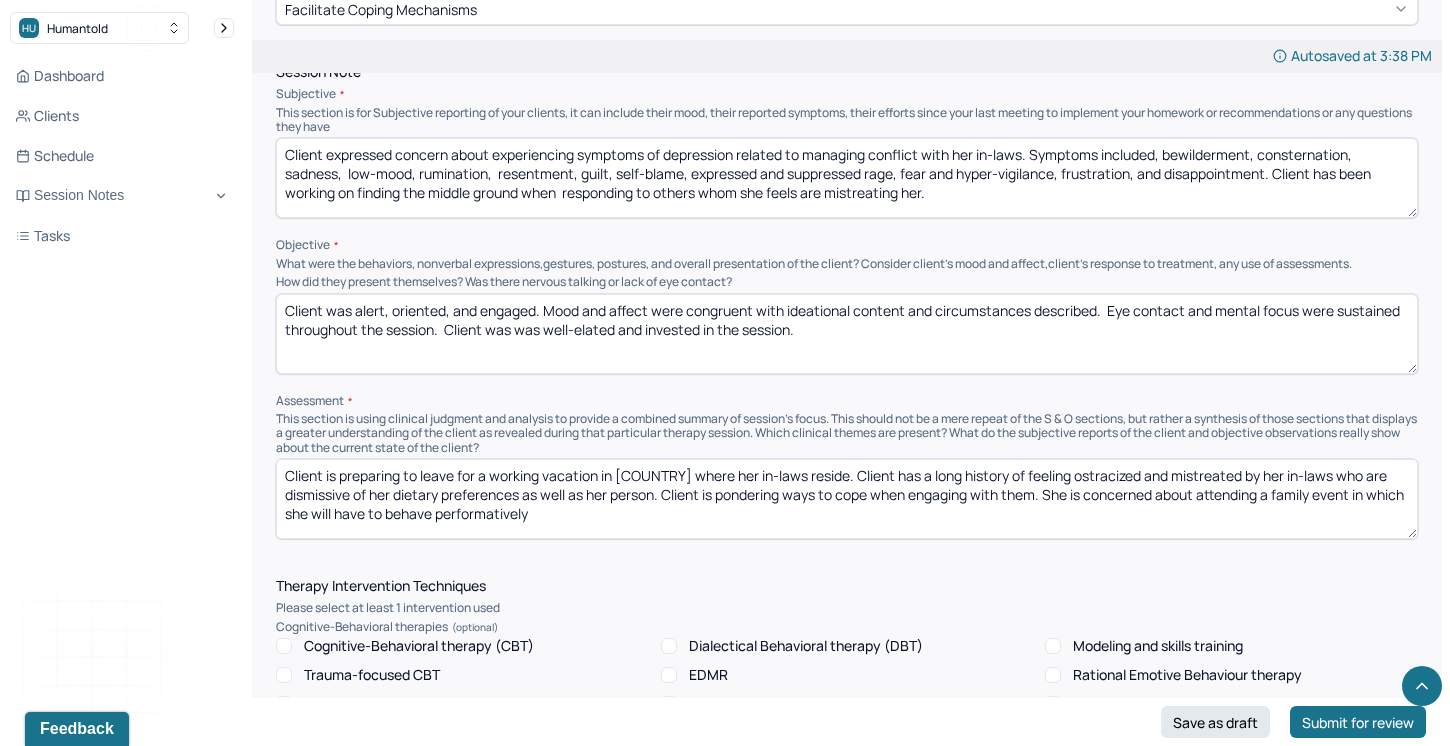 click on "Client is preparing to leave for a working vacation in [COUNTRY] where her in-laws reside. Client has a long history of feeling ostracized and mistreated by her in-laws who are dismissive of her dietary preferences as well as her person. Client is pondering ways to cope when engaging with them. She is concerned about attending a family event in which she will have to behave performatively
Psychodynamic treatment modalities were employed by therapist to explore how client's need for self-sufficiency and survival informs her present day interactions. Client's parents died when she was a young adult necessitating the need for her to adapt and fend for herself by developing expert problem-solving skills and proving her worth Continued treatment is recommended help client process loss and refine and redefine her roles in relation to work and in her marriage." at bounding box center (847, 499) 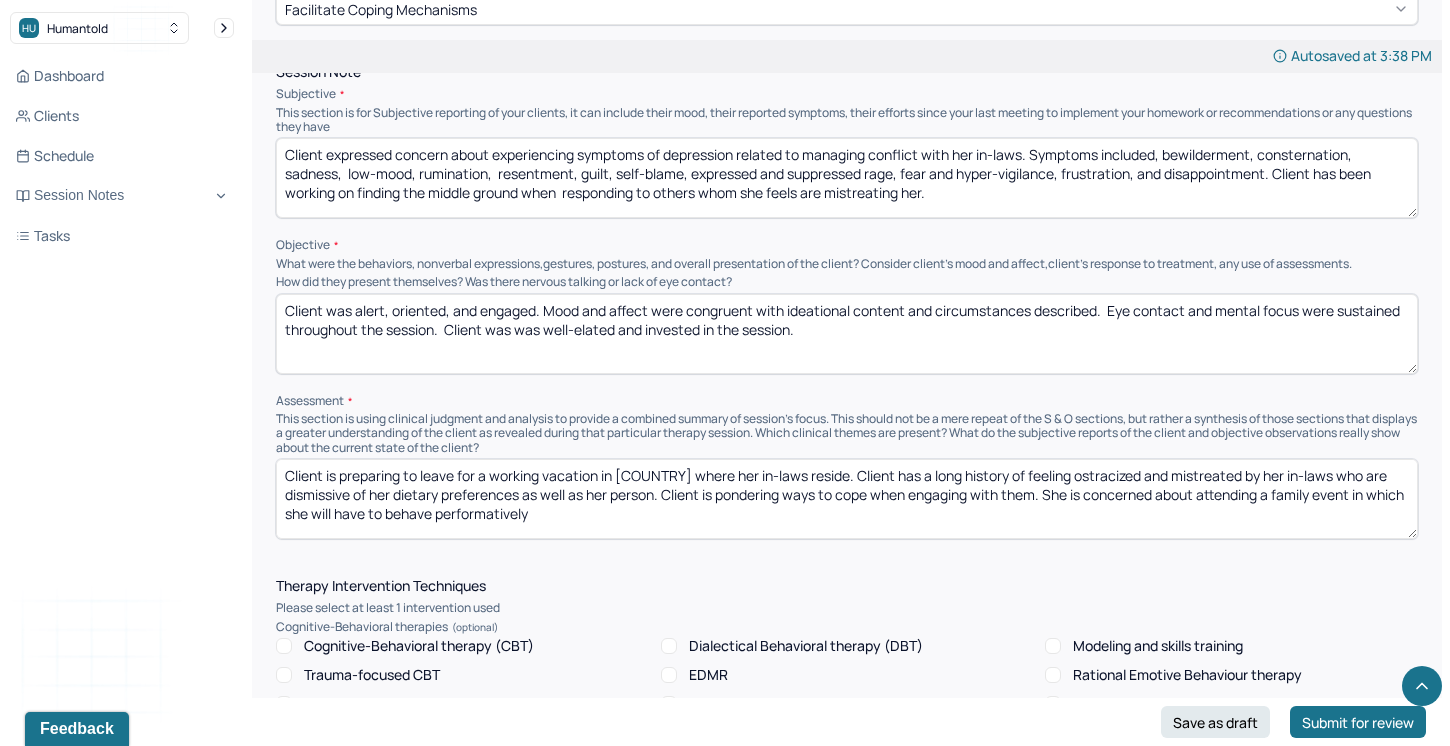 drag, startPoint x: 581, startPoint y: 508, endPoint x: 477, endPoint y: 511, distance: 104.04326 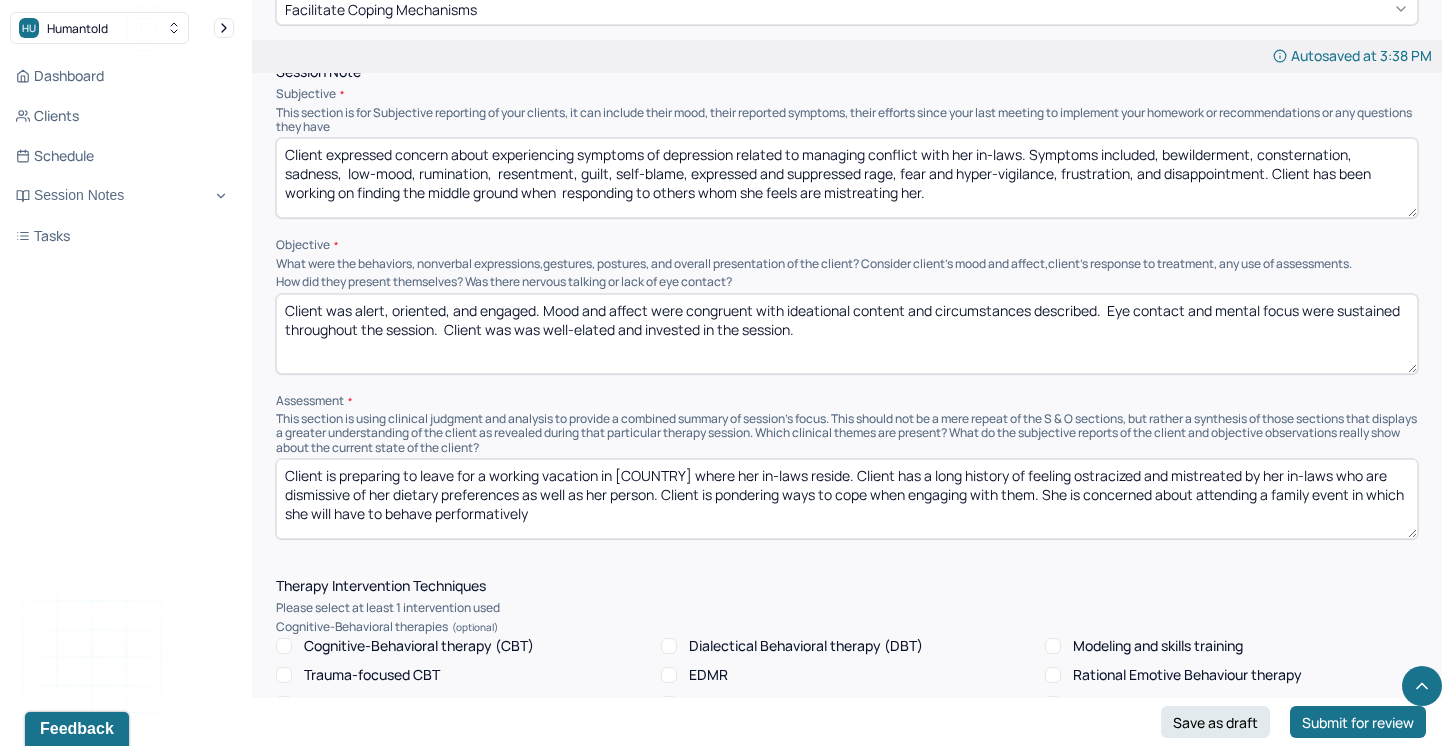 click on "Client is preparing to leave for a working vacation in [COUNTRY] where her in-laws reside. Client has a long history of feeling ostracized and mistreated by her in-laws who are dismissive of her dietary preferences as well as her person. Client is pondering ways to cope when engaging with them. She is concerned about attending a family event in which she will have to behave performatively
Psychodynamic treatment modalities were employed by therapist to explore how client's need for self-sufficiency and survival informs her present day interactions. Client's parents died when she was a young adult necessitating the need for her to adapt and fend for herself by developing expert problem-solving skills and proving her worth Continued treatment is recommended help client process loss and refine and redefine her roles in relation to work and in her marriage." at bounding box center (847, 499) 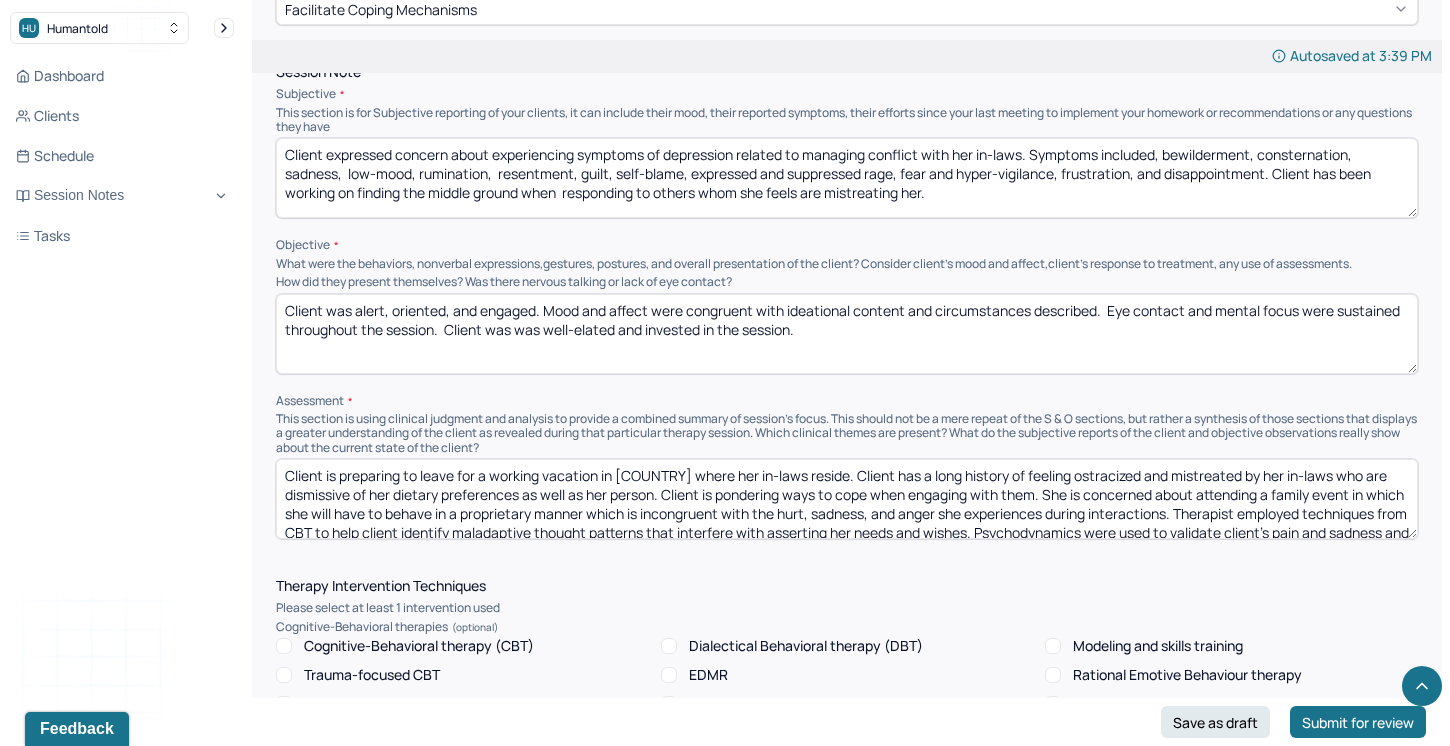 drag, startPoint x: 568, startPoint y: 509, endPoint x: 526, endPoint y: 511, distance: 42.047592 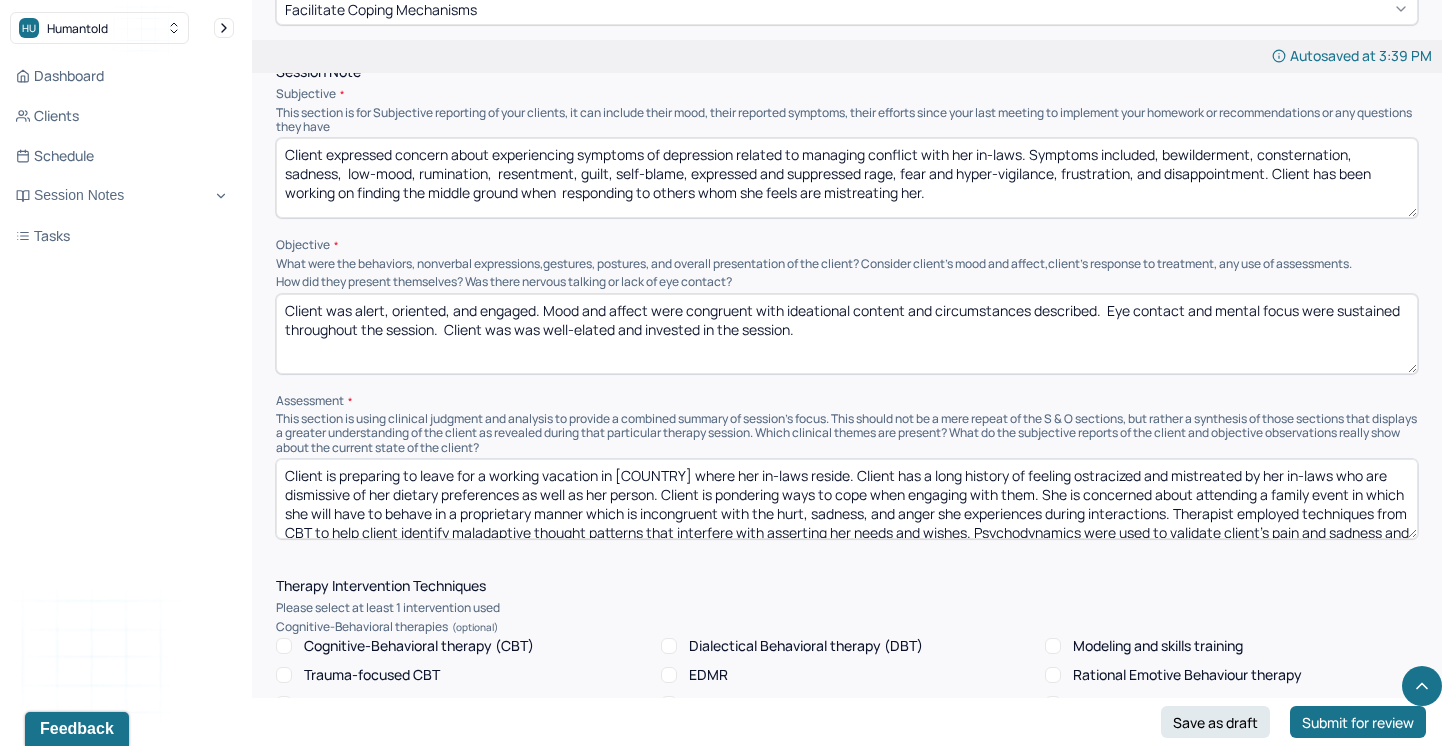 click on "Client is preparing to leave for a working vacation in [COUNTRY] where her in-laws reside. Client has a long history of feeling ostracized and mistreated by her in-laws who are dismissive of her dietary preferences as well as her person. Client is pondering ways to cope when engaging with them. She is concerned about attending a family event in which she will have to behave in a proprietary manner which is incongruent with the hurt, sadness, and anger she experiences during interactions. Therapist employed techniques from CBT to help client identify maladaptive thought patterns that interfere with asserting her needs and wishes. Psychodynamics were used to validate client's pain and sadness and to point to the client's need for self-sufficiency and survival informing her present day interactions. Client's parents died when she was a young adult necessitating the need for her to adapt and fend for herself by developing expert problem-solving skills and proving her worth Continued treatment is recommended help client process loss and refine and redefine her roles in relation to work and in her marriage." at bounding box center [847, 499] 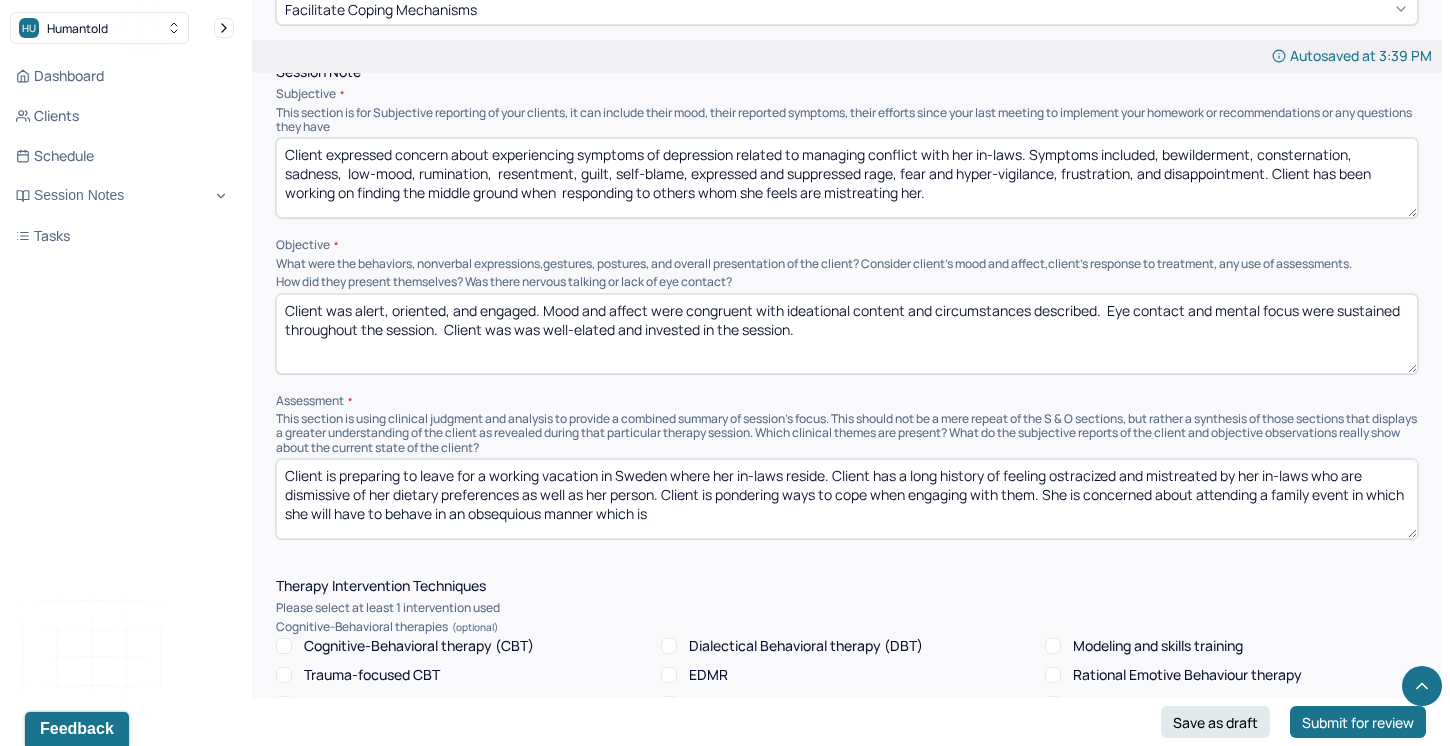 click on "Client is preparing to leave for a working vacation in [COUNTRY] where her in-laws reside. Client has a long history of feeling ostracized and mistreated by her in-laws who are dismissive of her dietary preferences as well as her person. Client is pondering ways to cope when engaging with them. She is concerned about attending a family event in which she will have to behave in an obsequious  manner which is
Psychodynamic treatment modalities were employed by therapist to explore how client's need for self-sufficiency and survival informs her present day interactions. Client's parents died when she was a young adult necessitating the need for her to adapt and fend for herself by developing expert problem-solving skills and proving her worth Continued treatment is recommended help client process loss and refine and redefine her roles in relation to work and in her marriage." at bounding box center [847, 499] 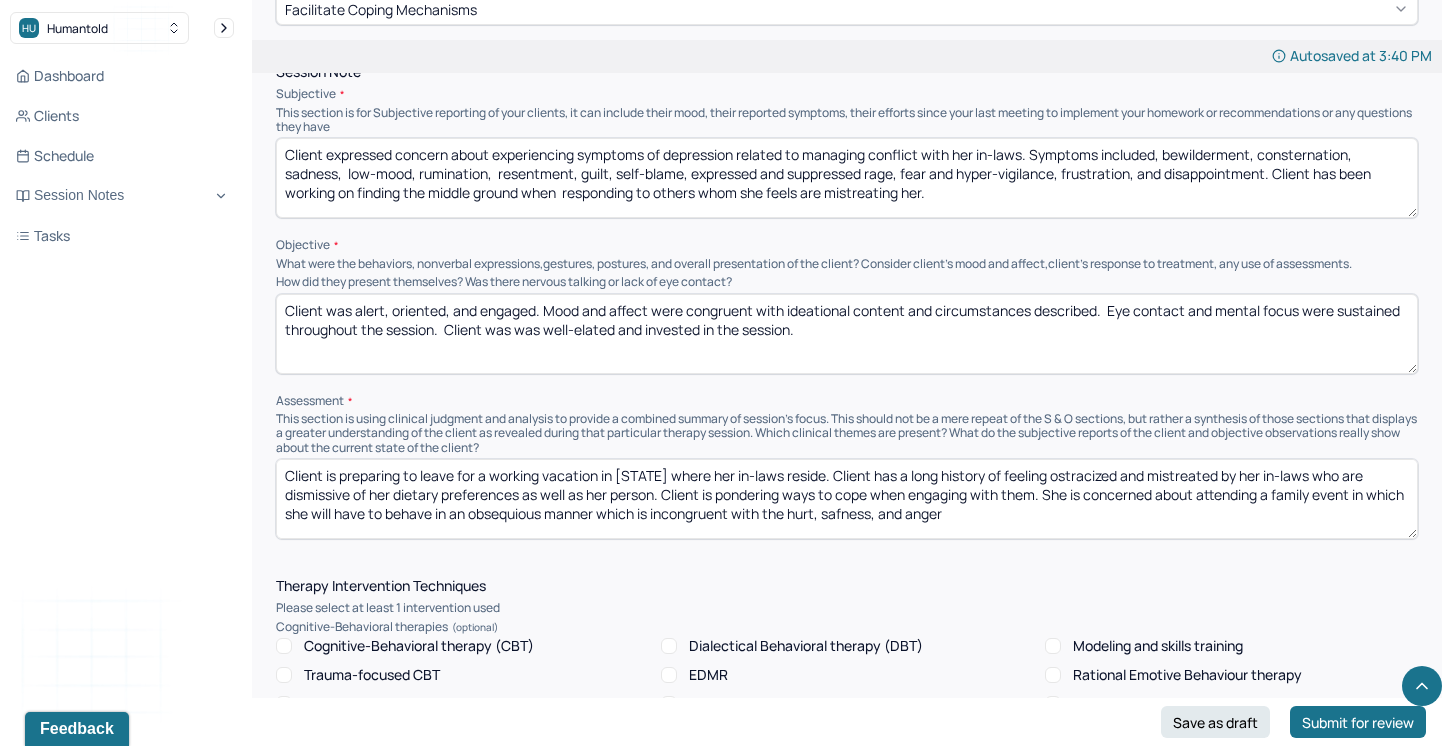 click on "Client is preparing to leave for a working vacation in [STATE] where her in-laws reside. Client has a long history of feeling ostracized and mistreated by her in-laws who are dismissive of her dietary preferences as well as her person. Client is pondering ways to cope when engaging with them. She is concerned about attending a family event in which she will have to behave in an obsequious manner which is incongruent with the hurt, safness, and anger
Psychodynamic treatment modalities were employed by therapist to explore how client's need for self-sufficiency and survival informs her present day interactions. Client's parents died when she was a young adult necessitating the need for her to adapt and fend for herself by developing expert problem-solving skills and proving her worth Continued treatment is recommended help client process loss and refine and redefine her roles in relation to work and in her marriage." at bounding box center (847, 499) 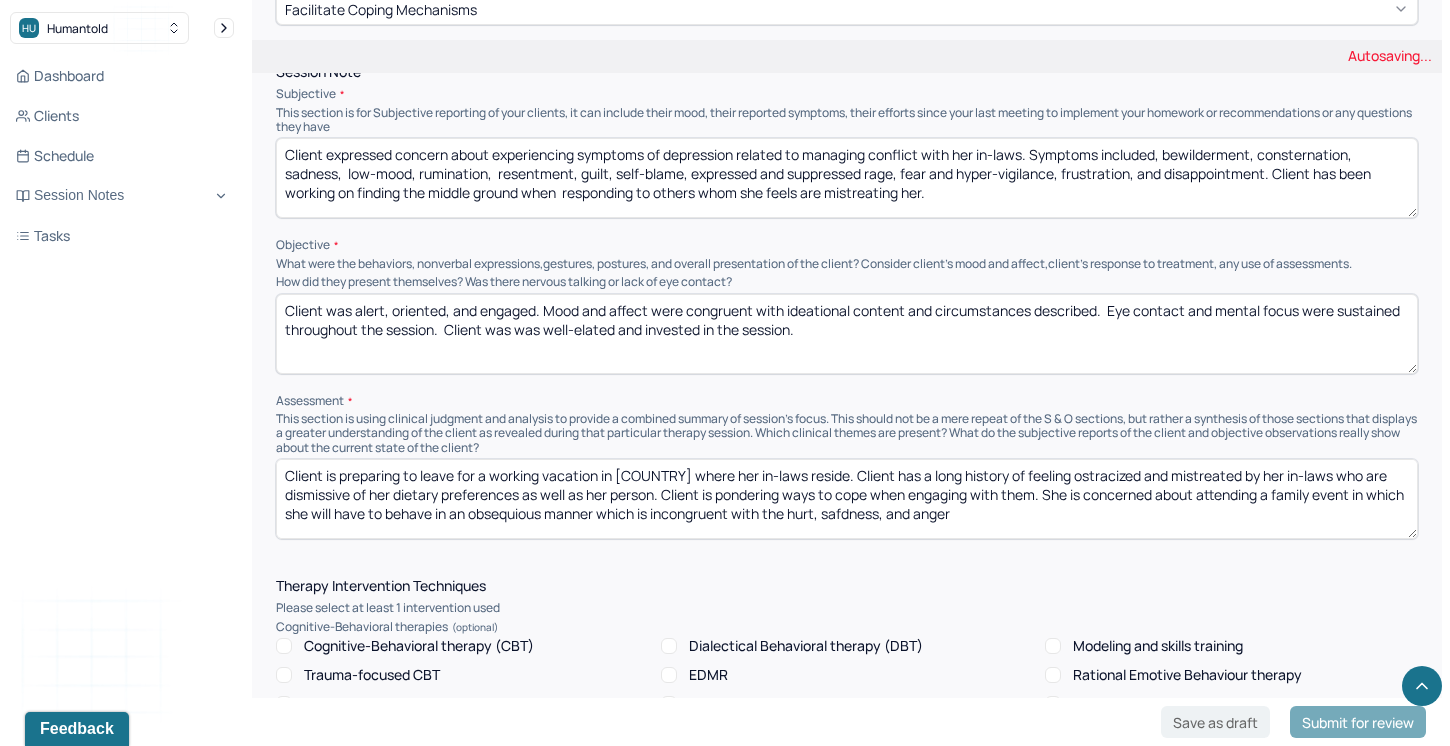 click on "Client is preparing to leave for a working vacation in [STATE] where her in-laws reside. Client has a long history of feeling ostracized and mistreated by her in-laws who are dismissive of her dietary preferences as well as her person. Client is pondering ways to cope when engaging with them. She is concerned about attending a family event in which she will have to behave in an obsequious manner which is incongruent with the hurt, safness, and anger
Psychodynamic treatment modalities were employed by therapist to explore how client's need for self-sufficiency and survival informs her present day interactions. Client's parents died when she was a young adult necessitating the need for her to adapt and fend for herself by developing expert problem-solving skills and proving her worth Continued treatment is recommended help client process loss and refine and redefine her roles in relation to work and in her marriage." at bounding box center (847, 499) 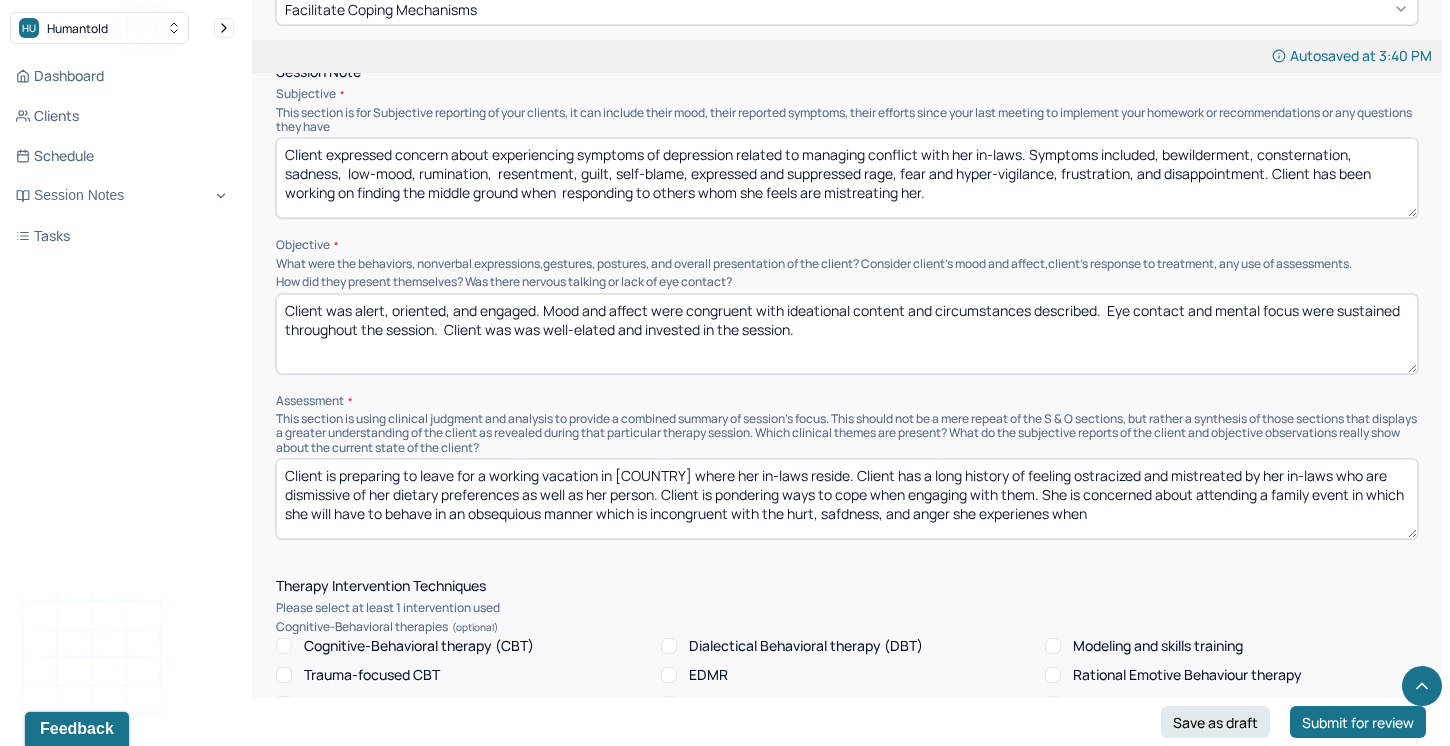 click on "Client is preparing to leave for a working vacation in [COUNTRY] where her in-laws reside. Client has a long history of feeling ostracized and mistreated by her in-laws who are dismissive of her dietary preferences as well as her person. Client is pondering ways to cope when engaging with them. She is concerned about attending a family event in which she will have to behave in an obsequious manner which is incongruent with the hurt, safdness, and anger she experienes when
Psychodynamic treatment modalities were employed by therapist to explore how client's need for self-sufficiency and survival informs her present day interactions. Client's parents died when she was a young adult necessitating the need for her to adapt and fend for herself by developing expert problem-solving skills and proving her worth Continued treatment is recommended help client process loss and refine and redefine her roles in relation to work and in her marriage." at bounding box center [847, 499] 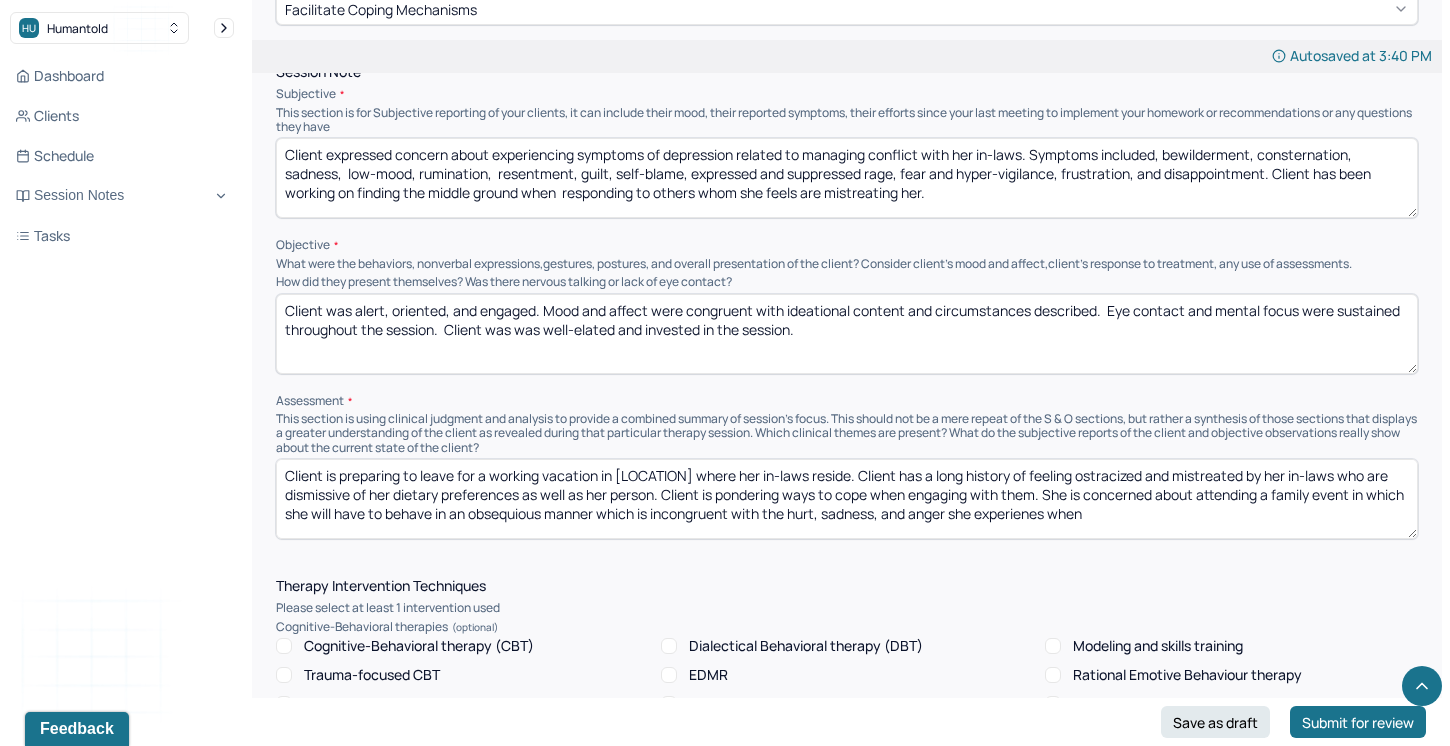 drag, startPoint x: 1096, startPoint y: 508, endPoint x: 1064, endPoint y: 511, distance: 32.140316 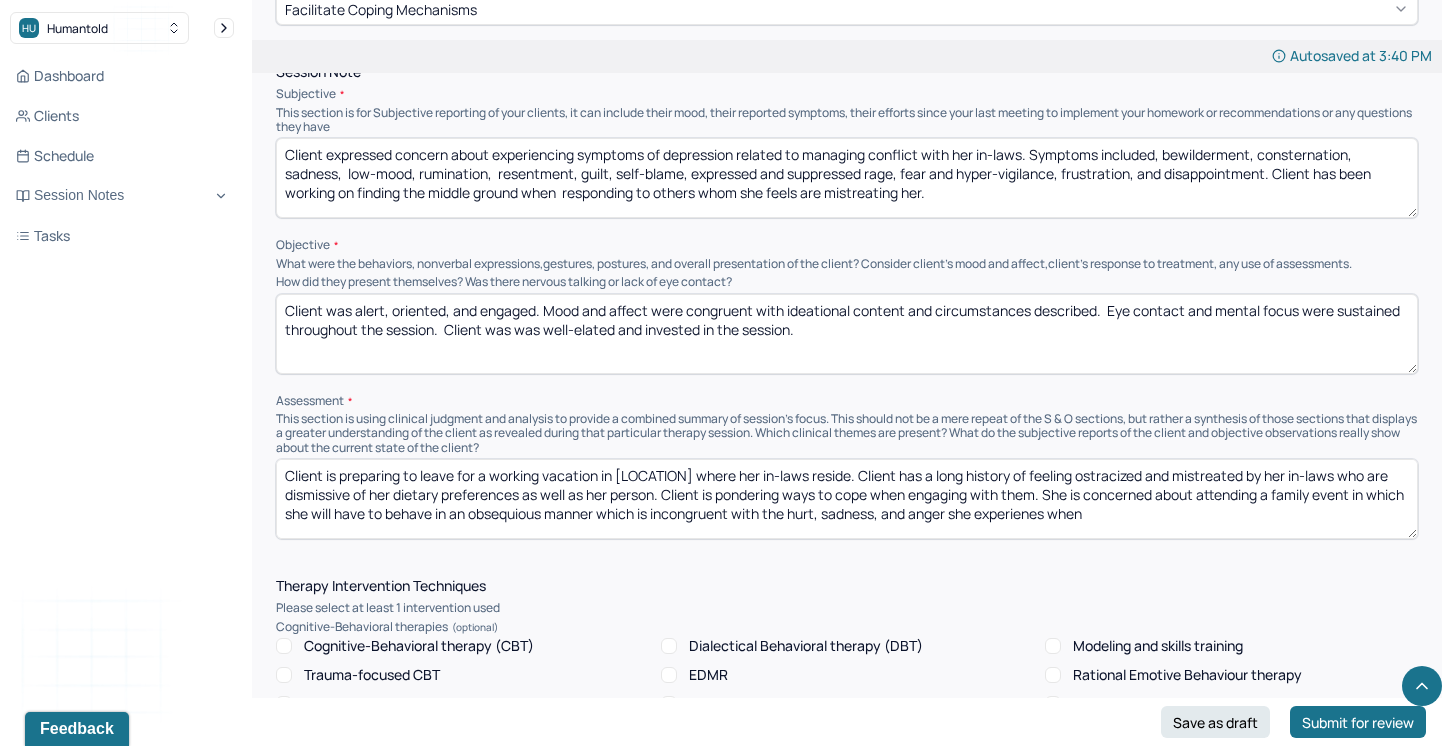 click on "Client is preparing to leave for a working vacation in [LOCATION] where her in-laws reside. Client has a long history of feeling ostracized and mistreated by her in-laws who are dismissive of her dietary preferences as well as her person. Client is pondering ways to cope when engaging with them. She is concerned about attending a family event in which she will have to behave in an obsequious manner which is incongruent with the hurt, sadness, and anger she experienes when
Psychodynamic treatment modalities were employed by therapist to explore how client's need for self-sufficiency and survival informs her present day interactions. Client's parents died when she was a young adult necessitating the need for her to adapt and fend for herself by developing expert problem-solving skills and proving her worth Continued treatment is recommended help client process loss and refine and redefine her roles in relation to work and in her marriage." at bounding box center (847, 499) 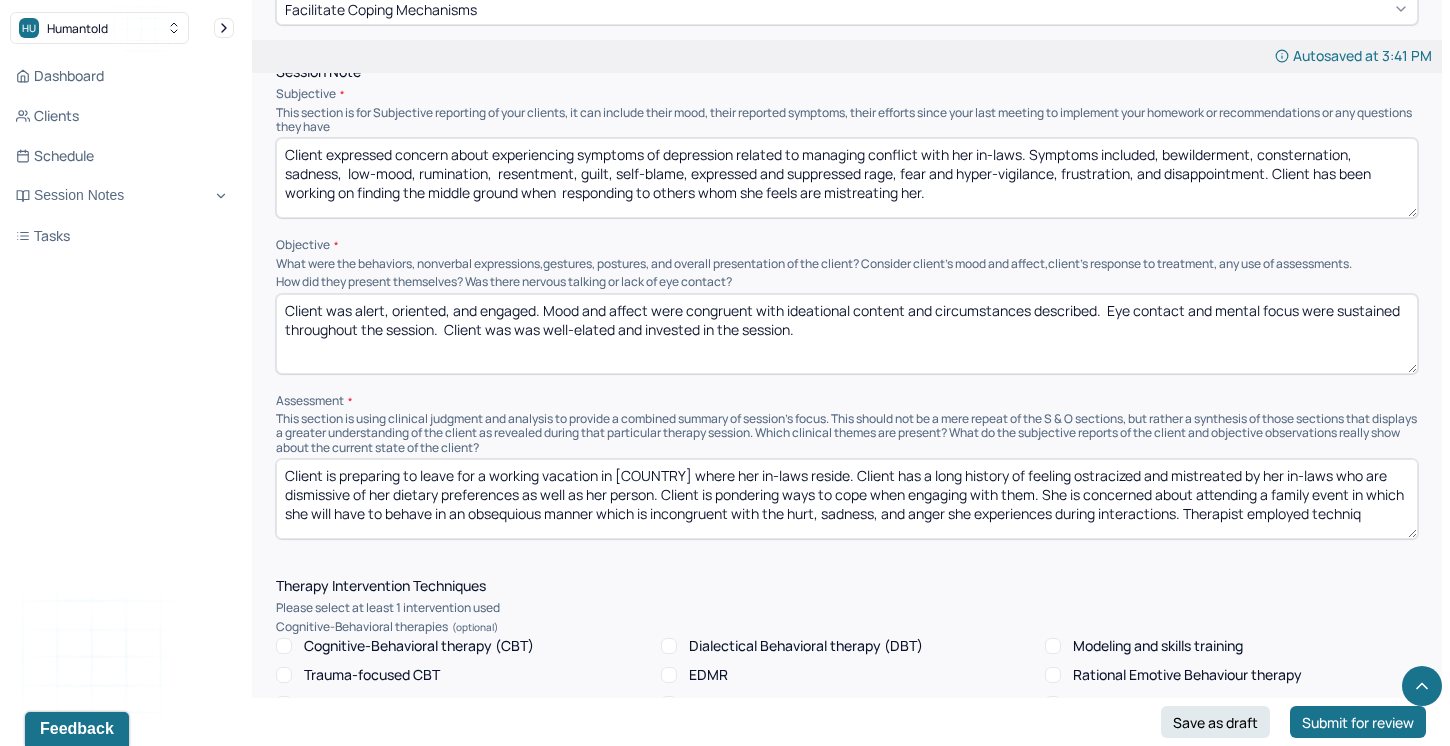 scroll, scrollTop: 3, scrollLeft: 0, axis: vertical 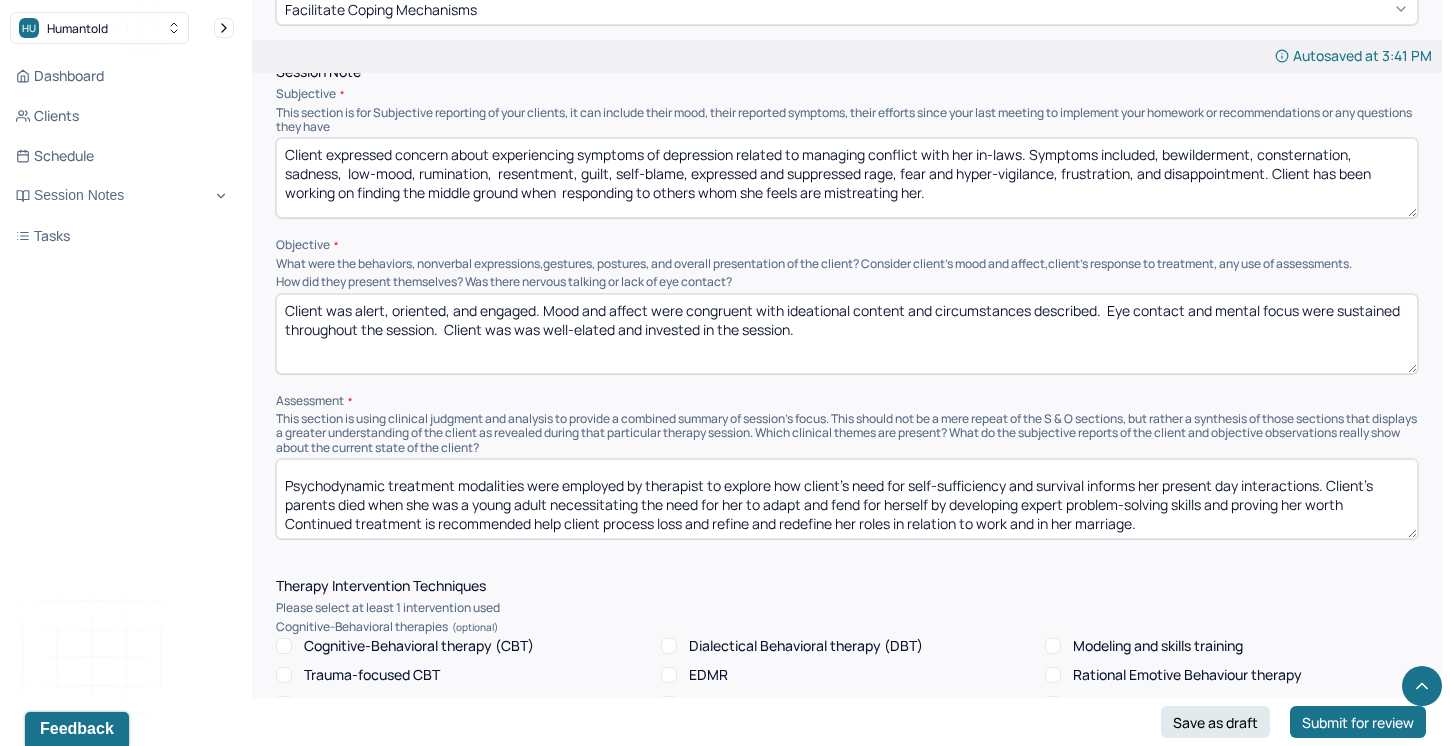 click on "Client is preparing to leave for a working vacation in [COUNTRY] where her in-laws reside. Client has a long history of feeling ostracized and mistreated by her in-laws who are dismissive of her dietary preferences as well as her person. Client is pondering ways to cope when engaging with them. She is concerned about attending a family event in which she will have to behave in an obsequious manner which is incongruent with the hurt, sadness, and anger she experiences during interactions. Therapist employed techniques from CBT and Solution bri
Psychodynamic treatment modalities were employed by therapist to explore how client's need for self-sufficiency and survival informs her present day interactions. Client's parents died when she was a young adult necessitating the need for her to adapt and fend for herself by developing expert problem-solving skills and proving her worth Continued treatment is recommended help client process loss and refine and redefine her roles in relation to work and in her marriage." at bounding box center (847, 499) 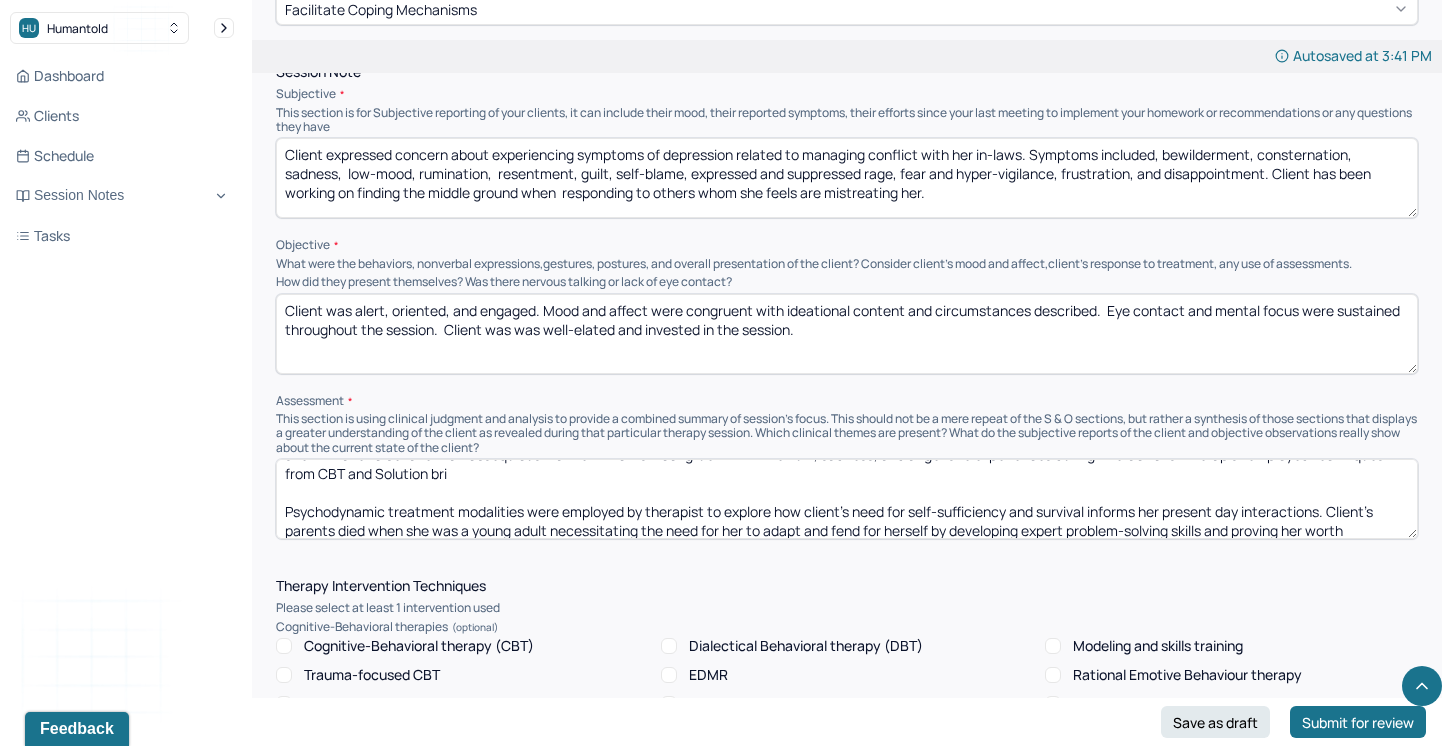 scroll, scrollTop: 58, scrollLeft: 0, axis: vertical 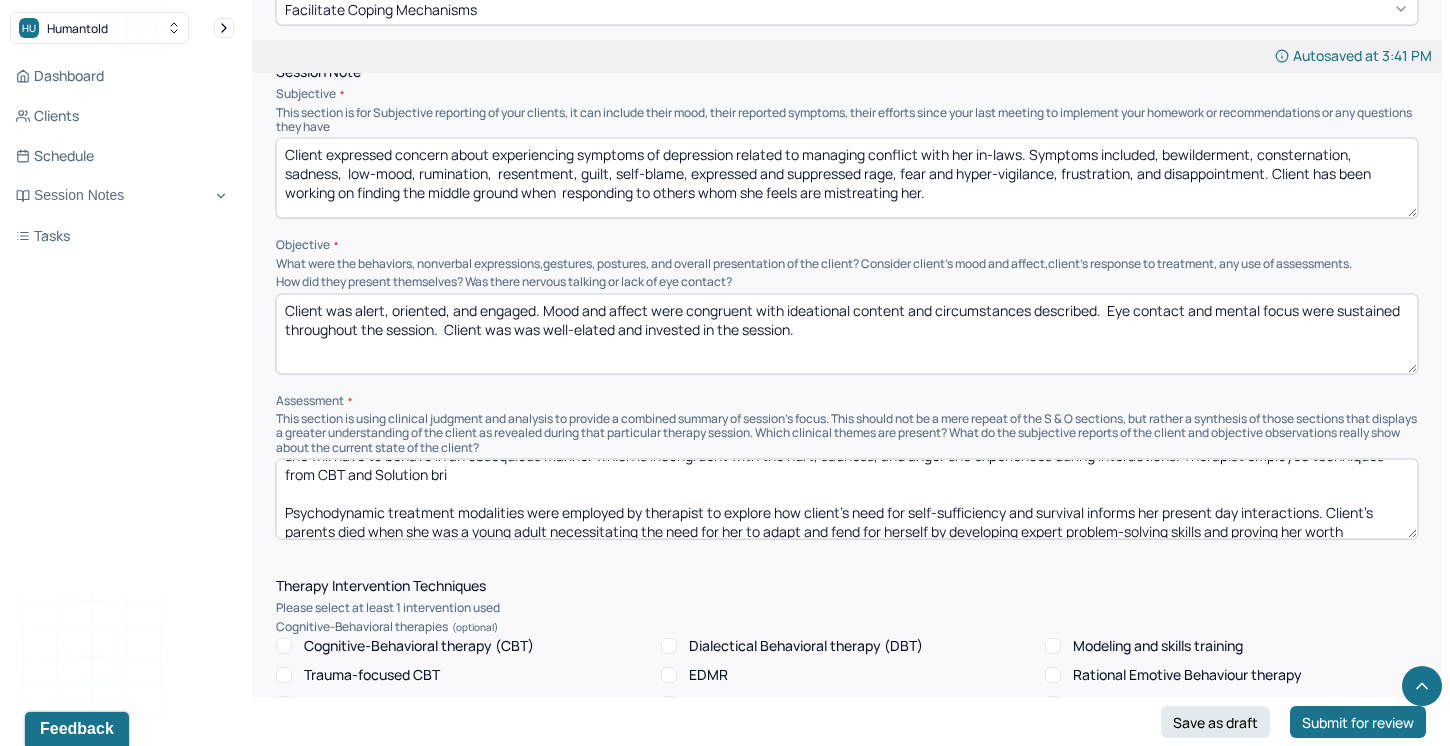 click on "Client is preparing to leave for a working vacation in [COUNTRY] where her in-laws reside. Client has a long history of feeling ostracized and mistreated by her in-laws who are dismissive of her dietary preferences as well as her person. Client is pondering ways to cope when engaging with them. She is concerned about attending a family event in which she will have to behave in an obsequious manner which is incongruent with the hurt, sadness, and anger she experiences during interactions. Therapist employed techniques from CBT and Solution bri
Psychodynamic treatment modalities were employed by therapist to explore how client's need for self-sufficiency and survival informs her present day interactions. Client's parents died when she was a young adult necessitating the need for her to adapt and fend for herself by developing expert problem-solving skills and proving her worth Continued treatment is recommended help client process loss and refine and redefine her roles in relation to work and in her marriage." at bounding box center (847, 499) 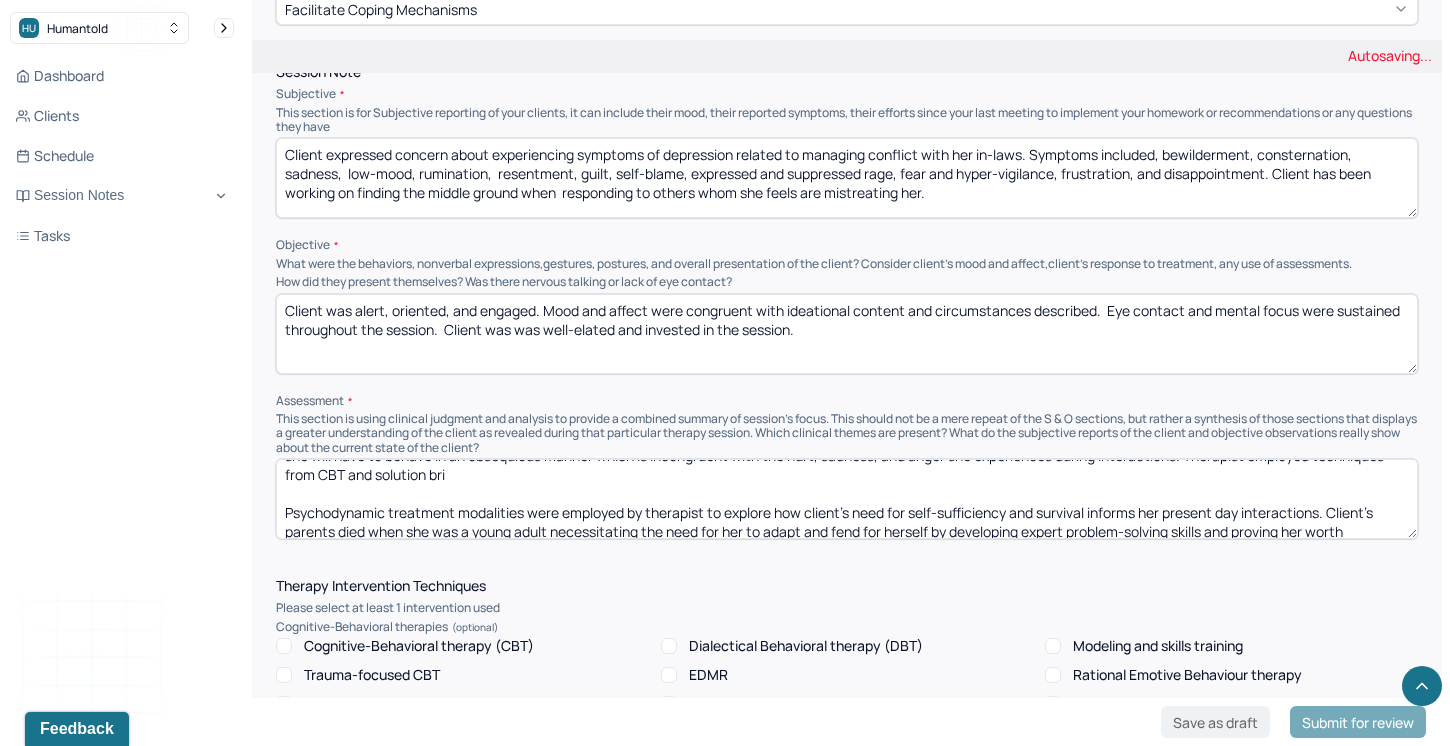 click on "Client is preparing to leave for a working vacation in [COUNTRY] where her in-laws reside. Client has a long history of feeling ostracized and mistreated by her in-laws who are dismissive of her dietary preferences as well as her person. Client is pondering ways to cope when engaging with them. She is concerned about attending a family event in which she will have to behave in an obsequious manner which is incongruent with the hurt, sadness, and anger she experiences during interactions. Therapist employed techniques from CBT and Solution bri
Psychodynamic treatment modalities were employed by therapist to explore how client's need for self-sufficiency and survival informs her present day interactions. Client's parents died when she was a young adult necessitating the need for her to adapt and fend for herself by developing expert problem-solving skills and proving her worth Continued treatment is recommended help client process loss and refine and redefine her roles in relation to work and in her marriage." at bounding box center [847, 499] 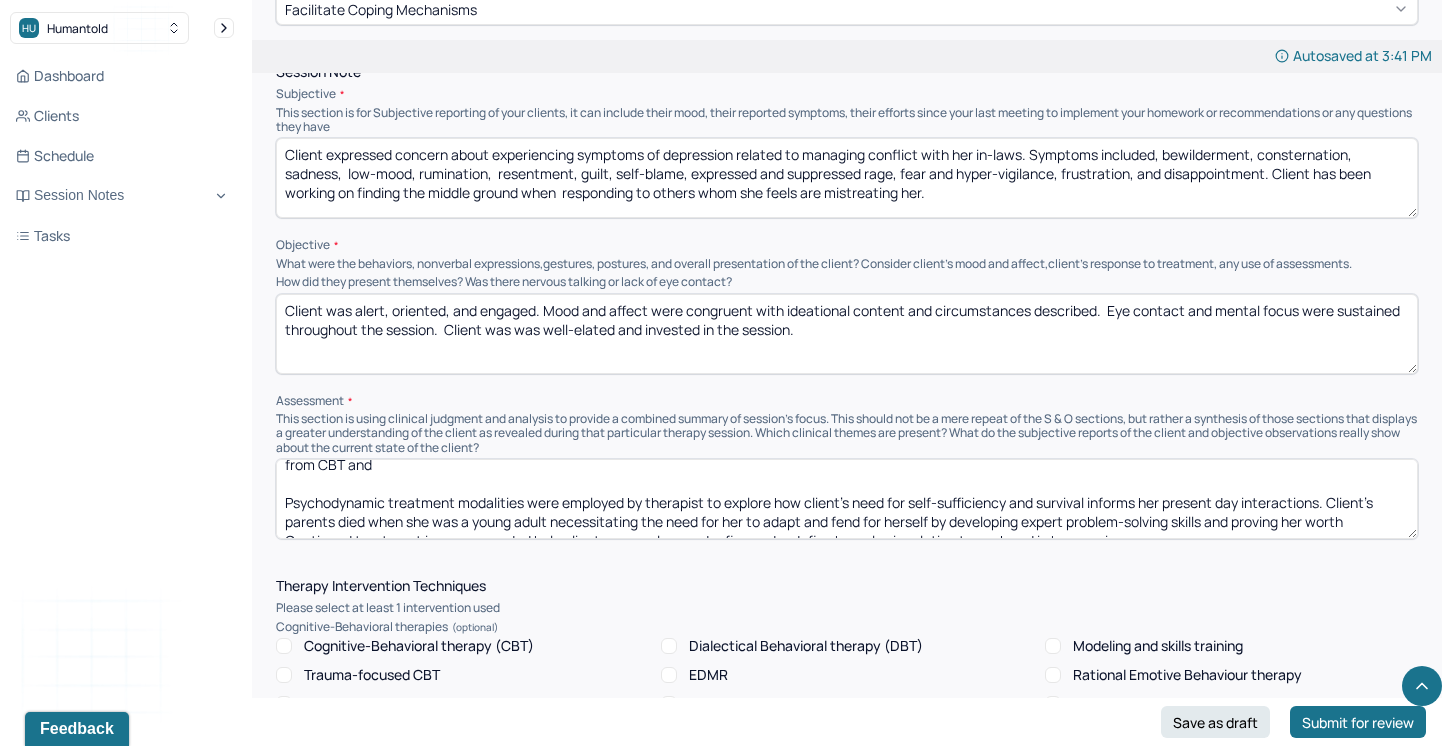 scroll, scrollTop: 47, scrollLeft: 0, axis: vertical 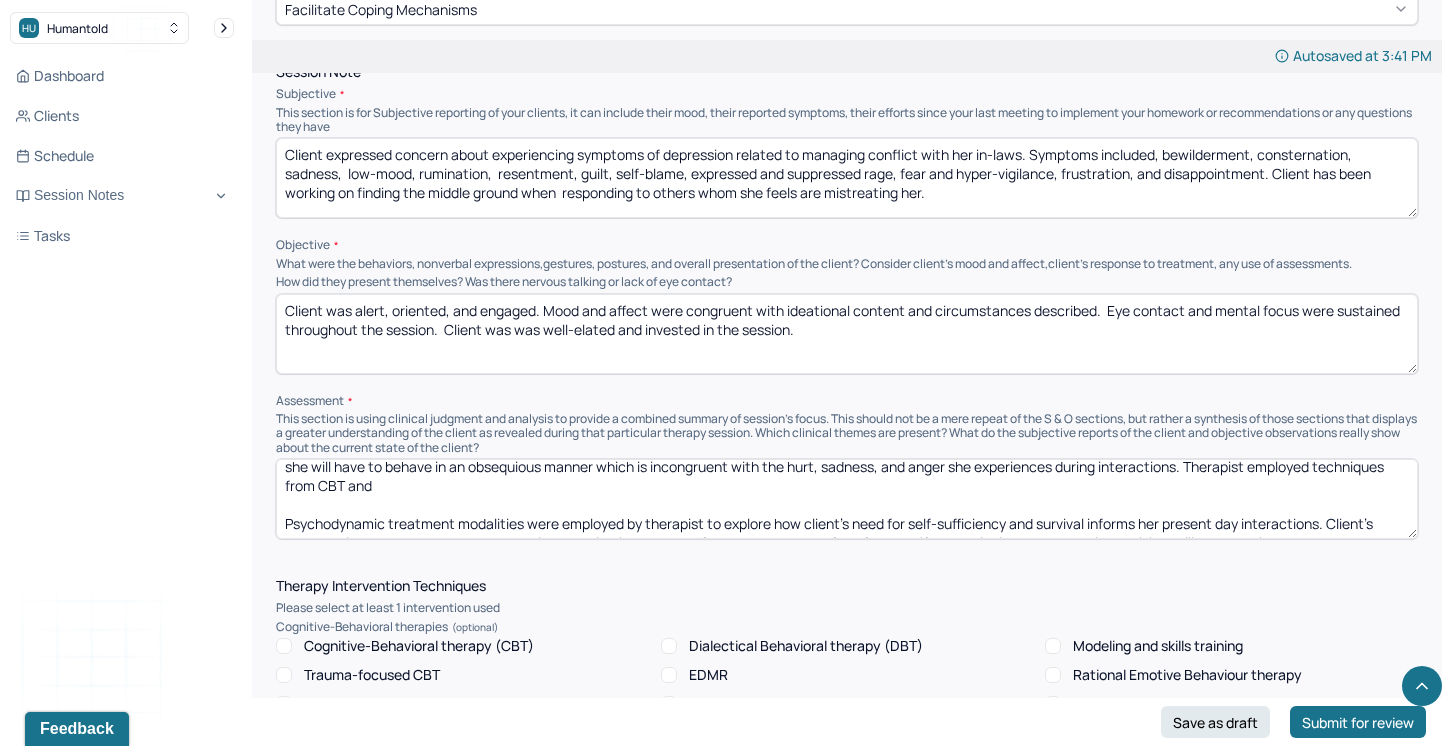 drag, startPoint x: 446, startPoint y: 484, endPoint x: 427, endPoint y: 481, distance: 19.235384 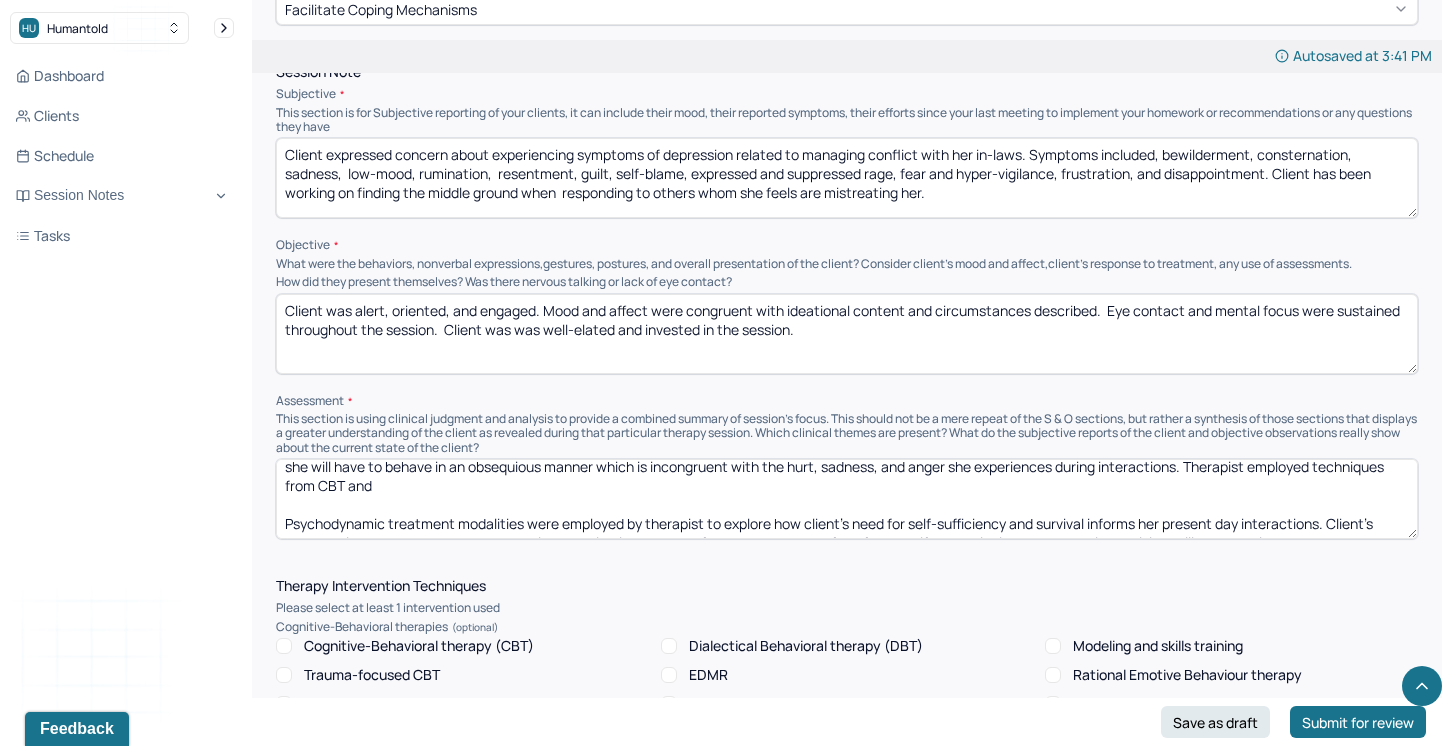 click on "Client is preparing to leave for a working vacation in [COUNTRY] where her in-laws reside. Client has a long history of feeling ostracized and mistreated by her in-laws who are dismissive of her dietary preferences as well as her person. Client is pondering ways to cope when engaging with them. She is concerned about attending a family event in which she will have to behave in an obsequious manner which is incongruent with the hurt, sadness, and anger she experiences during interactions. Therapist employed techniques from CBT and
Psychodynamic treatment modalities were employed by therapist to explore how client's need for self-sufficiency and survival informs her present day interactions. Client's parents died when she was a young adult necessitating the need for her to adapt and fend for herself by developing expert problem-solving skills and proving her worth Continued treatment is recommended help client process loss and refine and redefine her roles in relation to work and in her marriage." at bounding box center (847, 499) 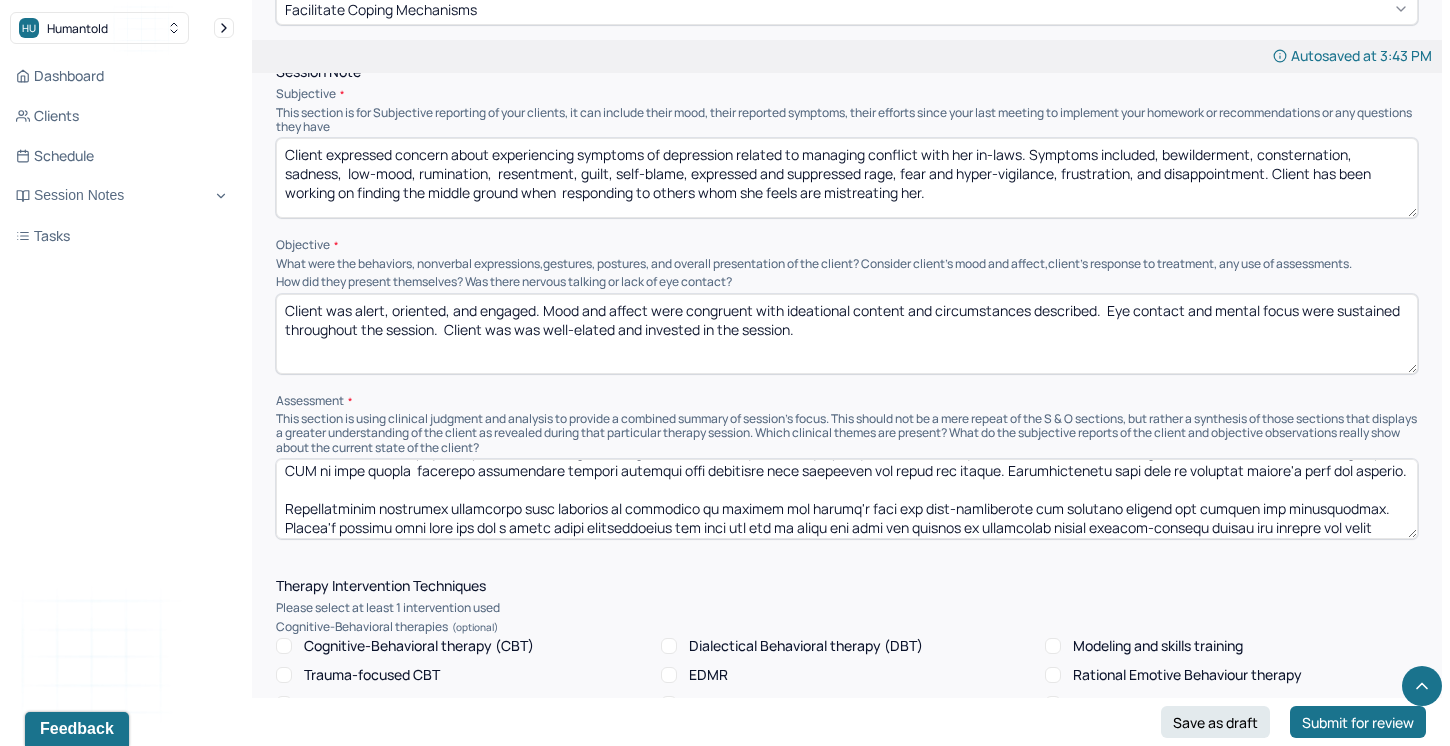 scroll, scrollTop: 65, scrollLeft: 0, axis: vertical 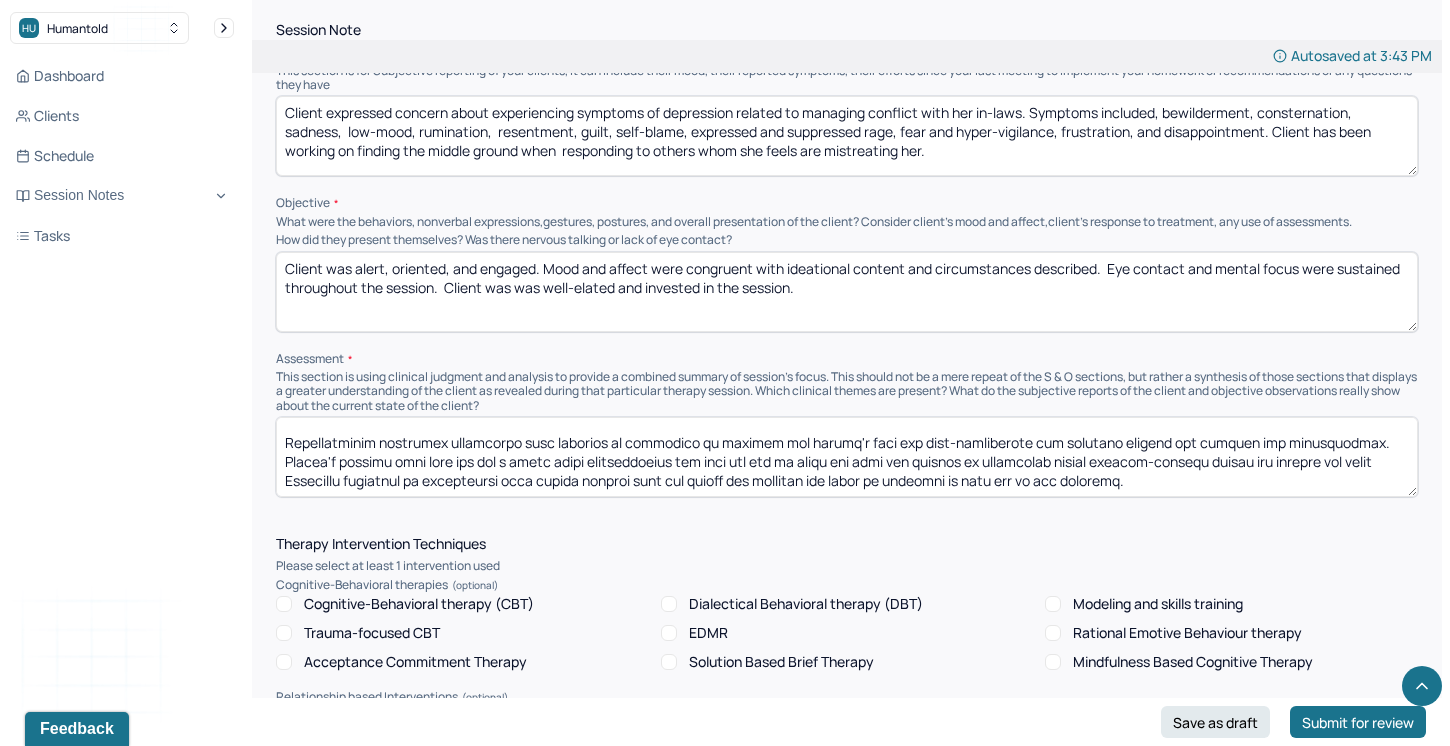 drag, startPoint x: 1151, startPoint y: 476, endPoint x: 281, endPoint y: 441, distance: 870.70374 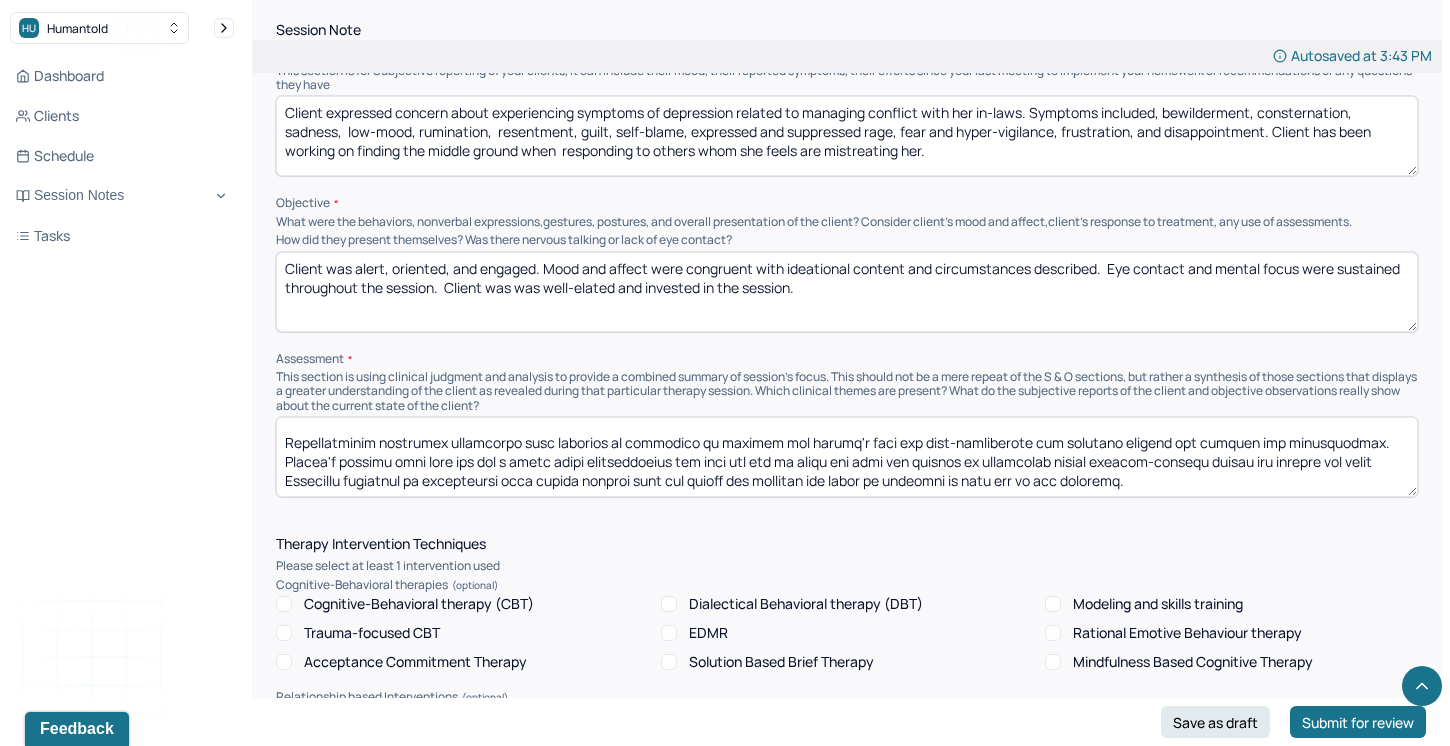 click at bounding box center [847, 457] 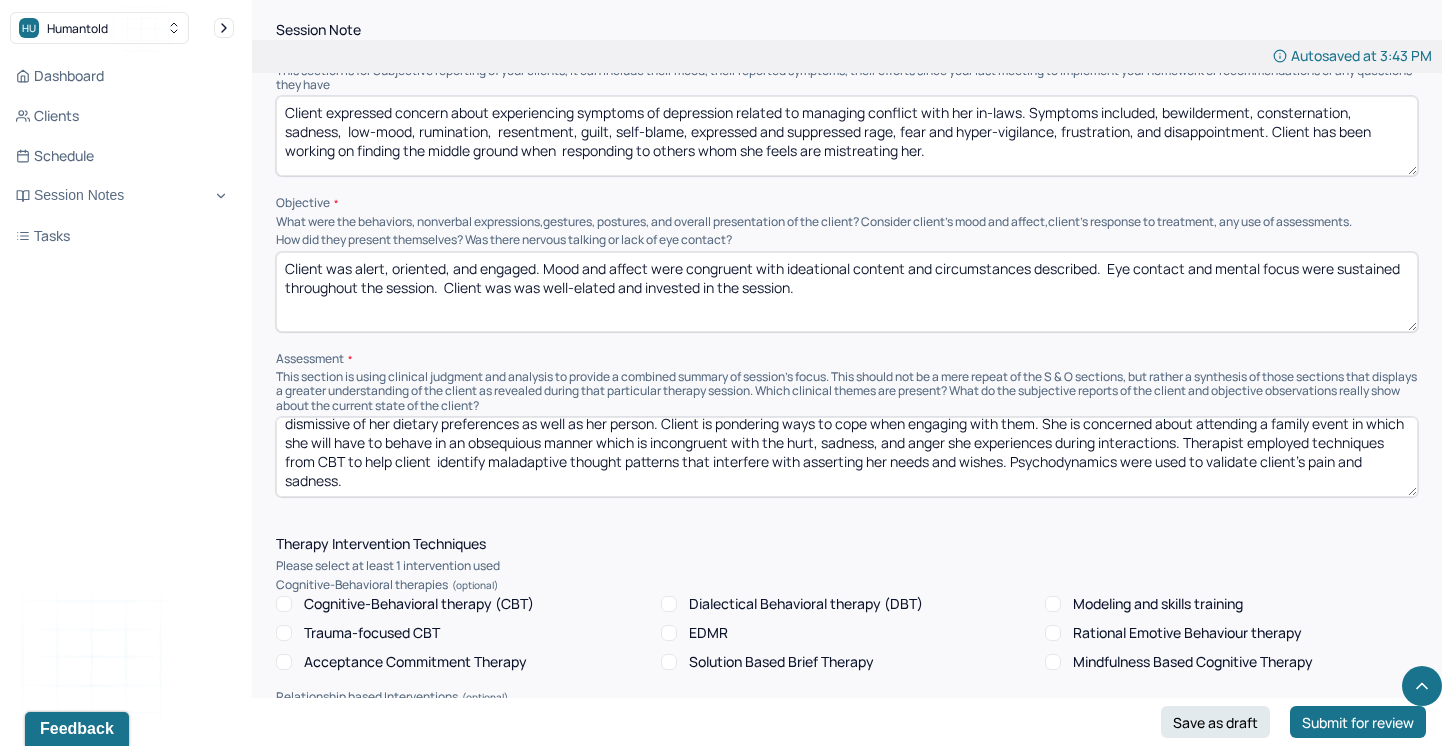 scroll, scrollTop: 66, scrollLeft: 0, axis: vertical 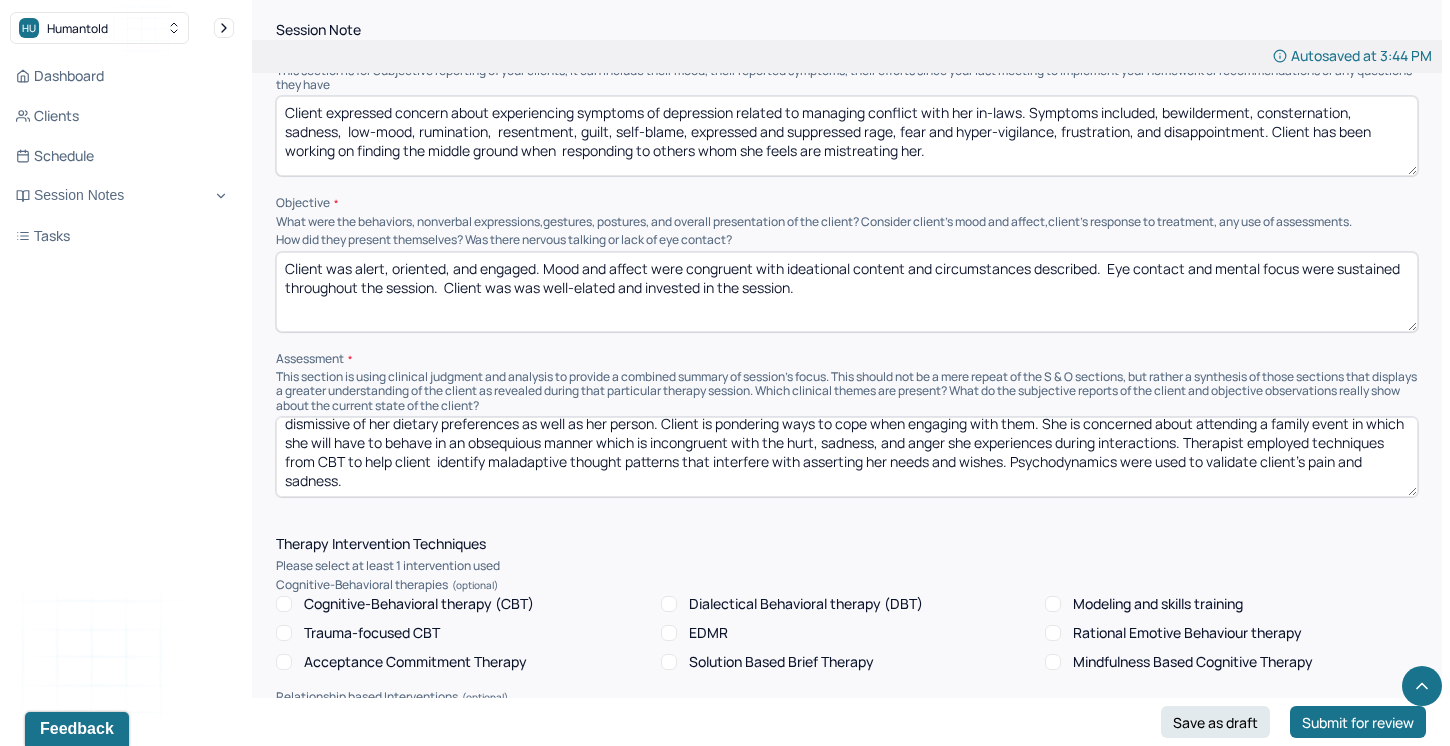 click on "Client is preparing to leave for a working vacation in [LOCATION] where her in-laws reside. Client has a long history of feeling ostracized and mistreated by her in-laws who are dismissive of her dietary preferences as well as her person. Client is pondering ways to cope when engaging with them. She is concerned about attending a family event in which she will have to behave in an obsequious manner which is incongruent with the hurt, sadness, and anger she experiences during interactions. Therapist employed techniques from CBT to help client  identify maladaptive thought patterns that interfere with asserting her needs and wishes. Psychodynamics were used to validate client's pain and sadness." at bounding box center (847, 457) 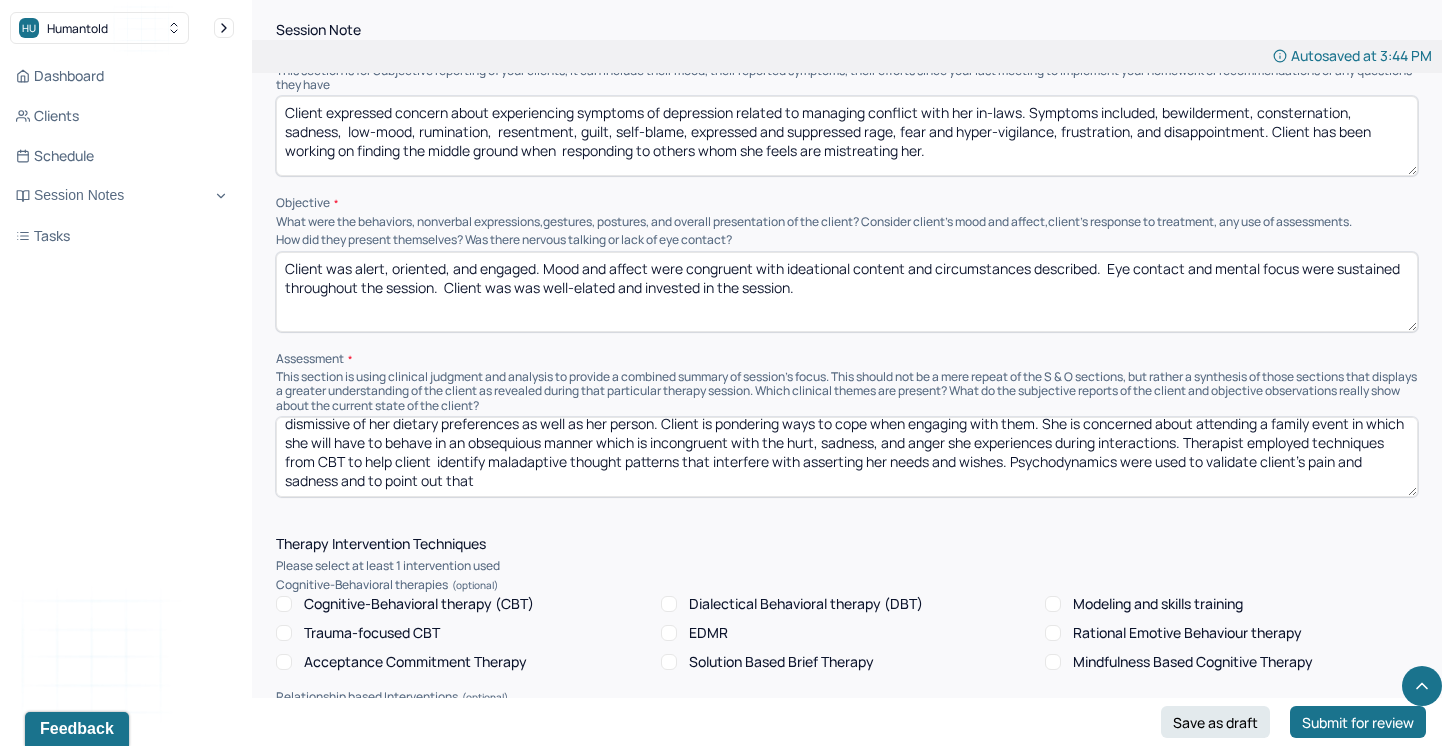 drag, startPoint x: 548, startPoint y: 438, endPoint x: 402, endPoint y: 437, distance: 146.00342 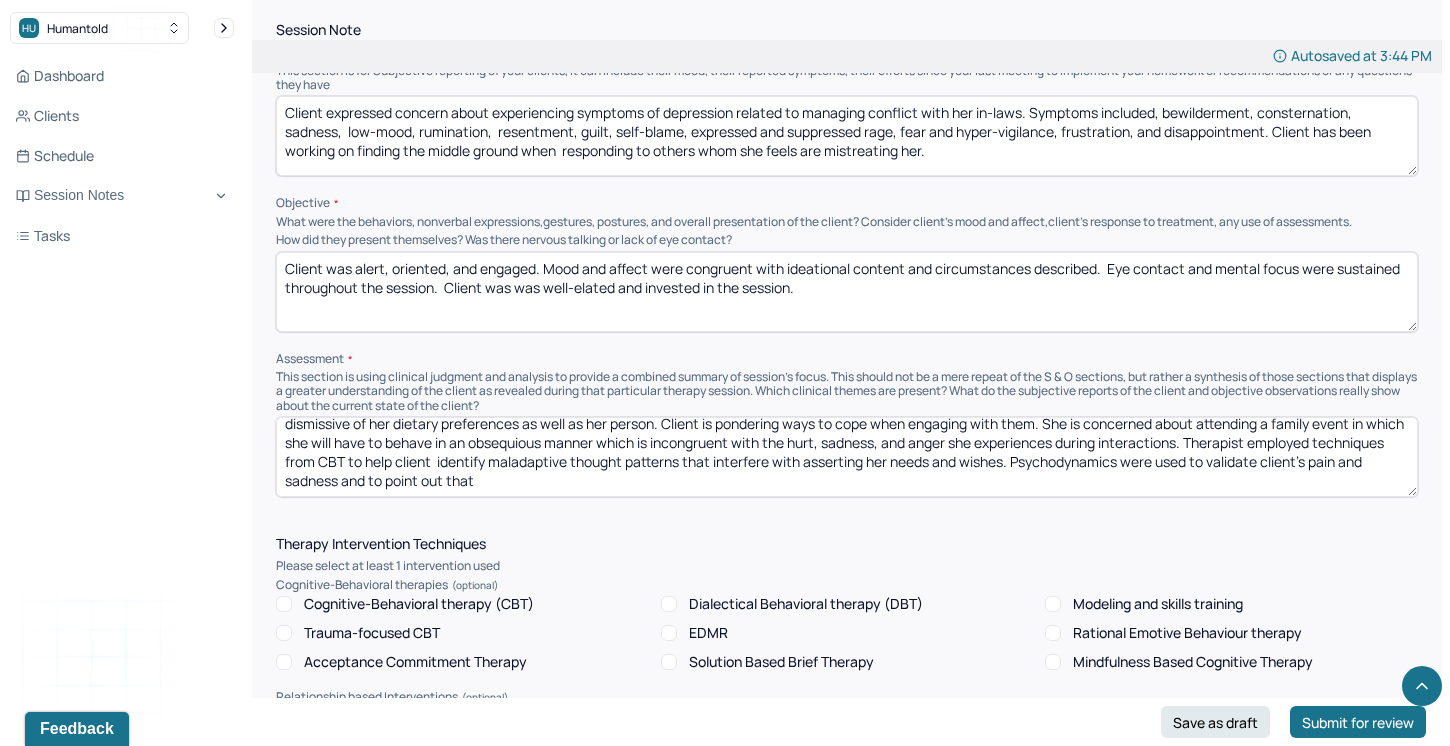 click on "Client is preparing to leave for a working vacation in [COUNTRY] where her in-laws reside. Client has a long history of feeling ostracized and mistreated by her in-laws who are dismissive of her dietary preferences as well as her person. Client is pondering ways to cope when engaging with them. She is concerned about attending a family event in which she will have to behave in an obsequious manner which is incongruent with the hurt, sadness, and anger she experiences during interactions. Therapist employed techniques from CBT to help client  identify maladaptive thought patterns that interfere with asserting her needs and wishes. Psychodynamics were used to validate client's pain and sadness and to point out that" at bounding box center [847, 457] 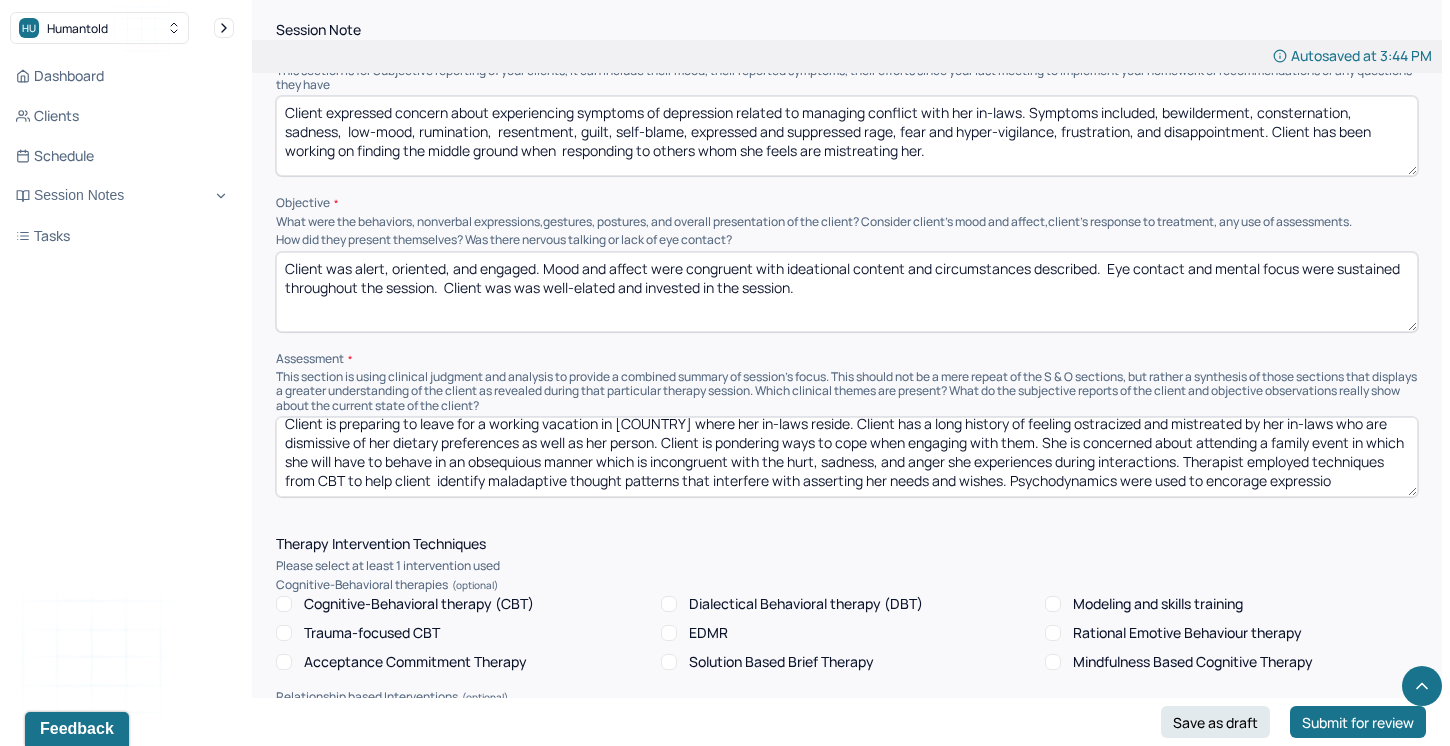 scroll, scrollTop: 47, scrollLeft: 0, axis: vertical 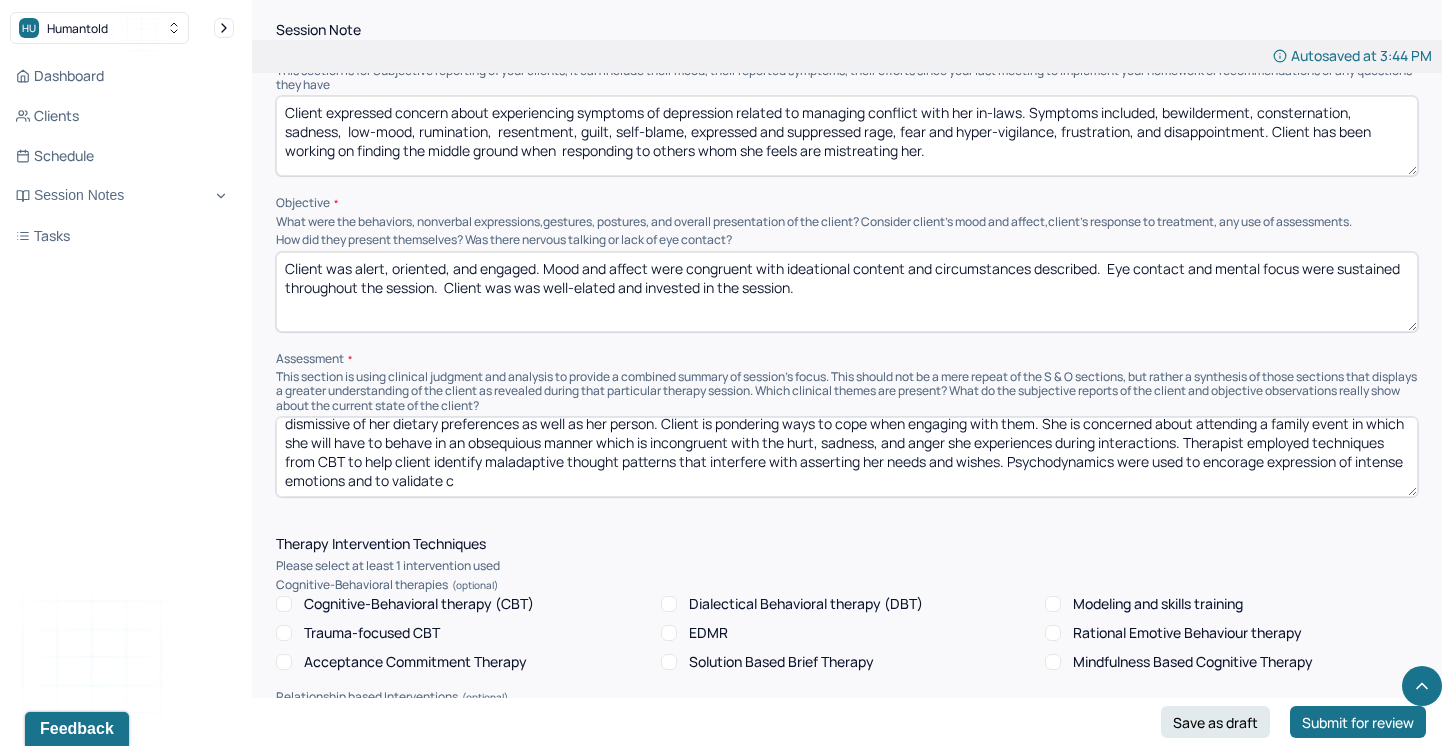 click on "Client is preparing to leave for a working vacation in [COUNTRY] where her in-laws reside. Client has a long history of feeling ostracized and mistreated by her in-laws who are dismissive of her dietary preferences as well as her person. Client is pondering ways to cope when engaging with them. She is concerned about attending a family event in which she will have to behave in an obsequious manner which is incongruent with the hurt, sadness, and anger she experiences during interactions. Therapist employed techniques from CBT to help client  identify maladaptive thought patterns that interfere with asserting her needs and wishes. Psychodynamics were used to encorage expression of intense emotions and to validate" at bounding box center (847, 457) 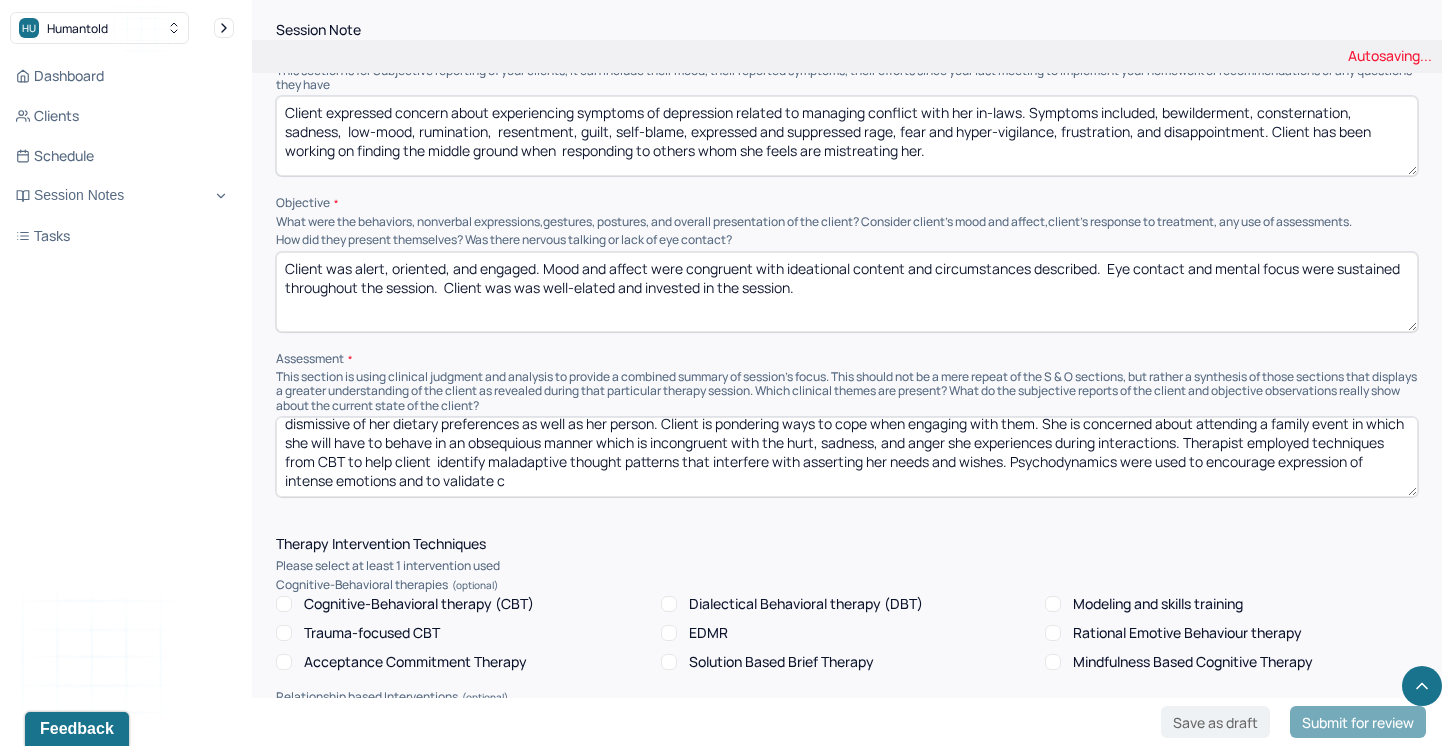 click on "Client is preparing to leave for a working vacation in [COUNTRY] where her in-laws reside. Client has a long history of feeling ostracized and mistreated by her in-laws who are dismissive of her dietary preferences as well as her person. Client is pondering ways to cope when engaging with them. She is concerned about attending a family event in which she will have to behave in an obsequious manner which is incongruent with the hurt, sadness, and anger she experiences during interactions. Therapist employed techniques from CBT to help client  identify maladaptive thought patterns that interfere with asserting her needs and wishes. Psychodynamics were used to encorage expression of intense emotions and to validate" at bounding box center (847, 457) 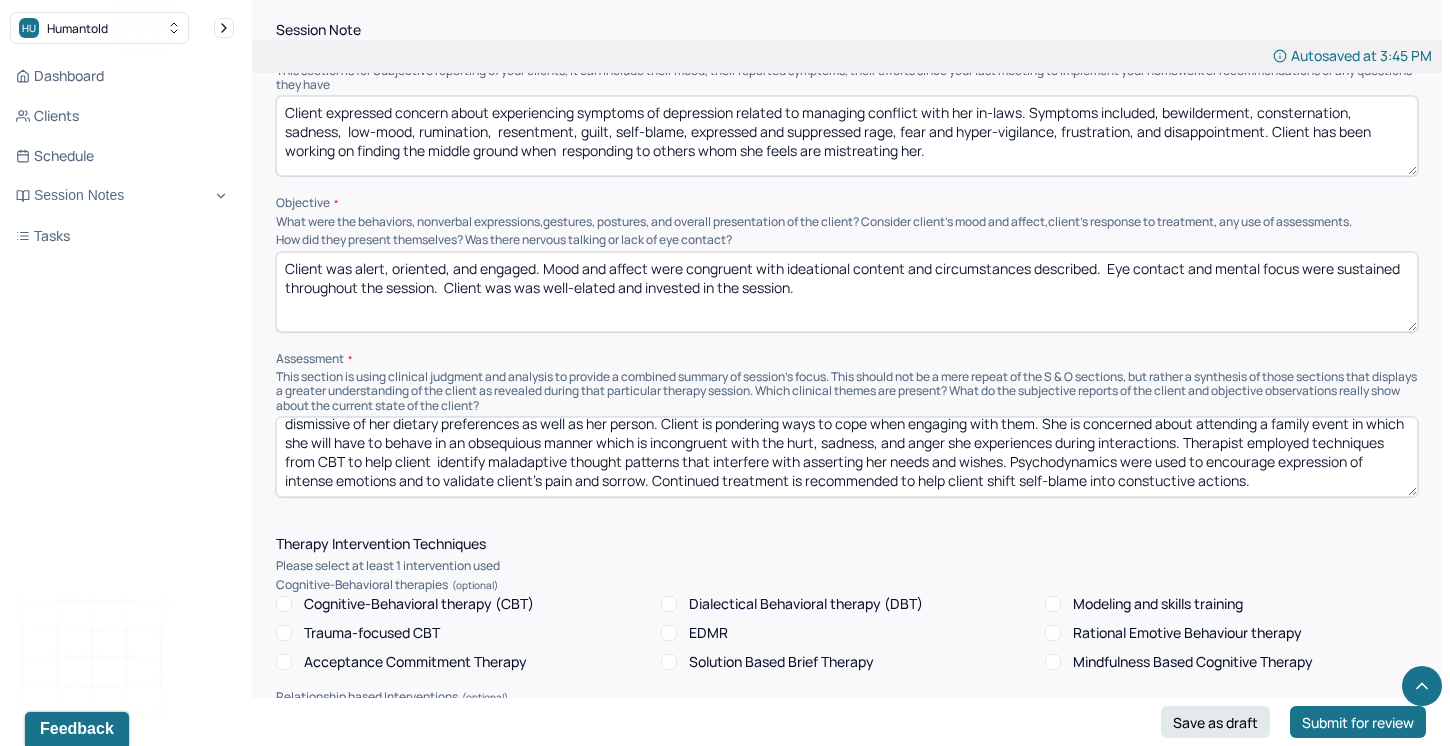 drag, startPoint x: 1291, startPoint y: 459, endPoint x: 1248, endPoint y: 456, distance: 43.104523 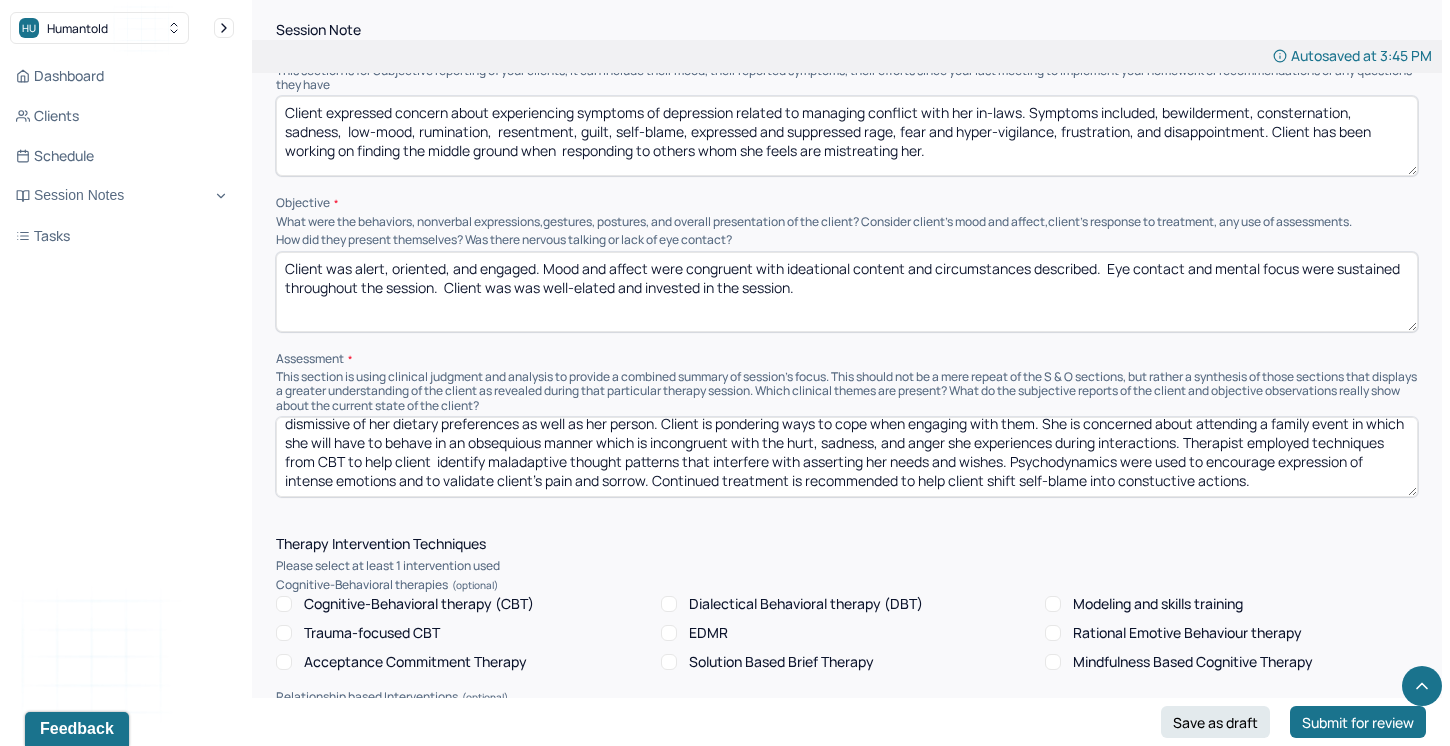 click on "Client is preparing to leave for a working vacation in [COUNTRY] where her in-laws reside. Client has a long history of feeling ostracized and mistreated by her in-laws who are dismissive of her dietary preferences as well as her person. Client is pondering ways to cope when engaging with them. She is concerned about attending a family event in which she will have to behave in an obsequious manner which is incongruent with the hurt, sadness, and anger she experiences during interactions. Therapist employed techniques from CBT to help client  identify maladaptive thought patterns that interfere with asserting her needs and wishes. Psychodynamics were used to encourage expression of intense emotions and to validate client's pain and sorrow. Continued treatment is recommended to help client shift self-blame into constuctive actions." at bounding box center (847, 457) 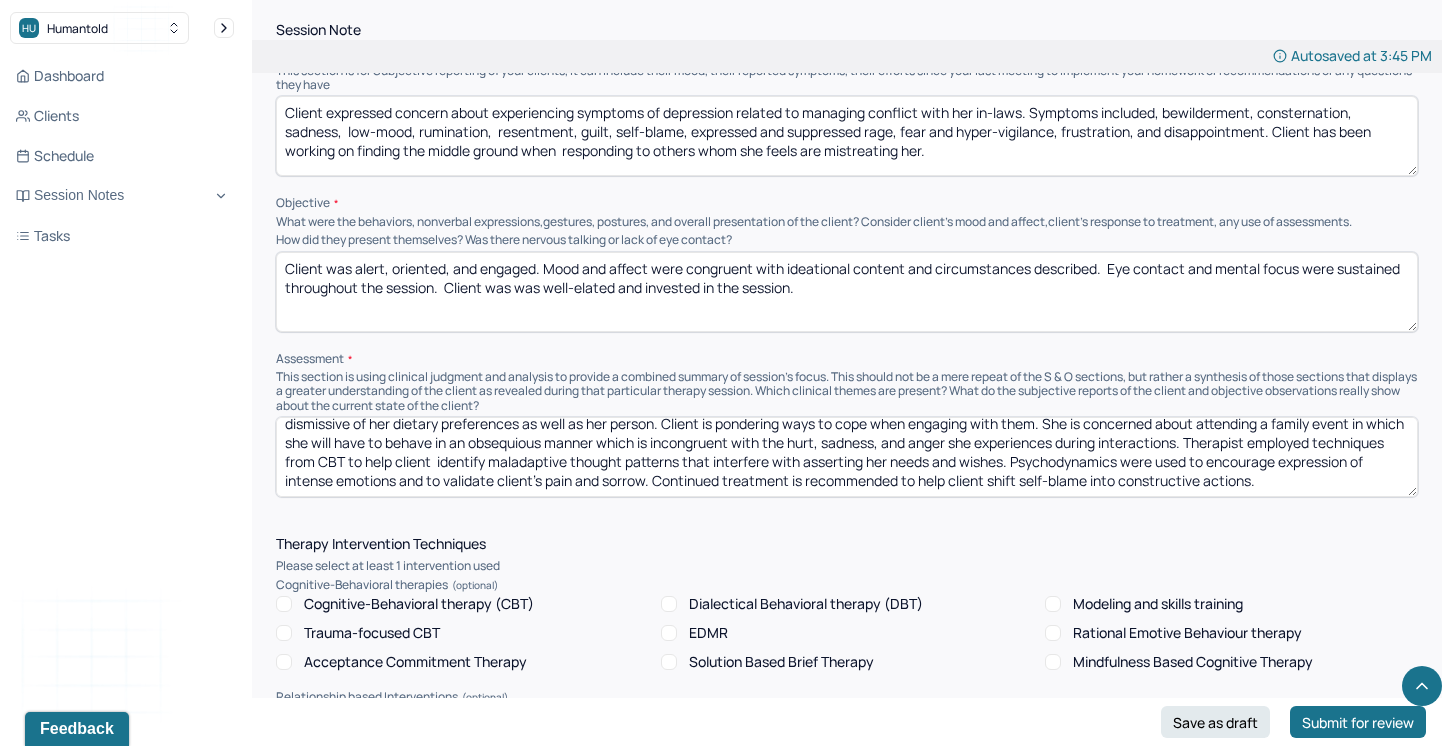 click on "Client is preparing to leave for a working vacation in [COUNTRY] where her in-laws reside. Client has a long history of feeling ostracized and mistreated by her in-laws who are dismissive of her dietary preferences as well as her person. Client is pondering ways to cope when engaging with them. She is concerned about attending a family event in which she will have to behave in an obsequious manner which is incongruent with the hurt, sadness, and anger she experiences during interactions. Therapist employed techniques from CBT to help client identify maladaptive thought patterns that interfere with asserting her needs and wishes. Psychodynamics were used to encourage expression of intense emotions and to validate client's pain and sorrow. Continued treatment is recommended to help client shift self-blame into constructiveactions." at bounding box center [847, 457] 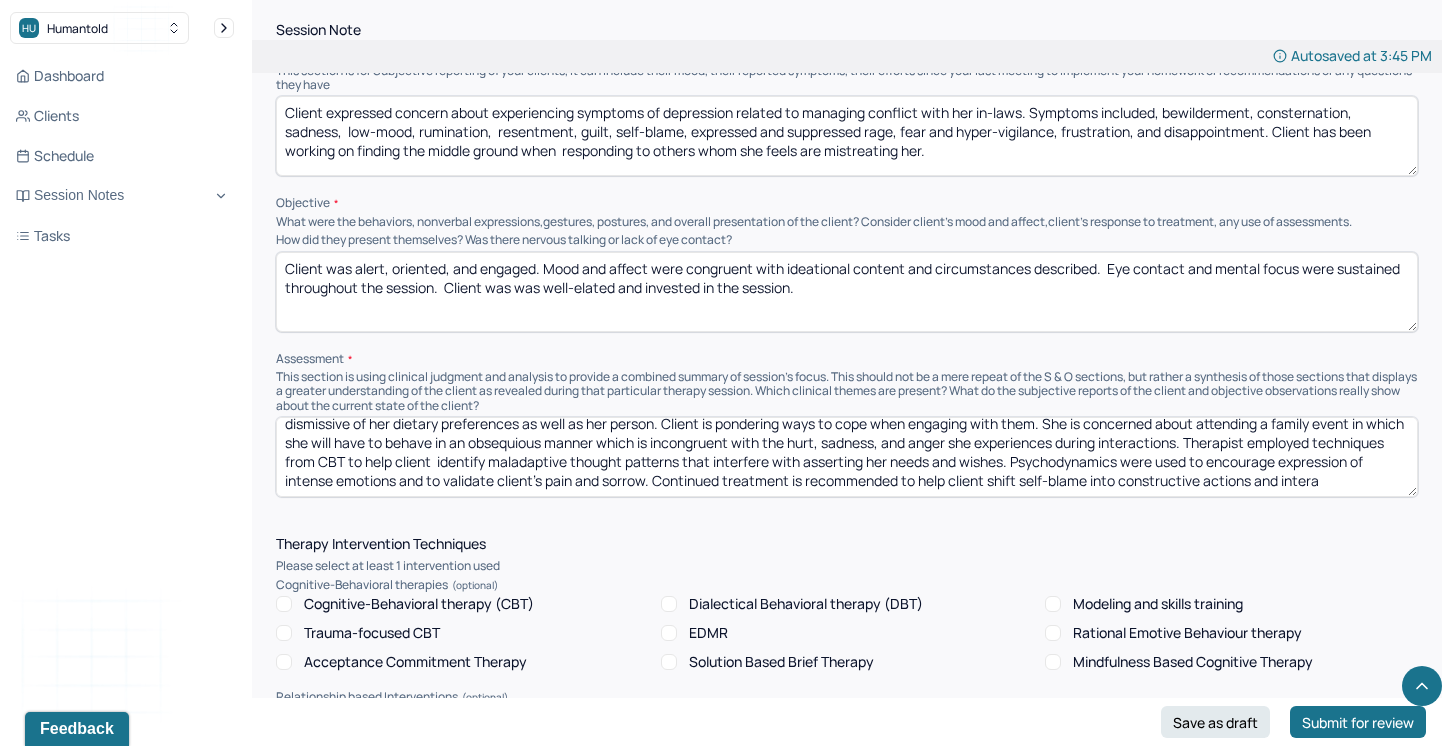 scroll, scrollTop: 66, scrollLeft: 0, axis: vertical 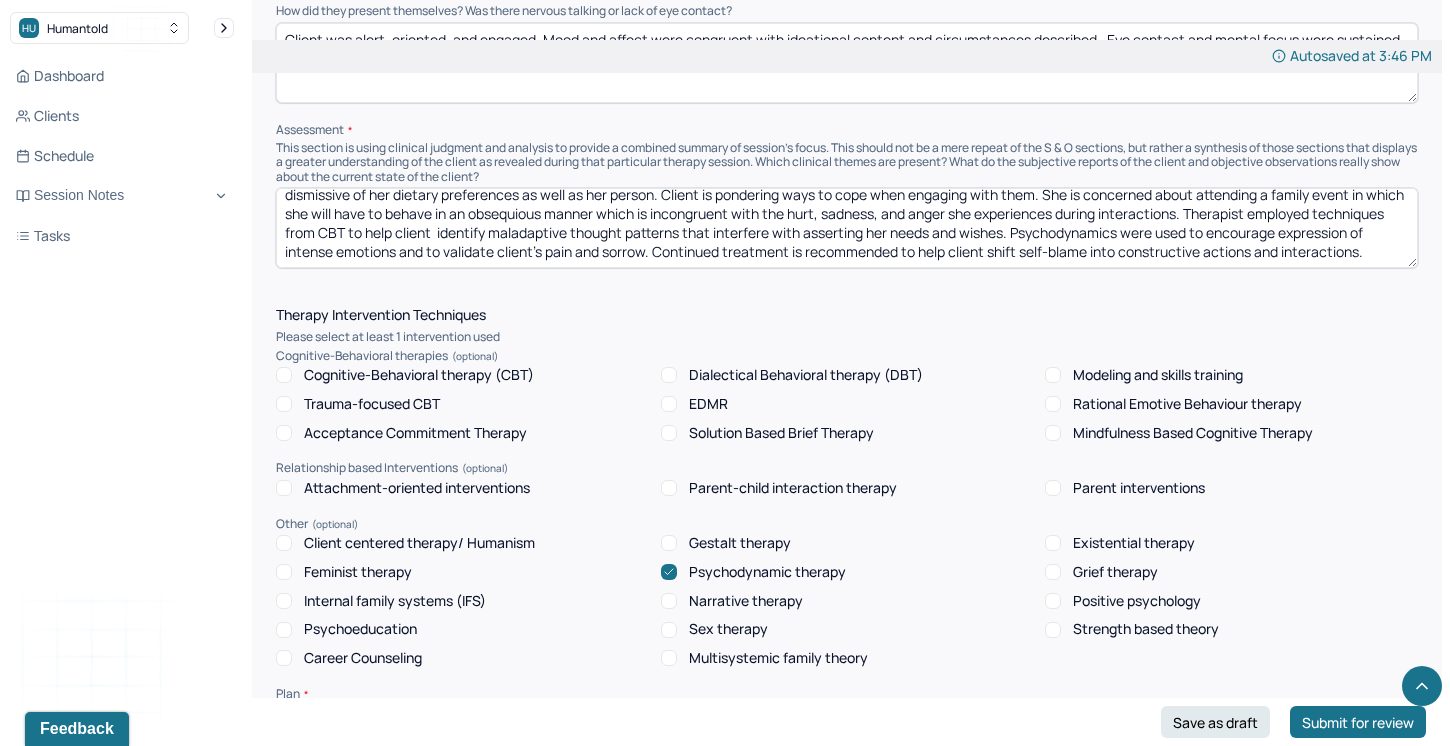 type on "Client is preparing to leave for a working vacation in [LOCATION] where her in-laws reside. Client has a long history of feeling ostracized and mistreated by her in-laws who are dismissive of her dietary preferences as well as her person. Client is pondering ways to cope when engaging with them. She is concerned about attending a family event in which she will have to behave in an obsequious manner which is incongruent with the hurt, sadness, and anger she experiences during interactions. Therapist employed techniques from CBT to help client  identify maladaptive thought patterns that interfere with asserting her needs and wishes. Psychodynamics were used to encourage expression of intense emotions and to validate client's pain and sorrow. Continued treatment is recommended to help client shift self-blame into constructive actions and interactions." 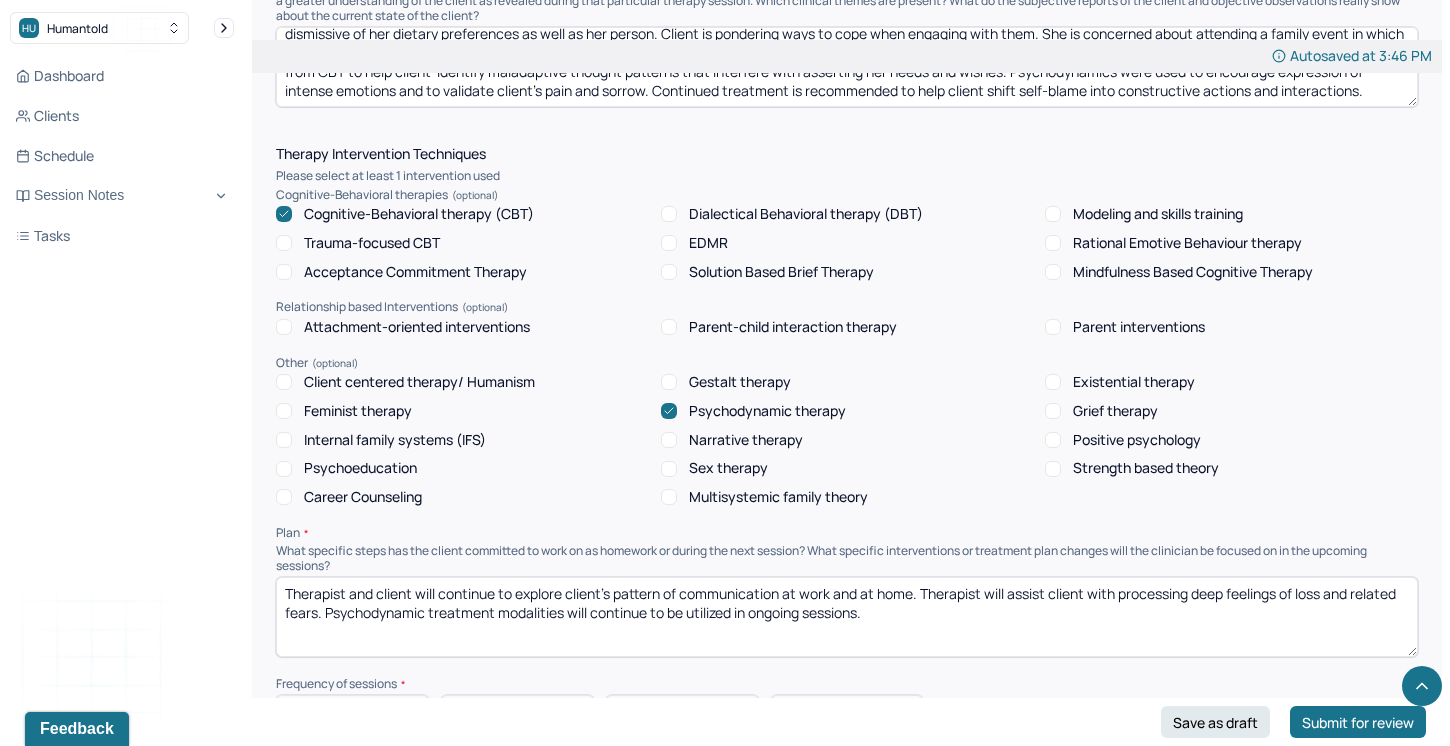 scroll, scrollTop: 1597, scrollLeft: 0, axis: vertical 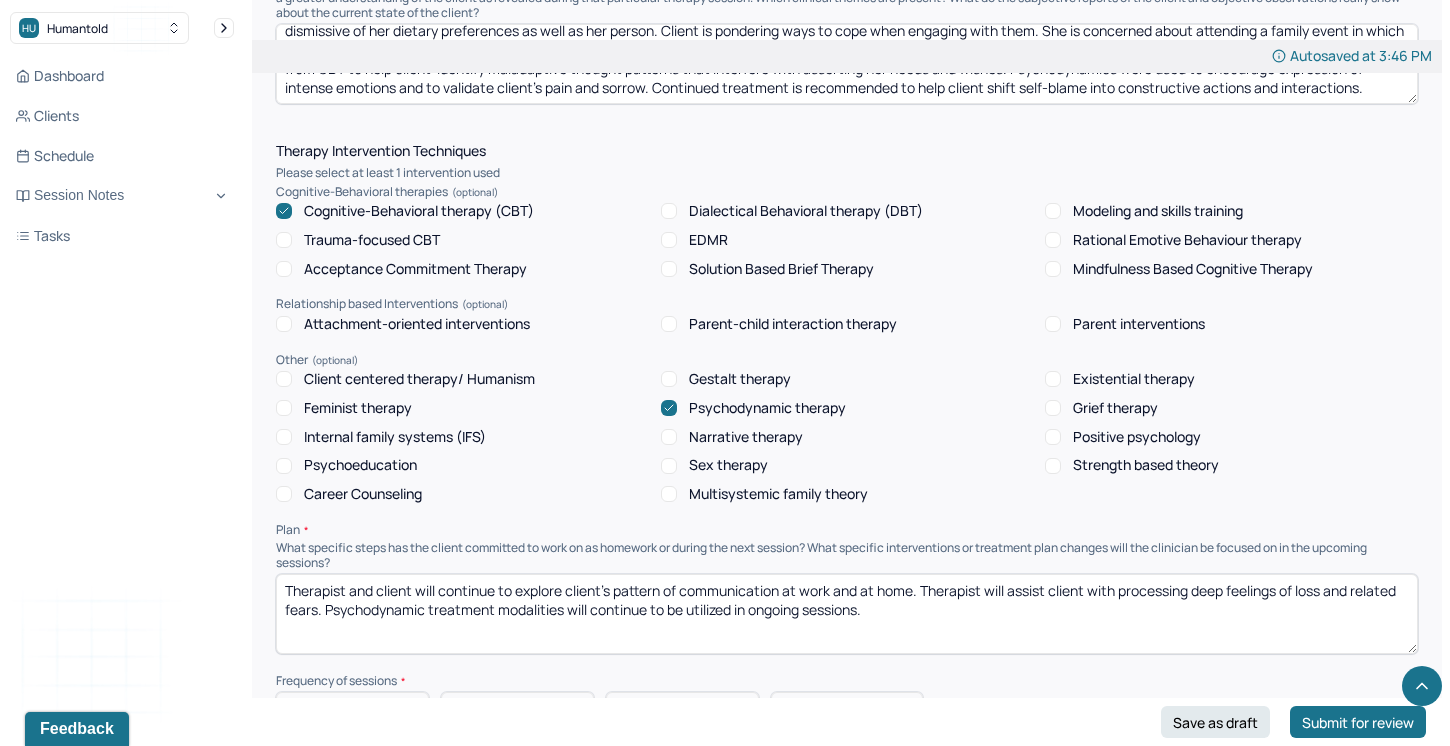drag, startPoint x: 1120, startPoint y: 589, endPoint x: 1190, endPoint y: 590, distance: 70.00714 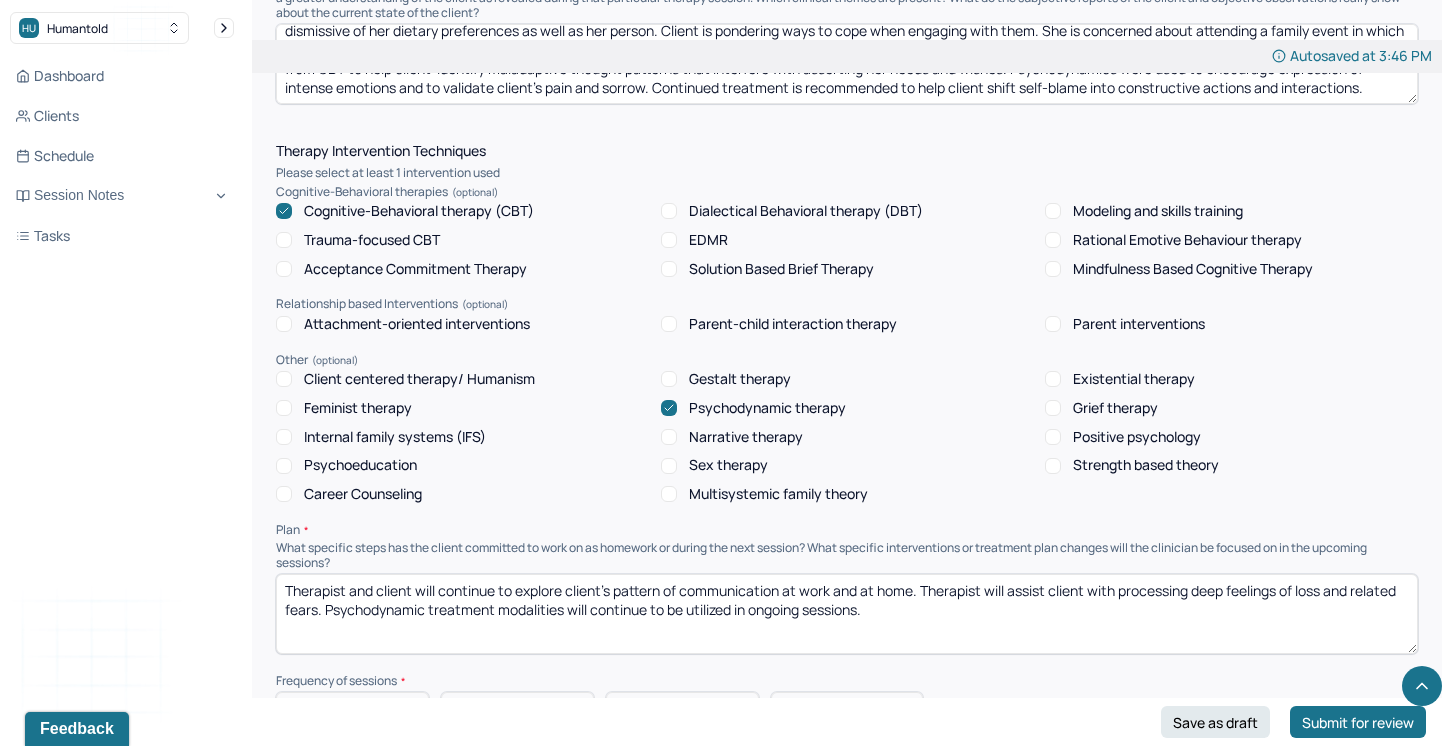 click on "Therapist and client will continue to explore client's pattern of communication at work and at home. Therapist will assist client with processing deep feelings of loss and related fears. Psychodynamic treatment modalities will continue to be utilized in ongoing sessions." at bounding box center (847, 614) 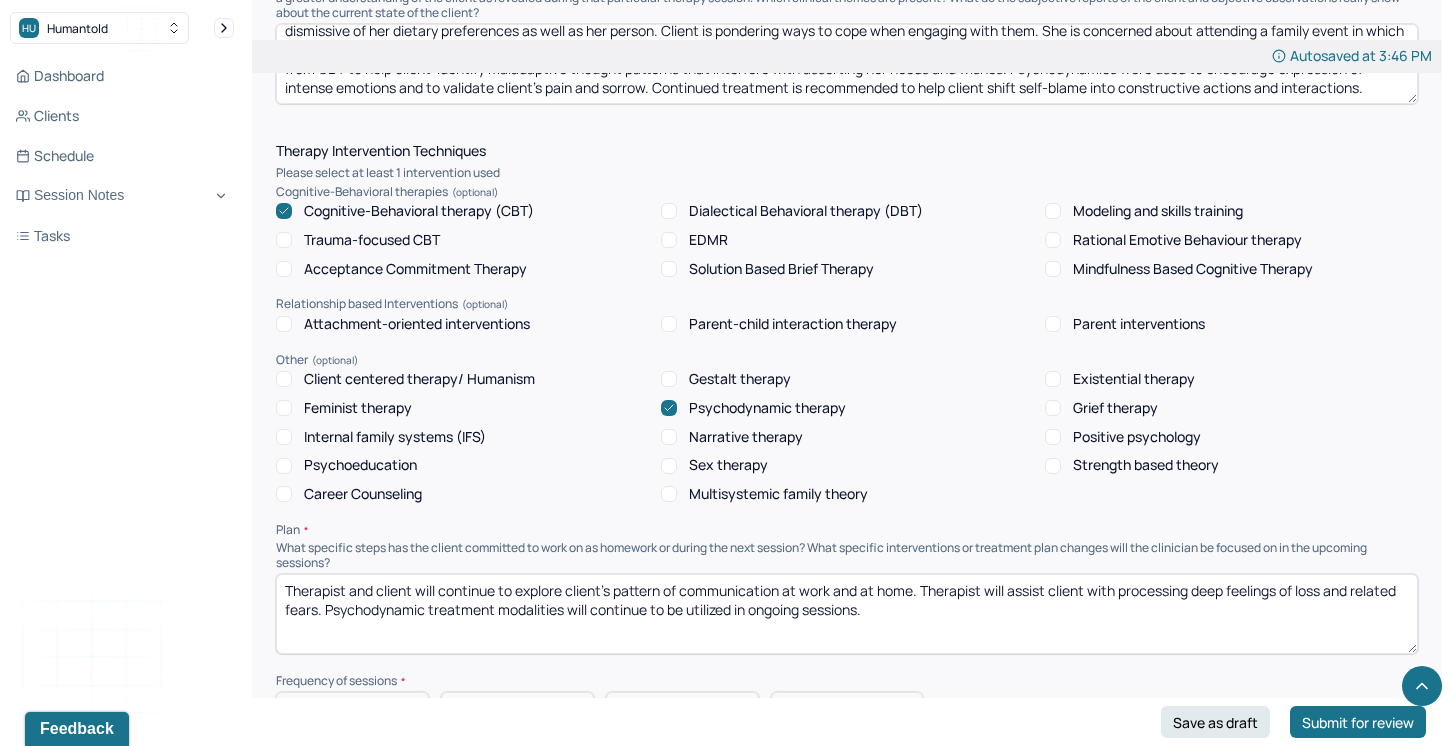 drag, startPoint x: 918, startPoint y: 590, endPoint x: 348, endPoint y: 583, distance: 570.04297 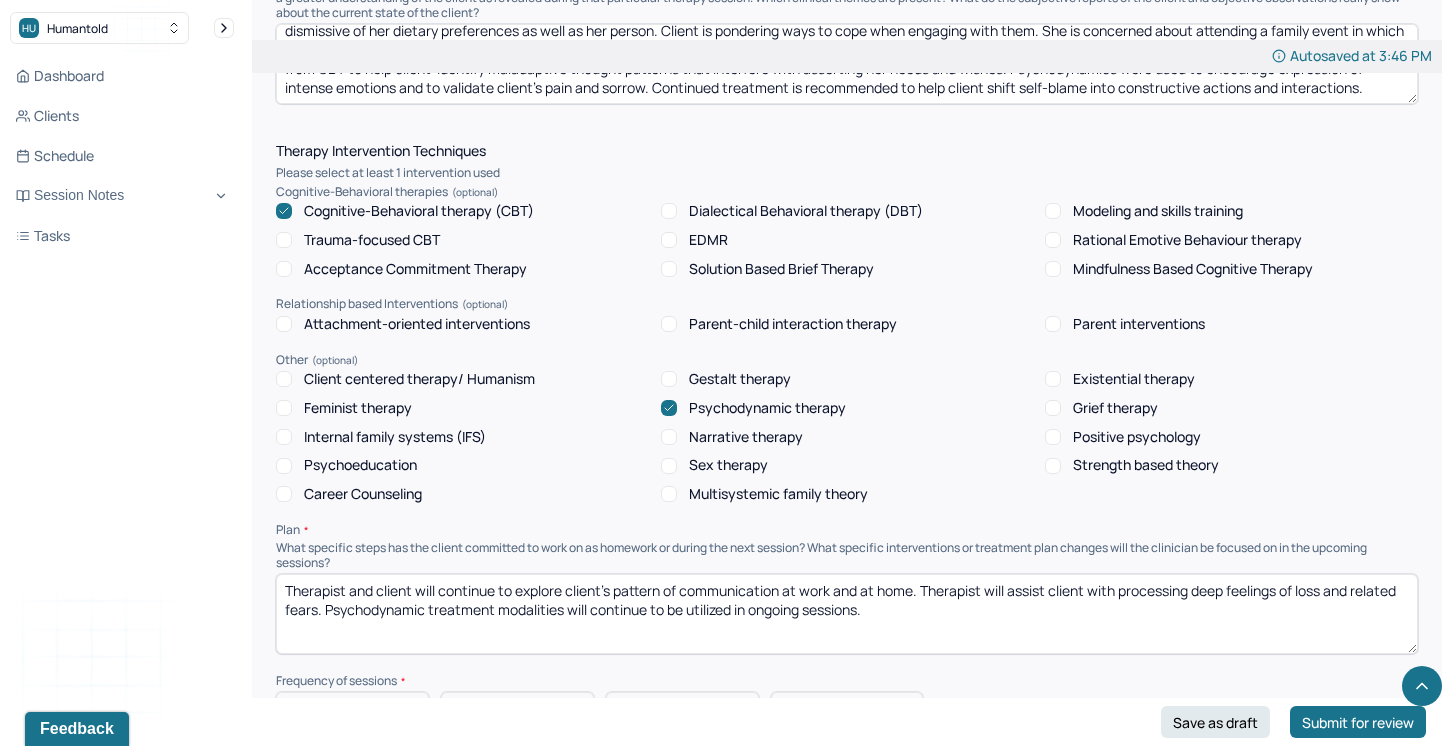 click on "Therapist and client will continue to explore client's pattern of communication at work and at home. Therapist will assist client with processing deep feelings of loss and related fears. Psychodynamic treatment modalities will continue to be utilized in ongoing sessions." at bounding box center [847, 614] 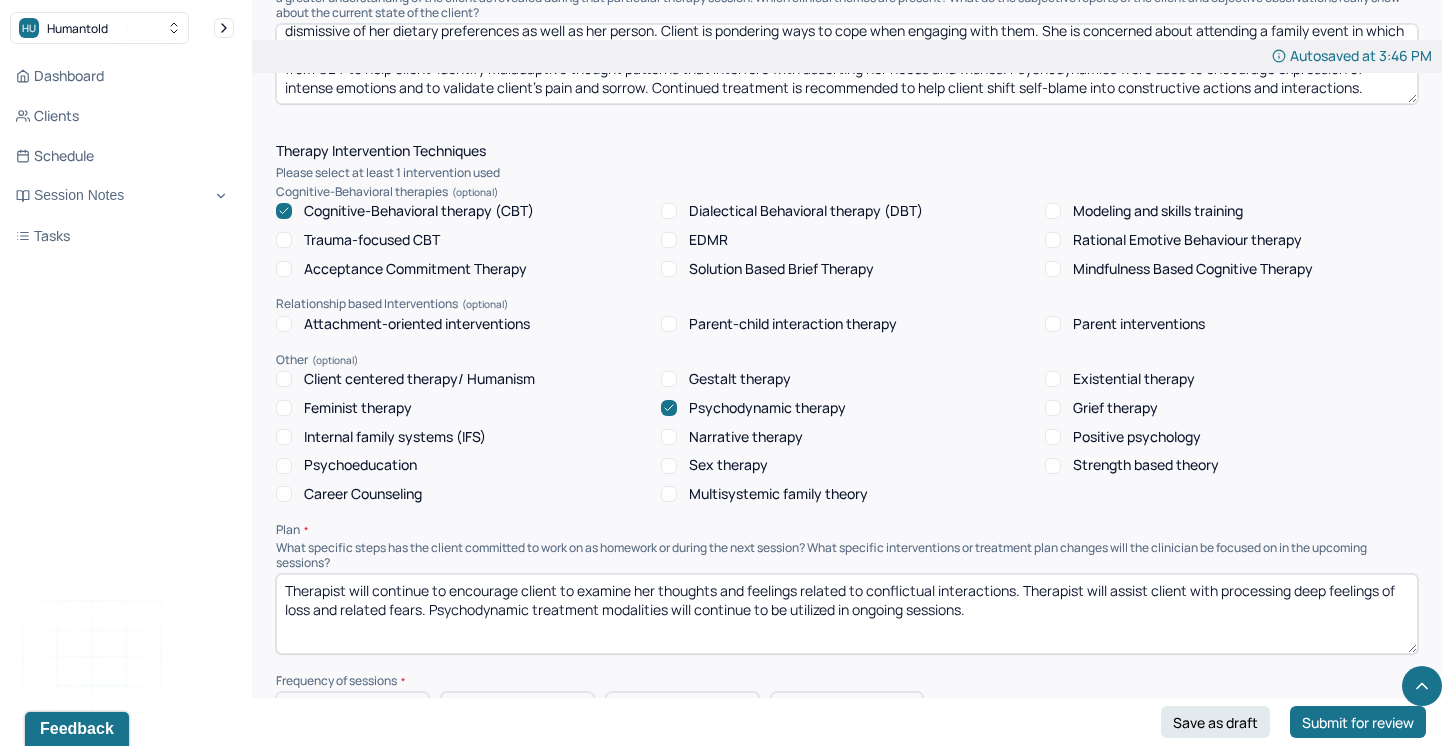drag, startPoint x: 1027, startPoint y: 584, endPoint x: 421, endPoint y: 600, distance: 606.2112 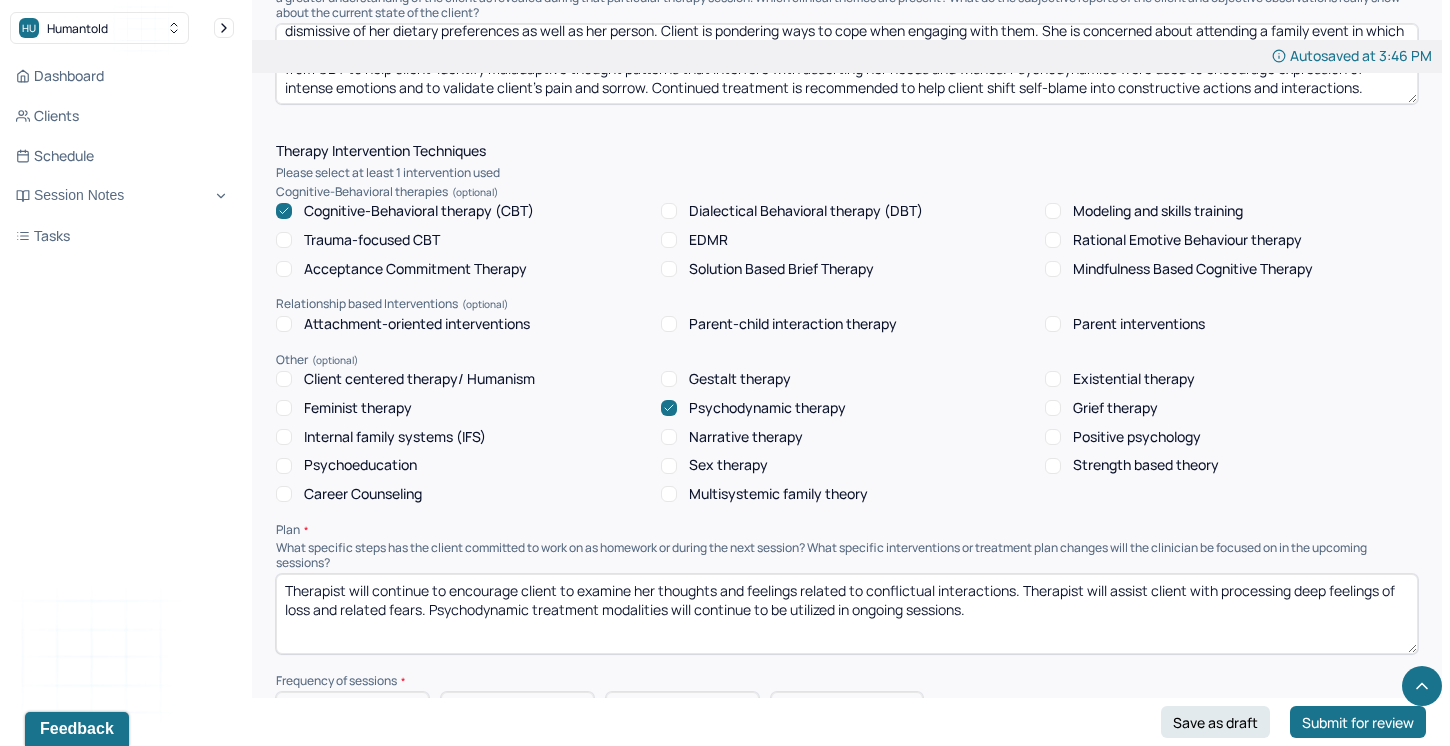 click on "Therapist will continue to encourage client to examine her thoughts and feelings related to conflictual interactions. Therapist will assist client with processing deep feelings of loss and related fears. Psychodynamic treatment modalities will continue to be utilized in ongoing sessions." at bounding box center [847, 614] 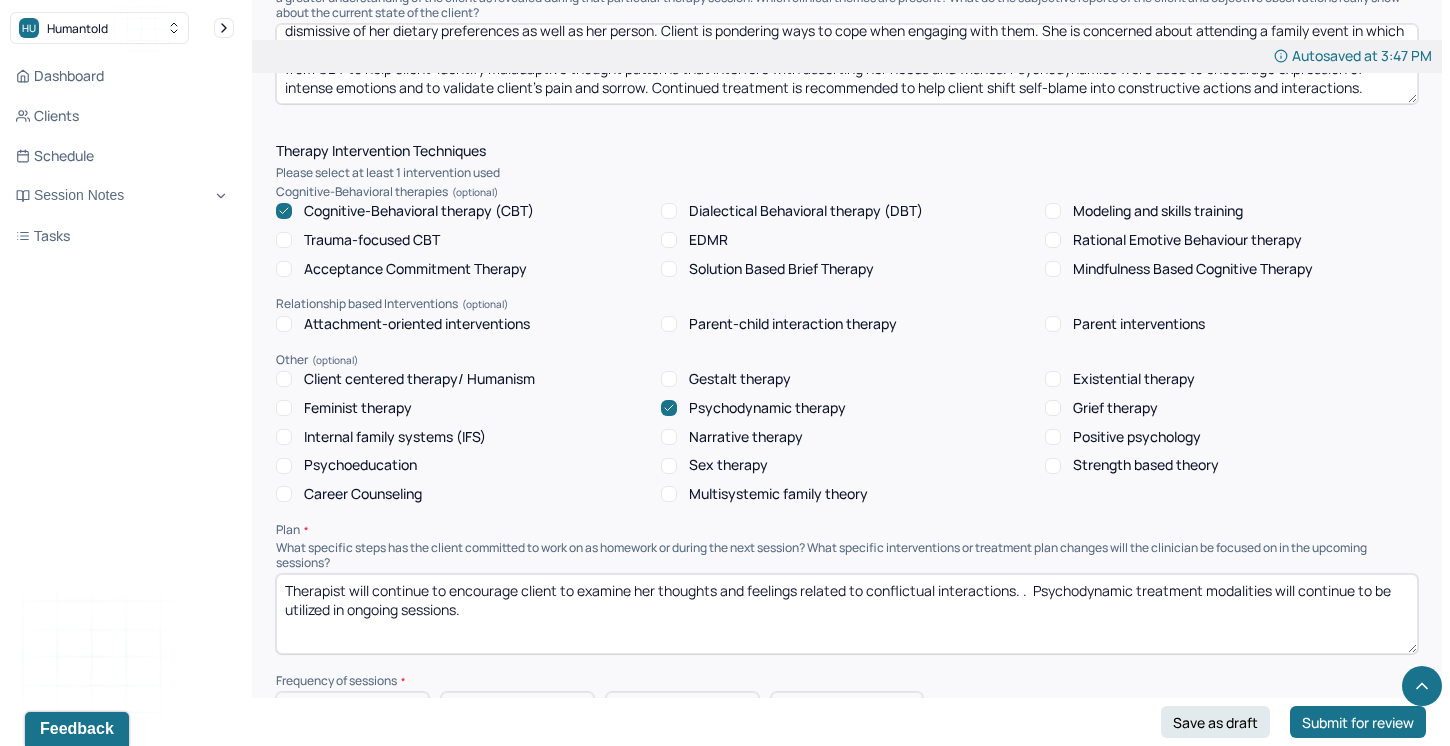 click on "Therapist will continue to encourage client to examine her thoughts and feelings related to conflictual interactions.  .  Psychodynamic treatment modalities will continue to be utilized in ongoing sessions." at bounding box center (847, 614) 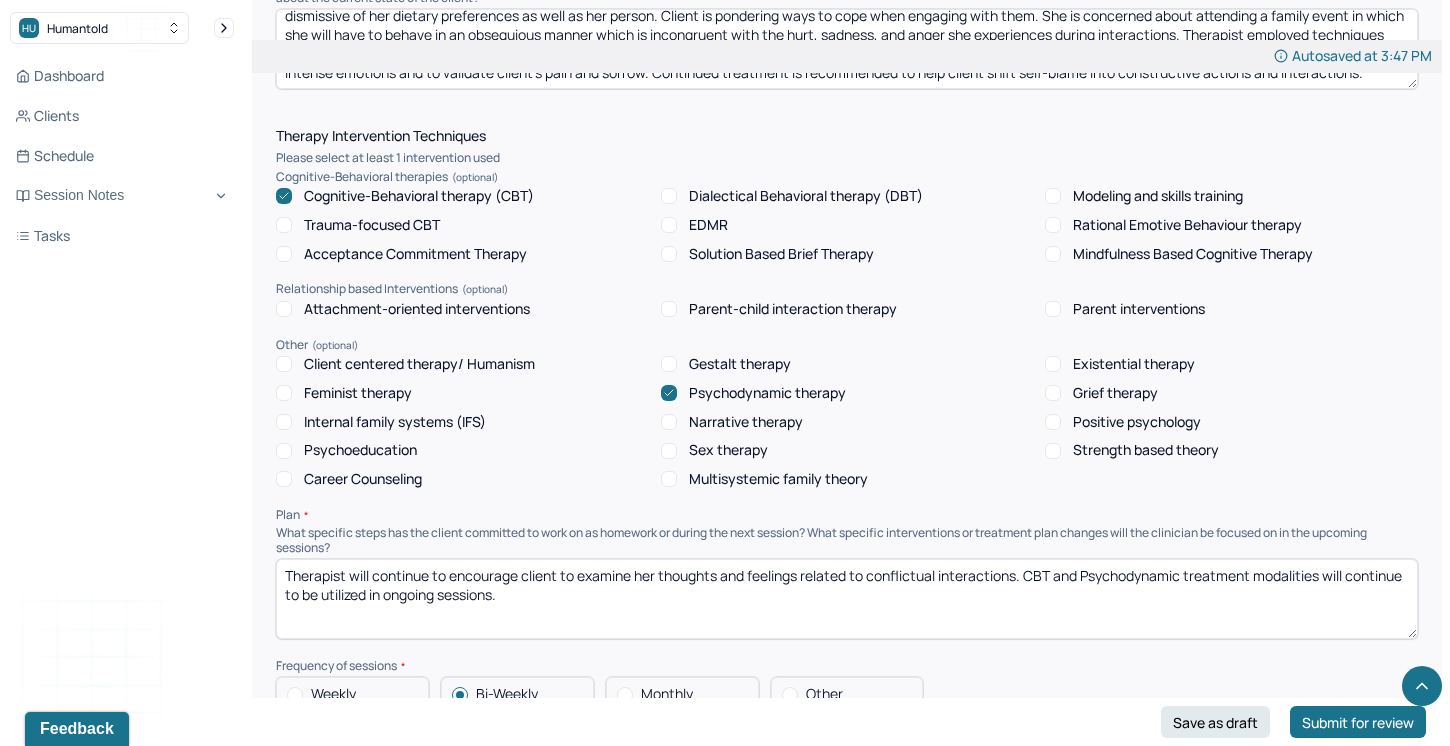 scroll, scrollTop: 1613, scrollLeft: 0, axis: vertical 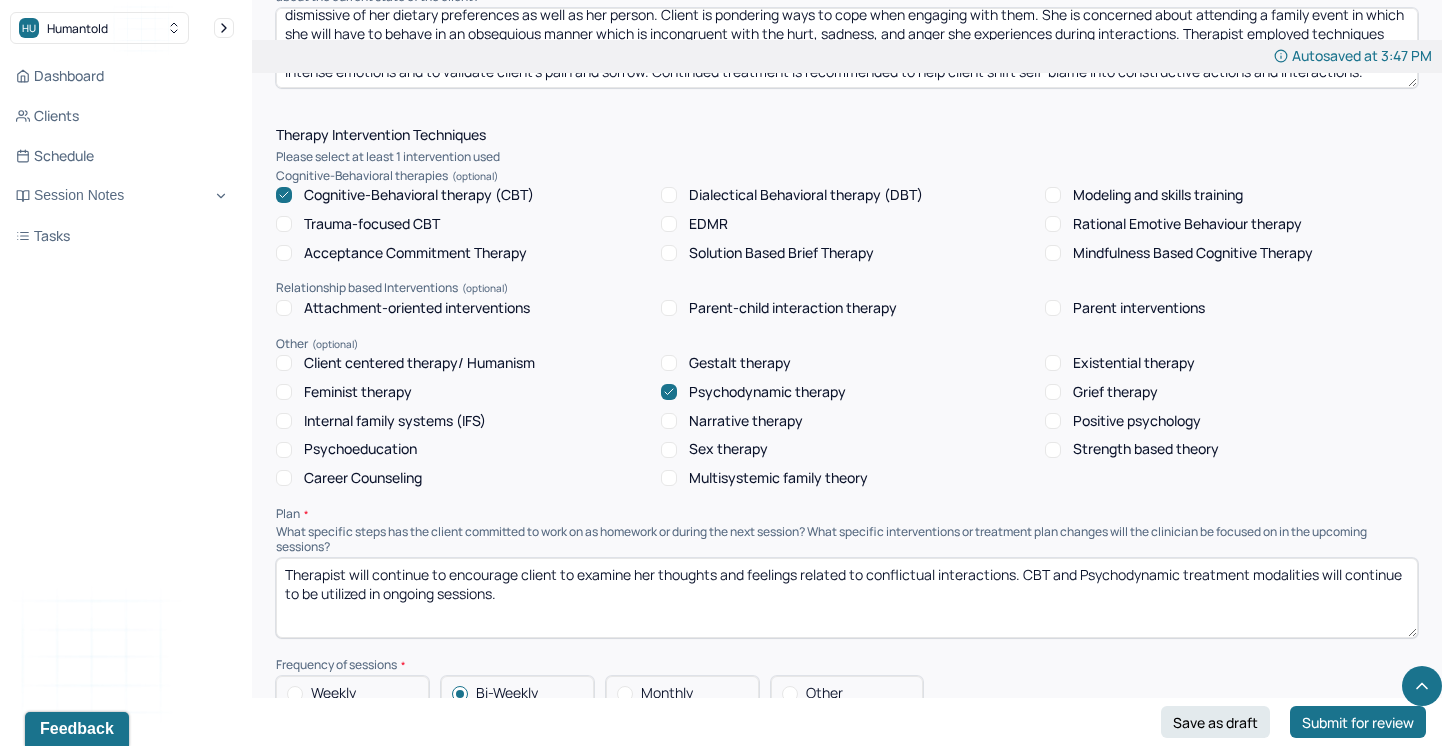 click on "Therapist will continue to encourage client to examine her thoughts and feelings related to conflictual interactions. CBT and Psychodynamic treatment modalities will continue to be utilized in ongoing sessions." at bounding box center [847, 598] 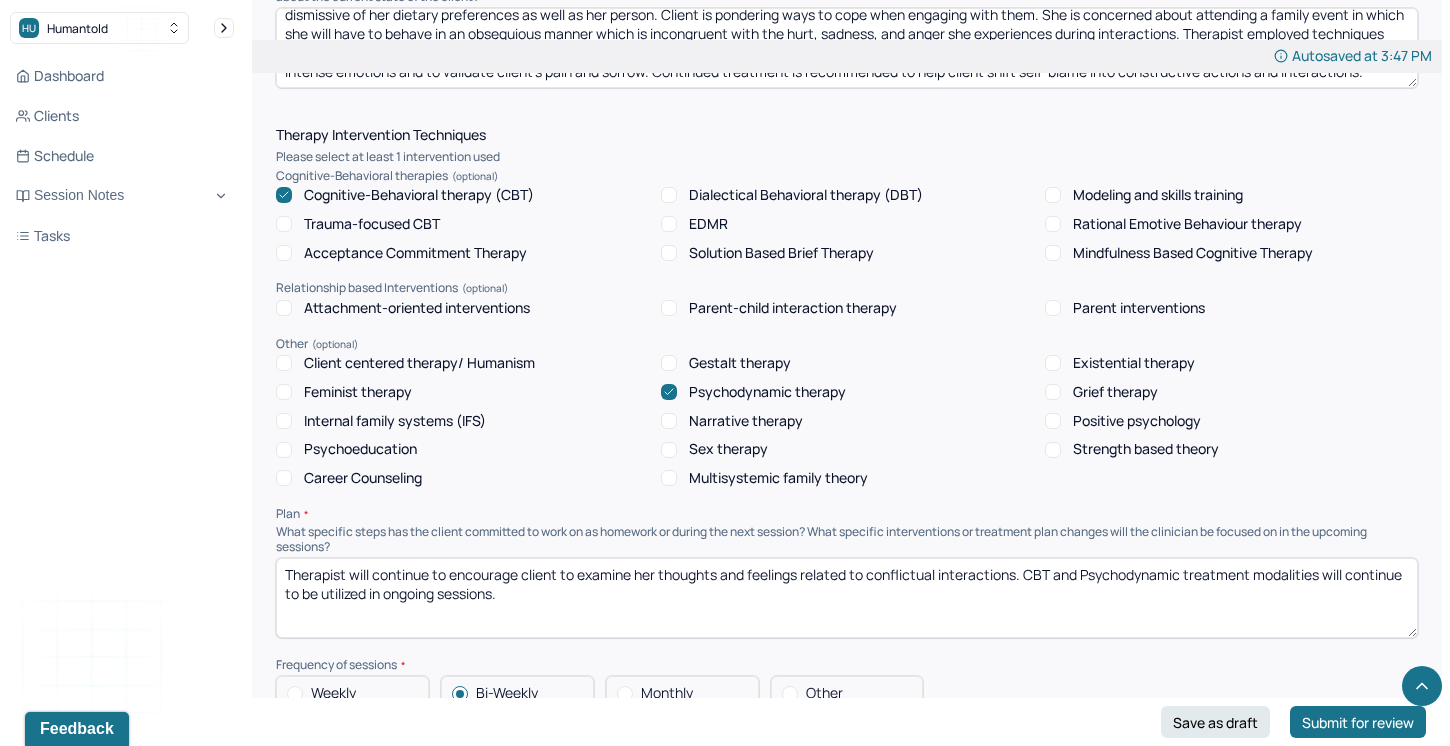 drag, startPoint x: 1324, startPoint y: 570, endPoint x: 1184, endPoint y: 568, distance: 140.01428 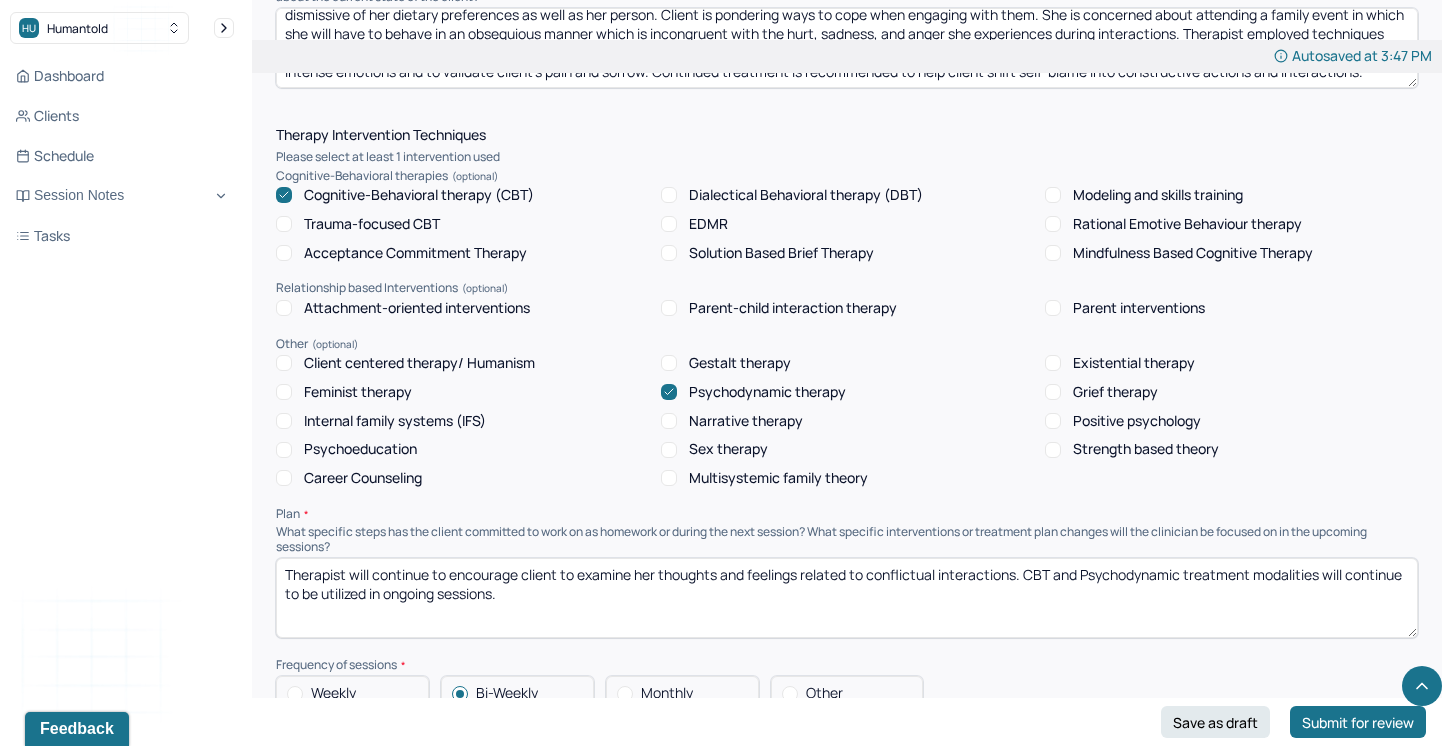 click on "Therapist will continue to encourage client to examine her thoughts and feelings related to conflictual interactions. CBT and Psychodynamic treatment modalities will continue to be utilized in ongoing sessions." at bounding box center [847, 598] 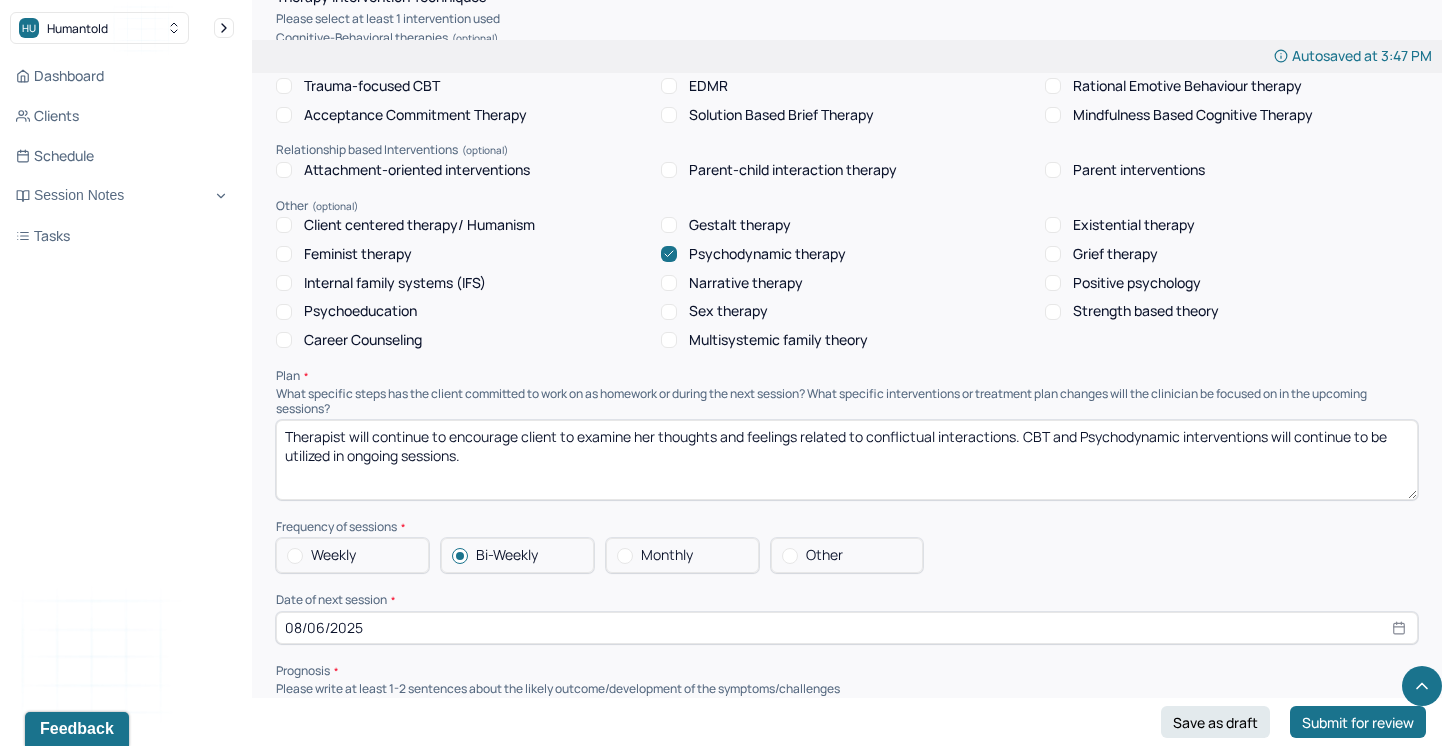 scroll, scrollTop: 1755, scrollLeft: 0, axis: vertical 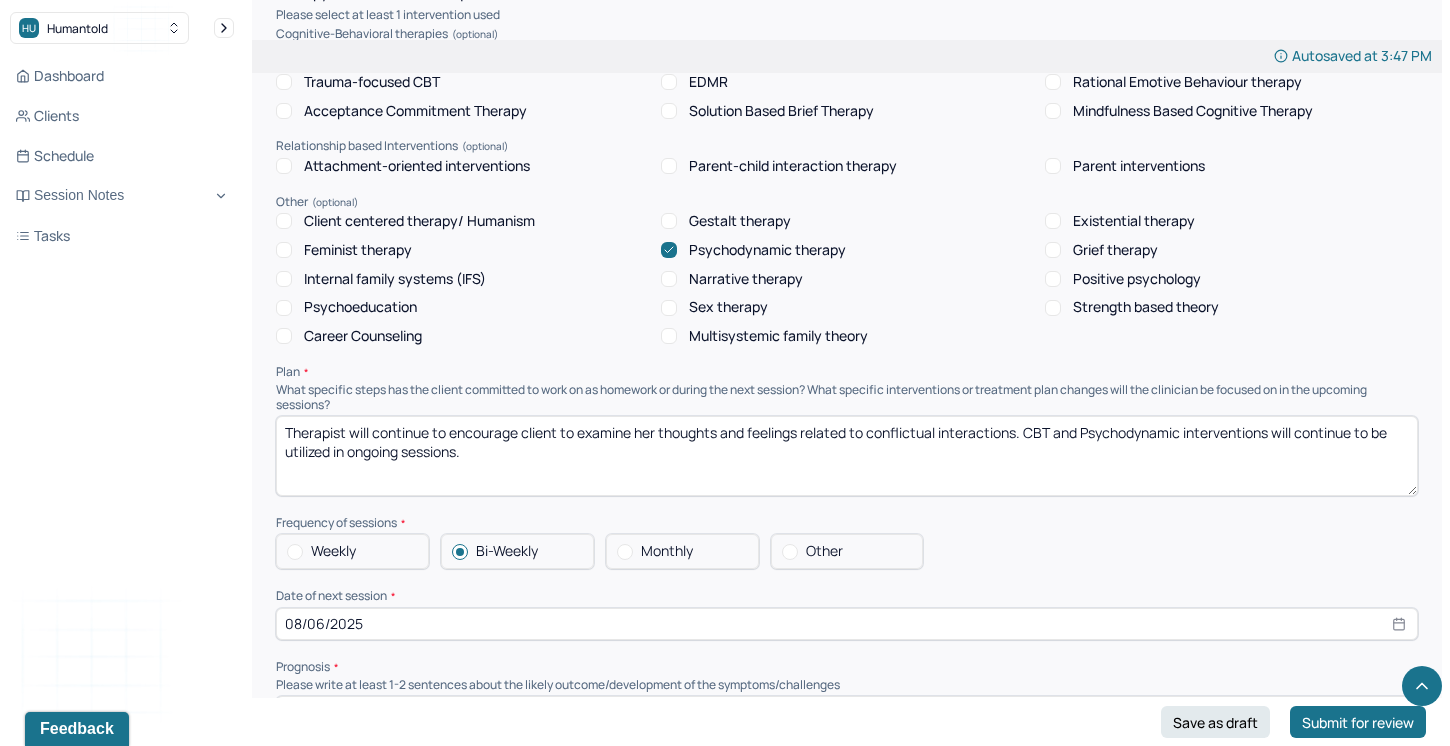 click on "Therapist will continue to encourage client to examine her thoughts and feelings related to conflictual interactions. CBT and Psychodynamic interventions will continue to be utilized in ongoing sessions." at bounding box center (847, 456) 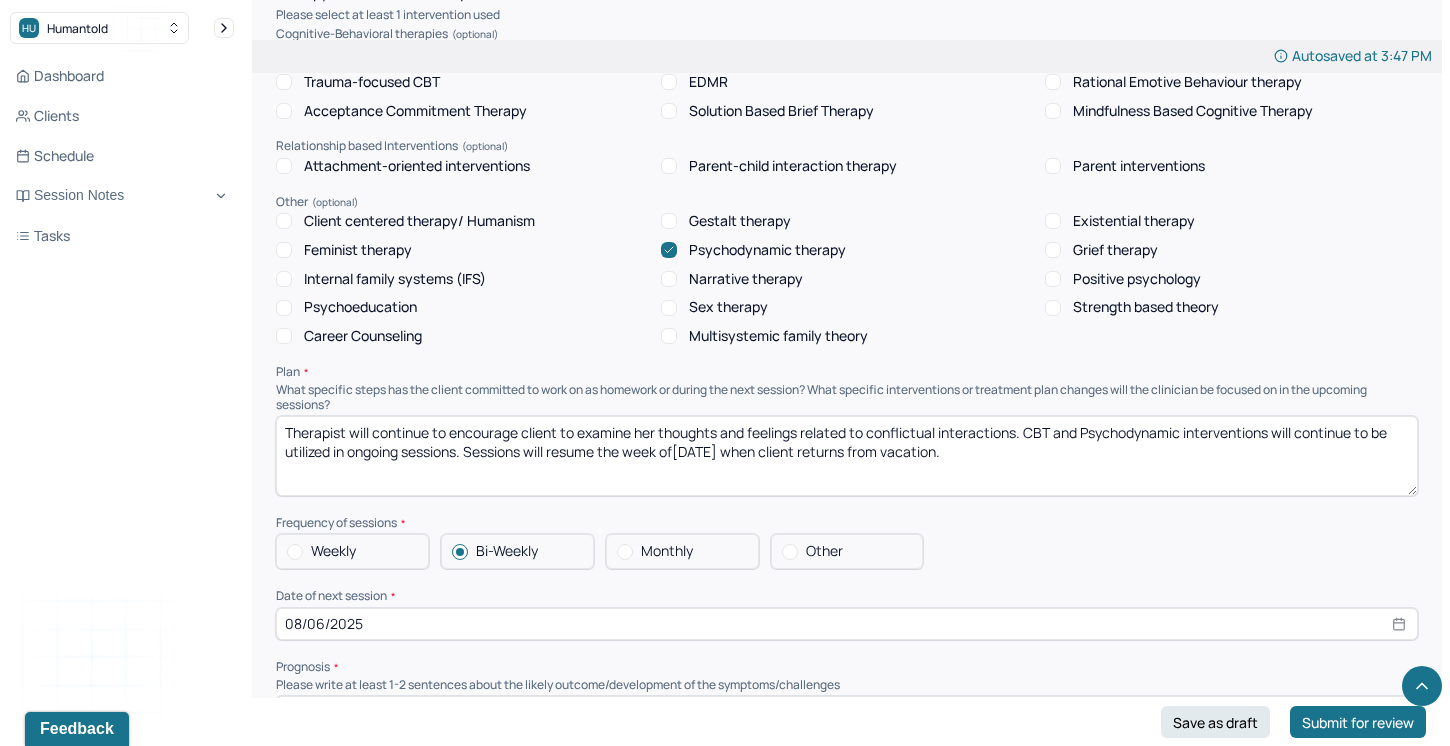 click on "Therapist will continue to encourage client to examine her thoughts and feelings related to conflictual interactions. CBT and Psychodynamic interventions will continue to be utilized in ongoing sessions. Sessions will resume the week of[DATE] when client returns from vacation." at bounding box center [847, 456] 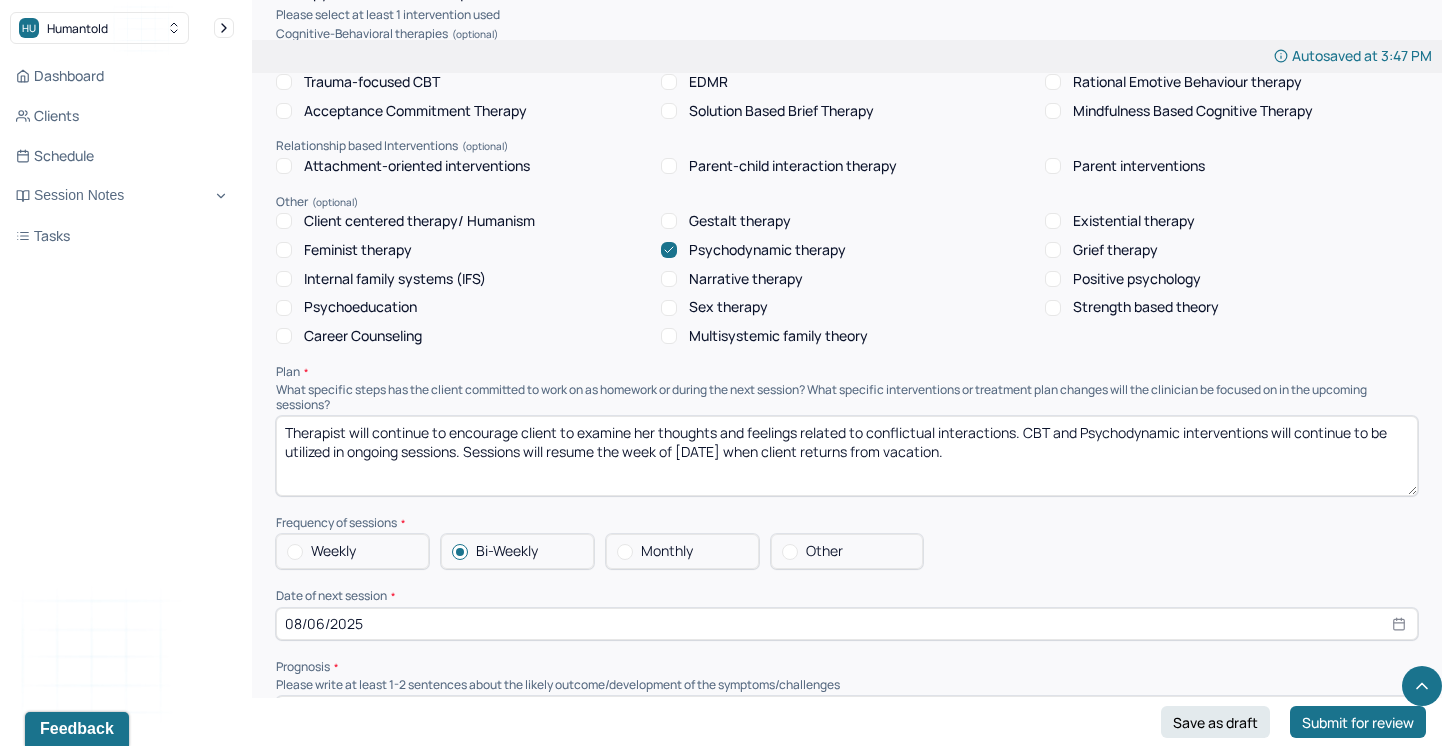 type on "Therapist will continue to encourage client to examine her thoughts and feelings related to conflictual interactions. CBT and Psychodynamic interventions will continue to be utilized in ongoing sessions. Sessions will resume the week of [DATE] when client returns from vacation." 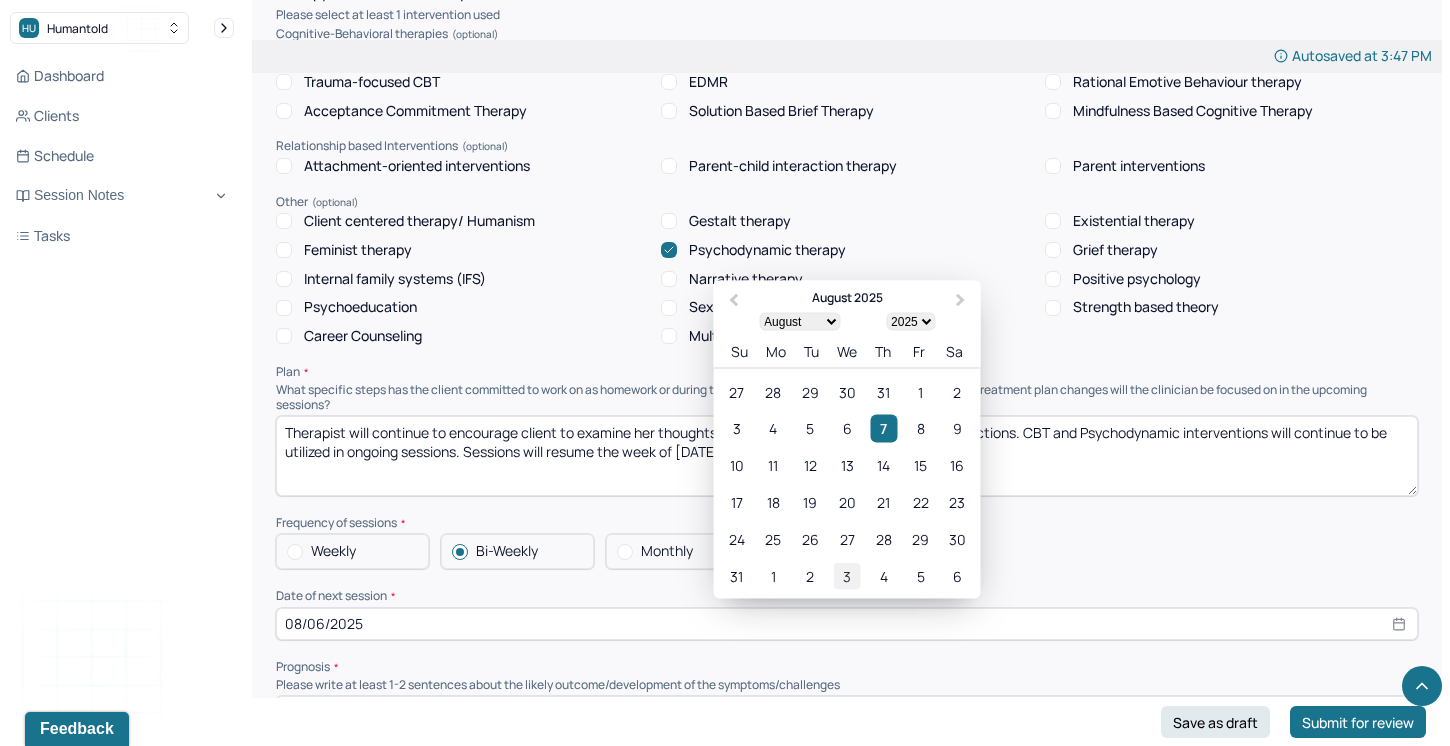 click on "3" at bounding box center [846, 575] 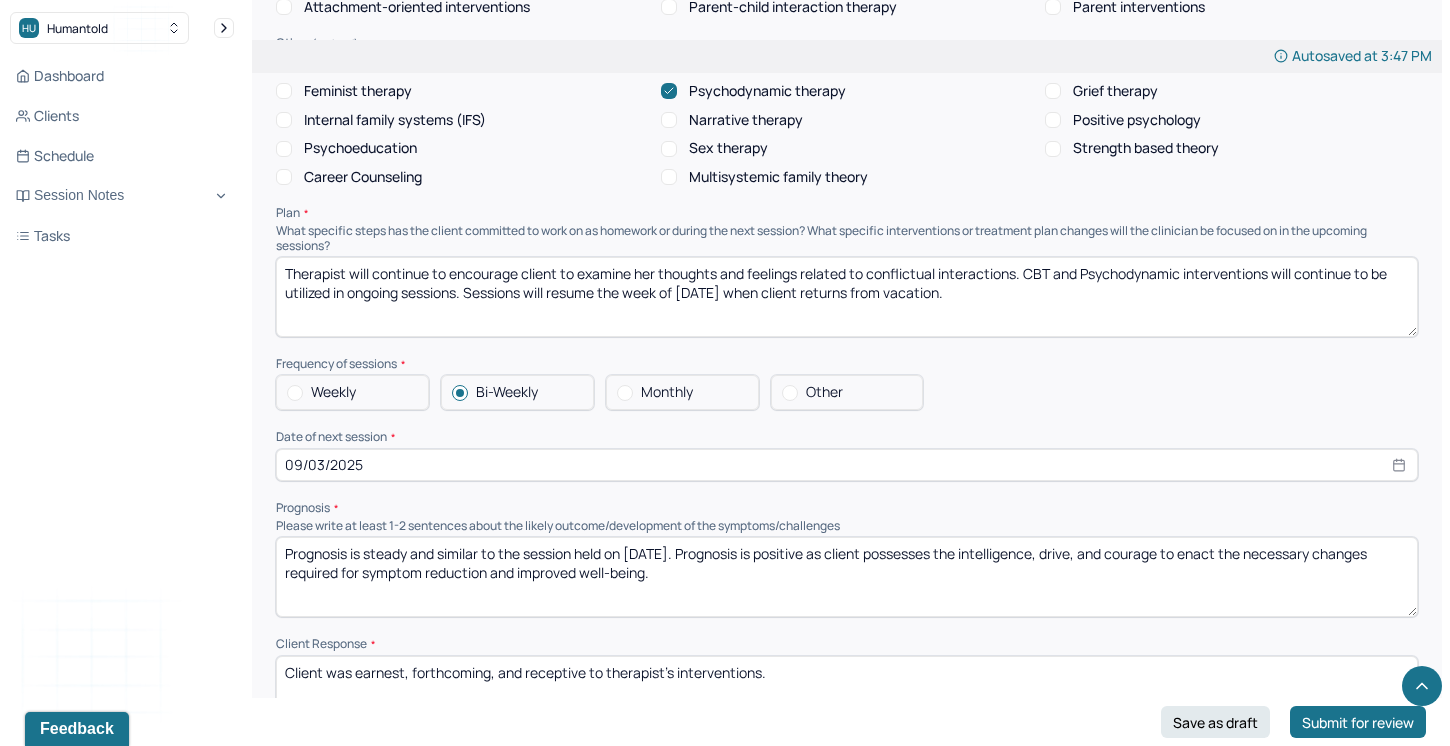 scroll, scrollTop: 1918, scrollLeft: 0, axis: vertical 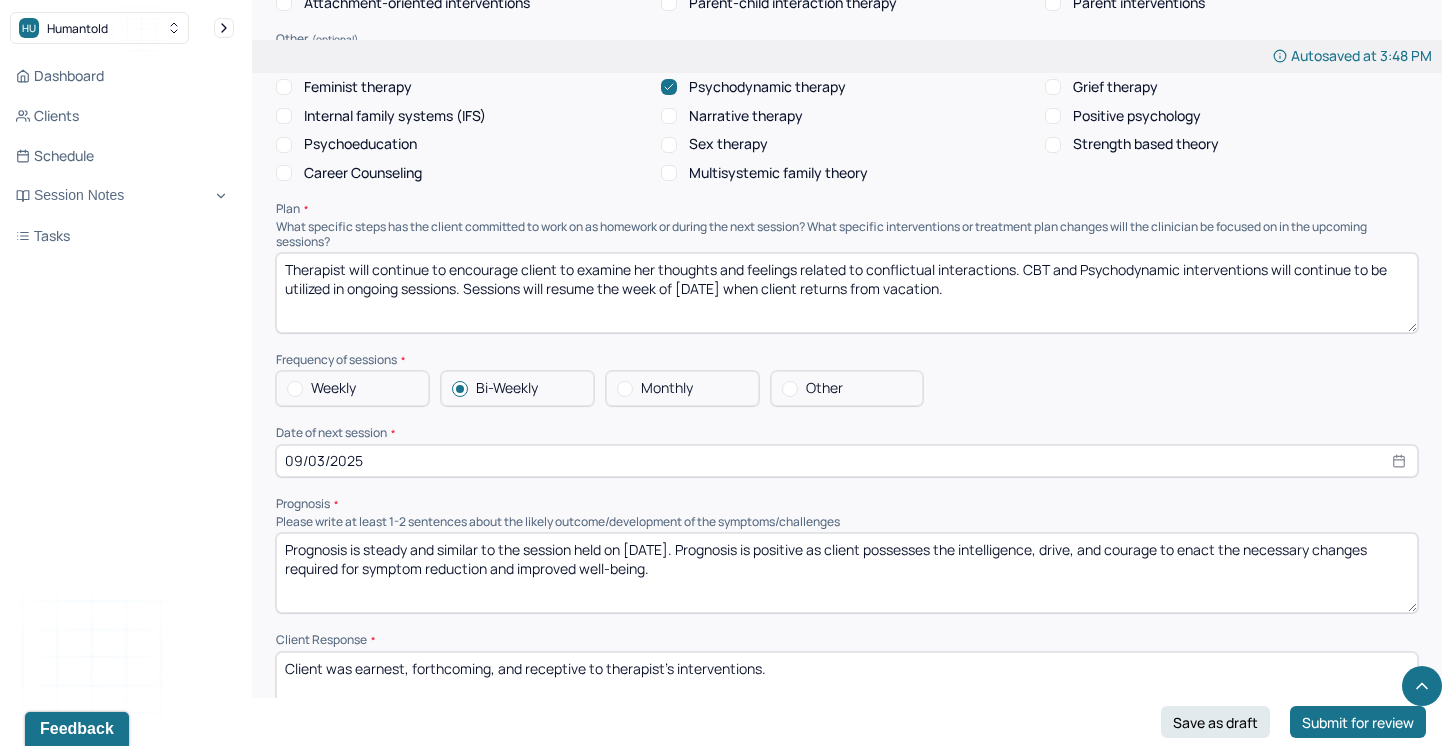 click on "Prognosis is steady and similar to the session held on [DATE]. Prognosis is positive as client possesses the intelligence, drive, and courage to enact the necessary changes required for symptom reduction and improved well-being." at bounding box center [847, 573] 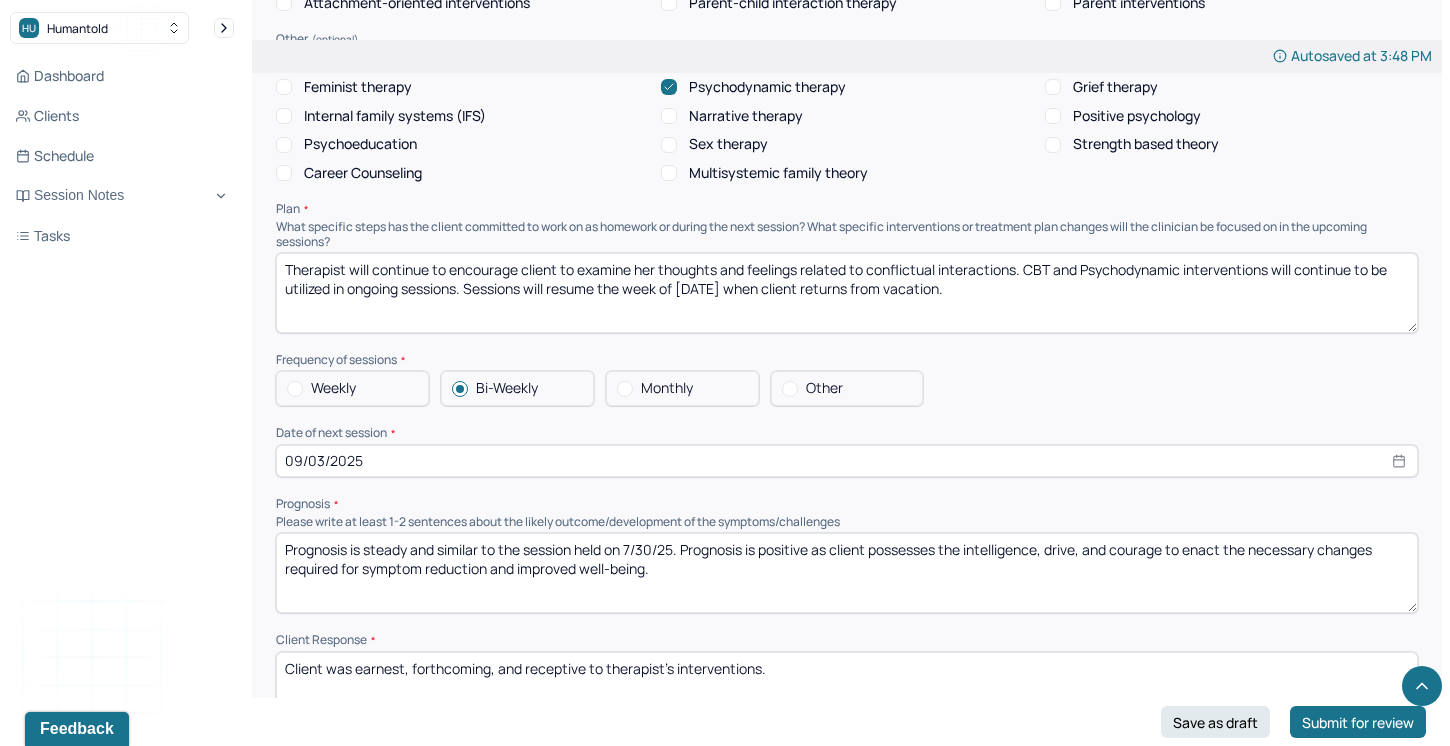 drag, startPoint x: 817, startPoint y: 542, endPoint x: 768, endPoint y: 546, distance: 49.162994 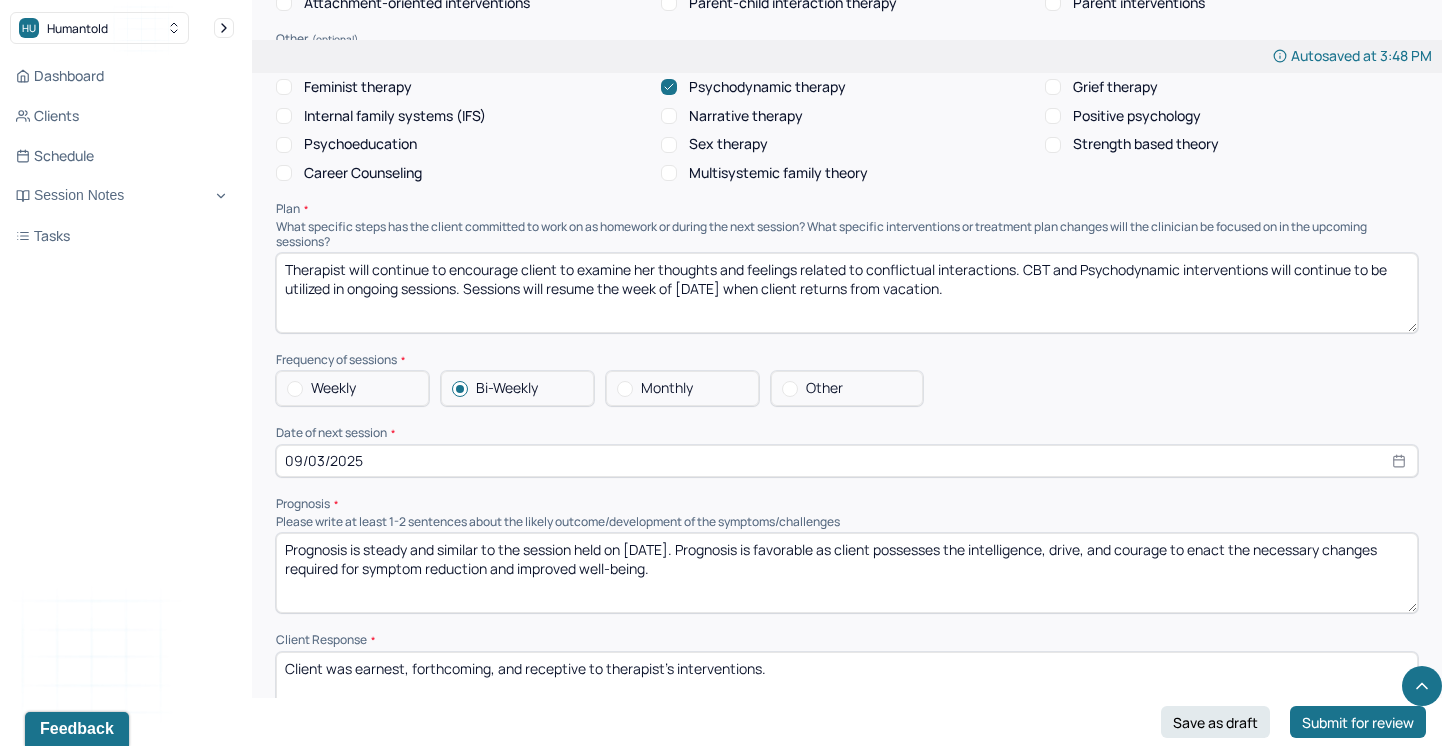 drag, startPoint x: 1057, startPoint y: 542, endPoint x: 983, endPoint y: 543, distance: 74.00676 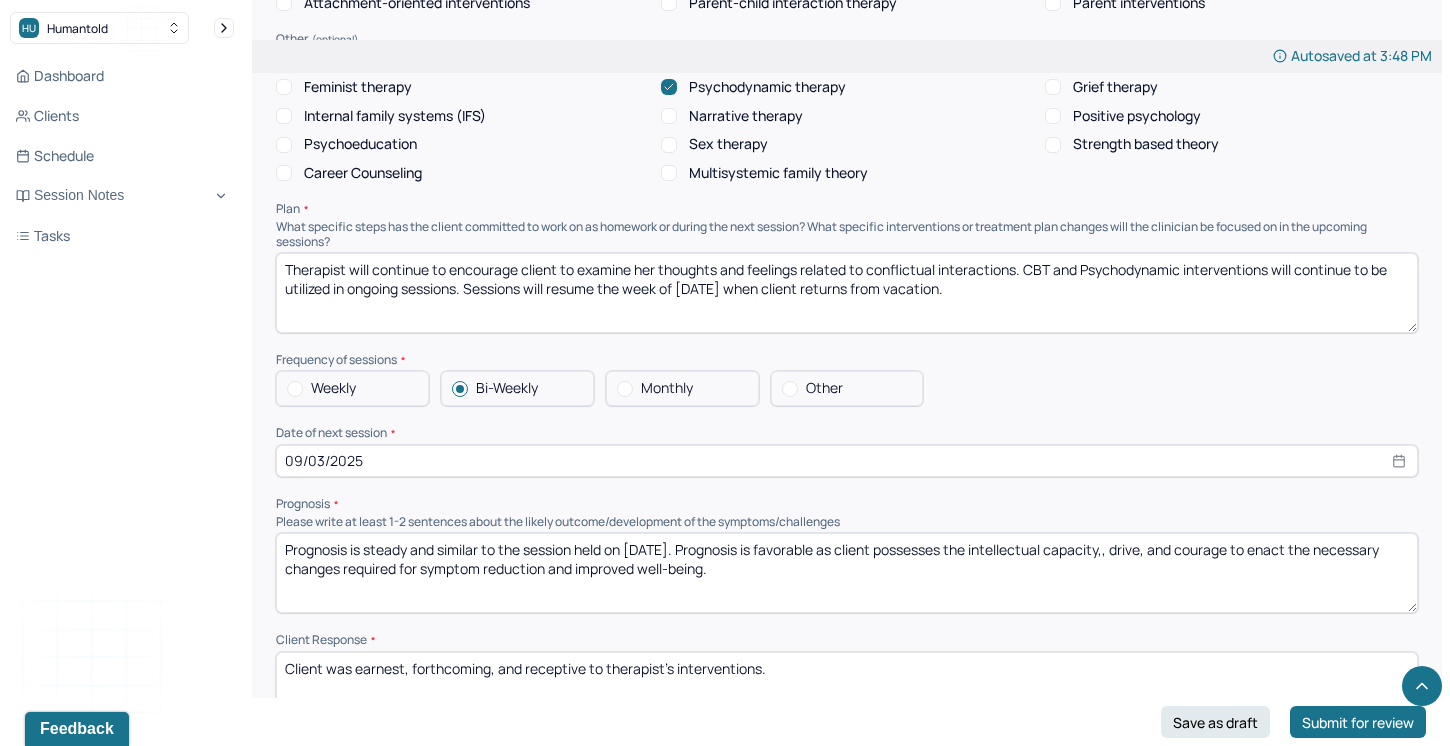drag, startPoint x: 1156, startPoint y: 546, endPoint x: 1115, endPoint y: 547, distance: 41.01219 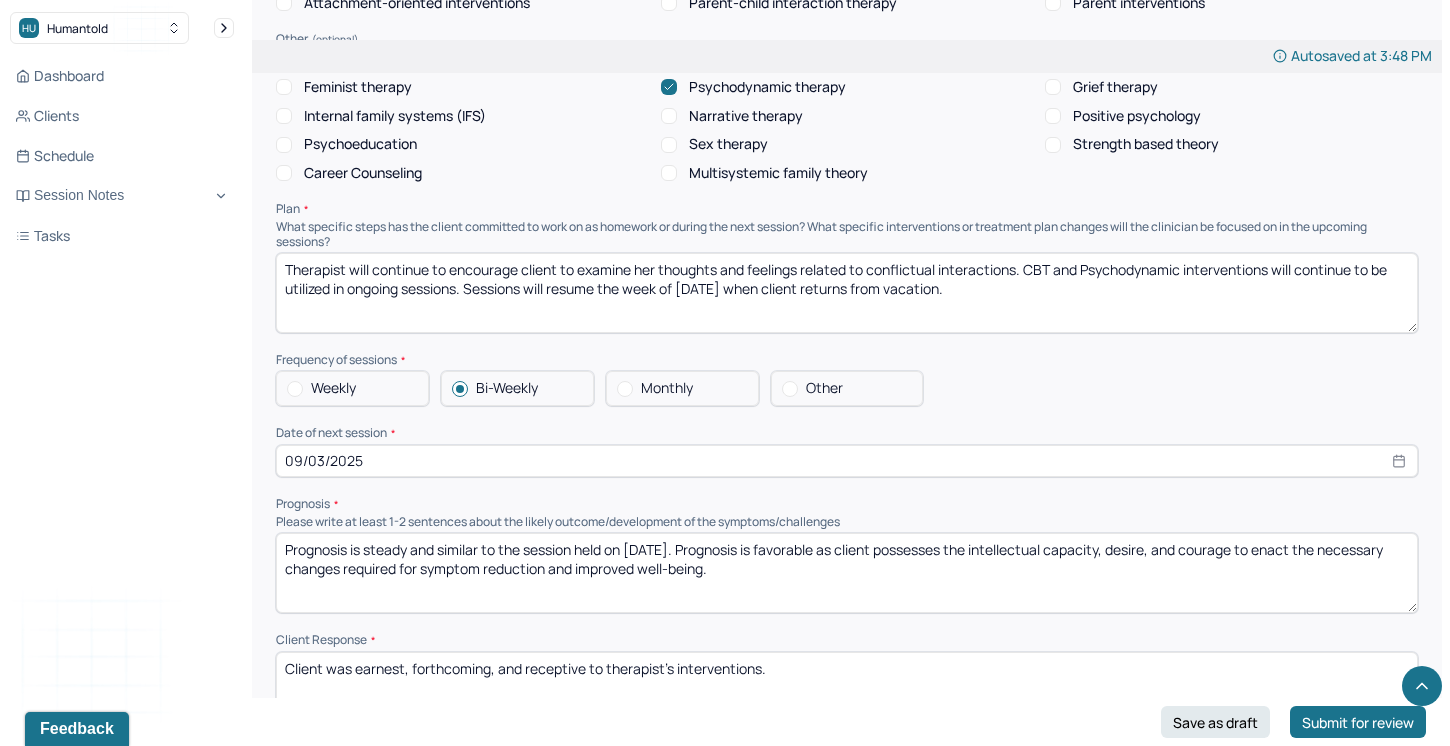 drag, startPoint x: 1248, startPoint y: 543, endPoint x: 1193, endPoint y: 542, distance: 55.00909 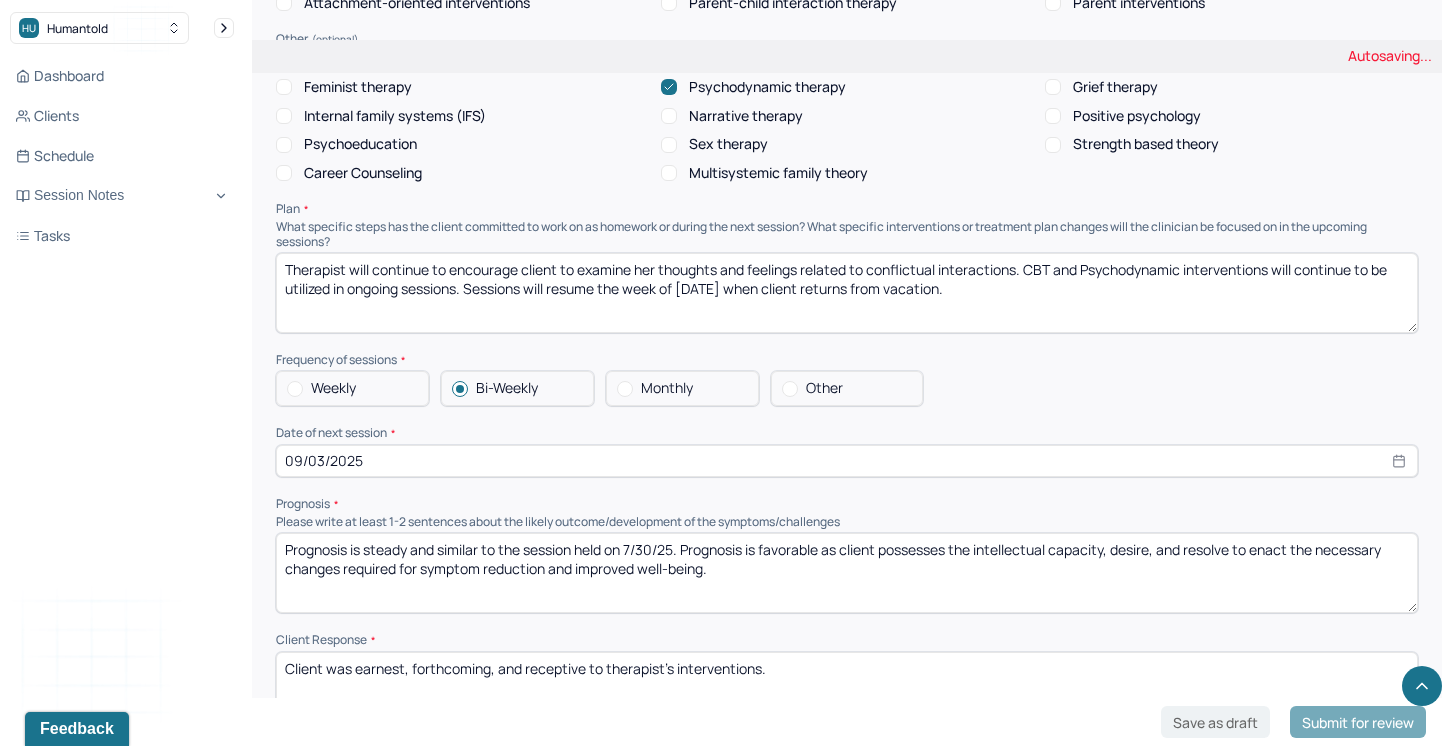scroll, scrollTop: 1956, scrollLeft: 0, axis: vertical 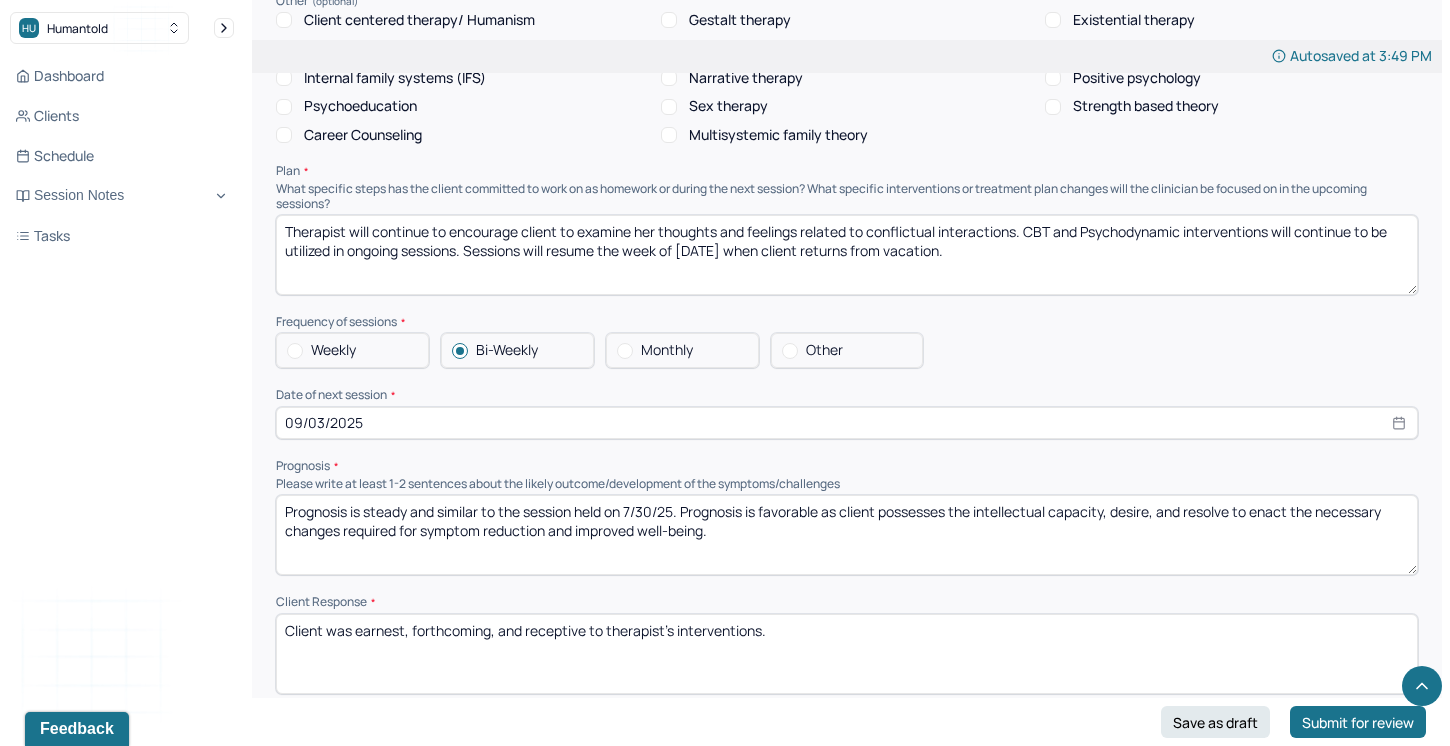 type on "Prognosis is steady and similar to the session held on 7/30/25. Prognosis is favorable as client possesses the intellectual capacity, desire, and resolve to enact the necessary changes required for symptom reduction and improved well-being." 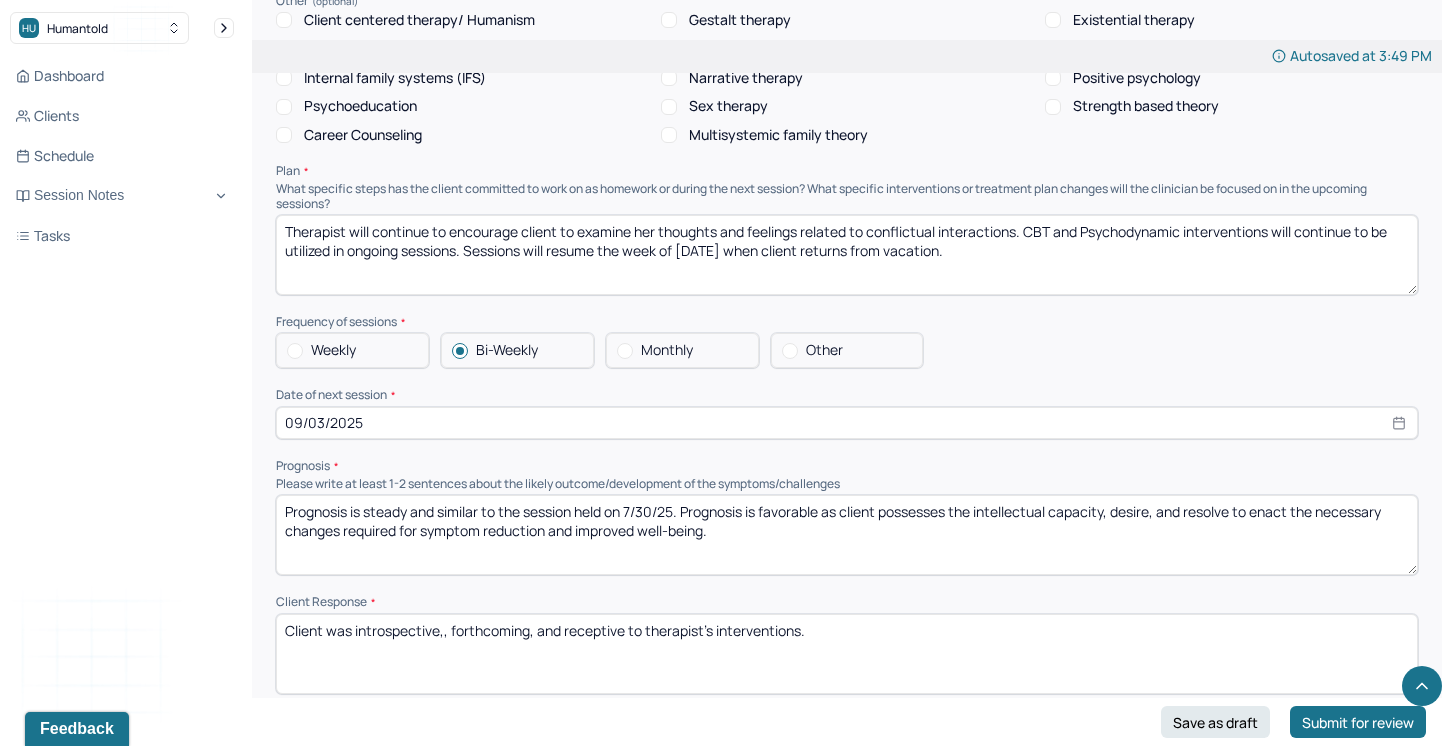 drag, startPoint x: 530, startPoint y: 627, endPoint x: 485, endPoint y: 627, distance: 45 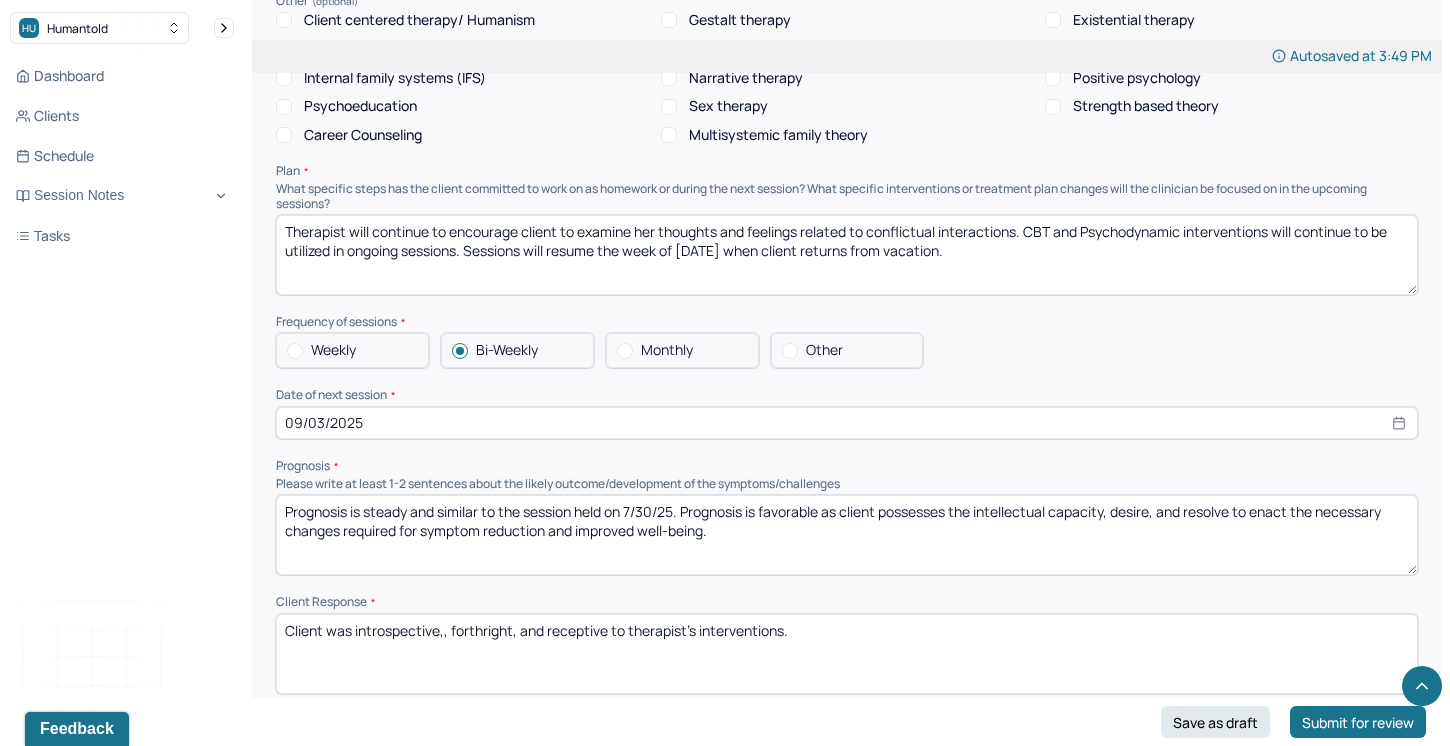 drag, startPoint x: 608, startPoint y: 624, endPoint x: 548, endPoint y: 628, distance: 60.133186 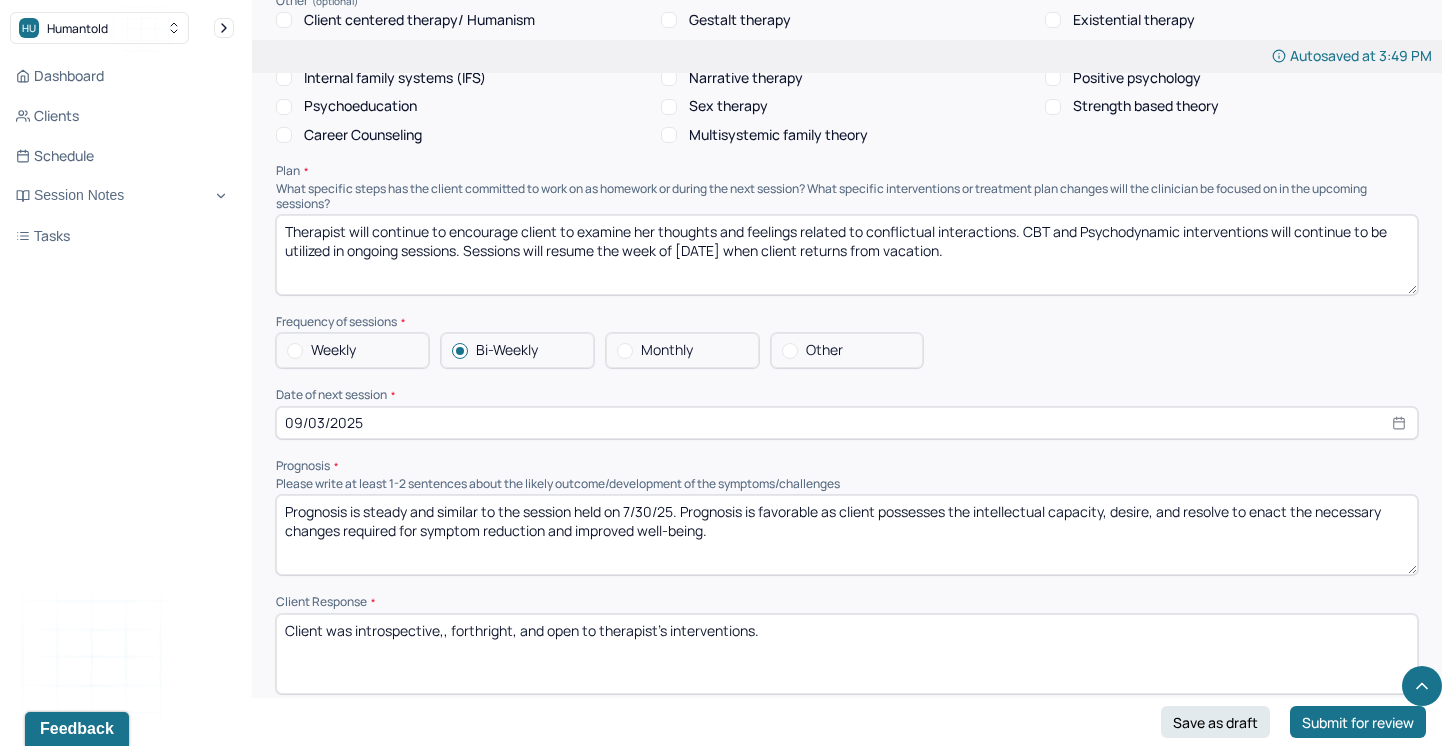 drag, startPoint x: 766, startPoint y: 627, endPoint x: 704, endPoint y: 627, distance: 62 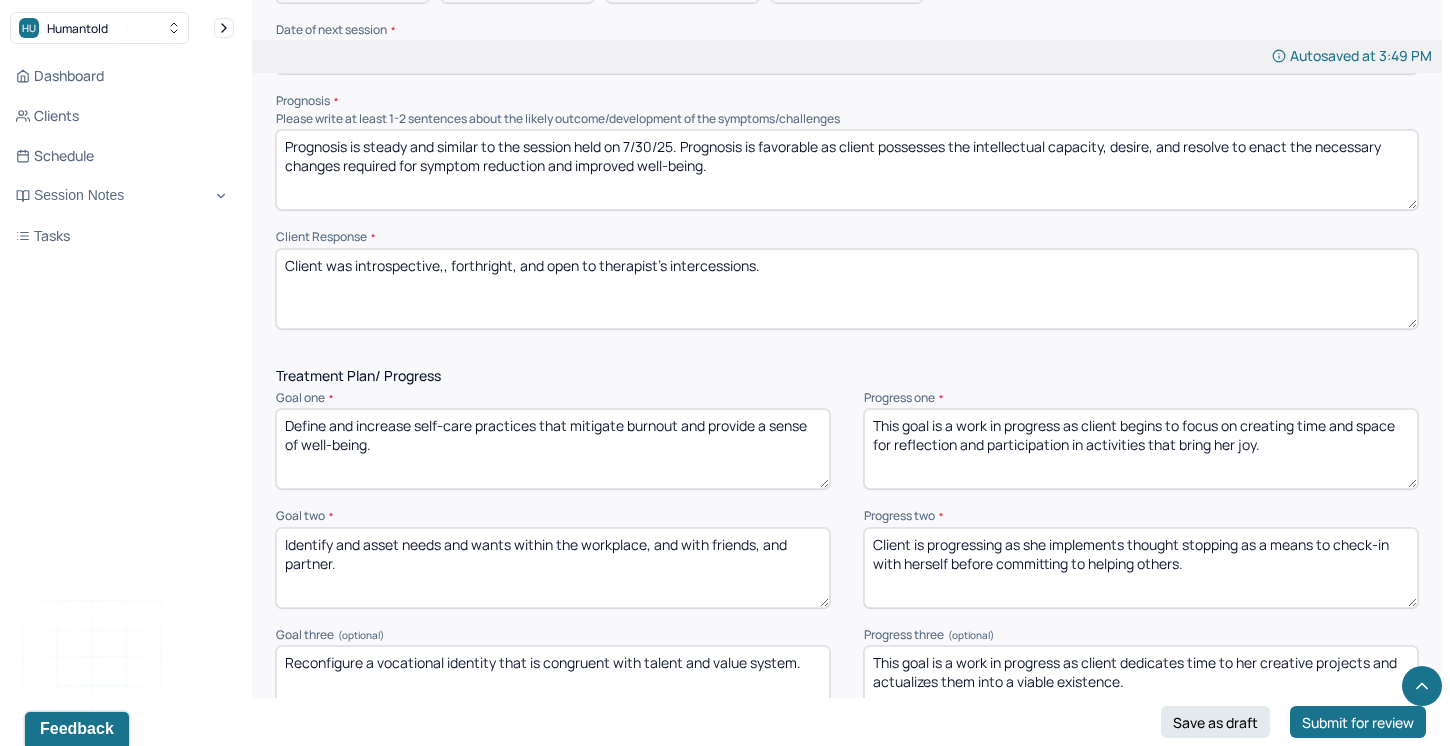 scroll, scrollTop: 2331, scrollLeft: 0, axis: vertical 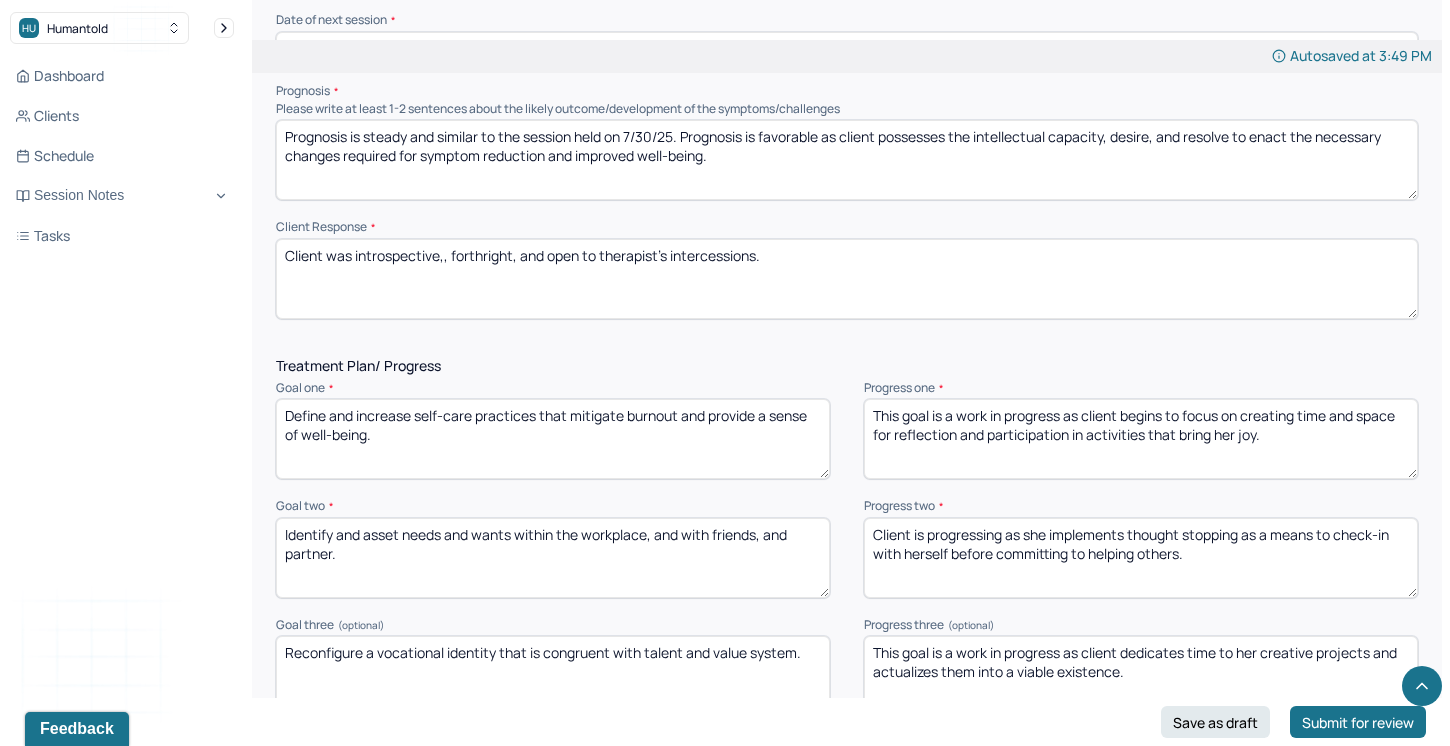 type on "Client was introspective,, forthright, and open to therapist's intercessions." 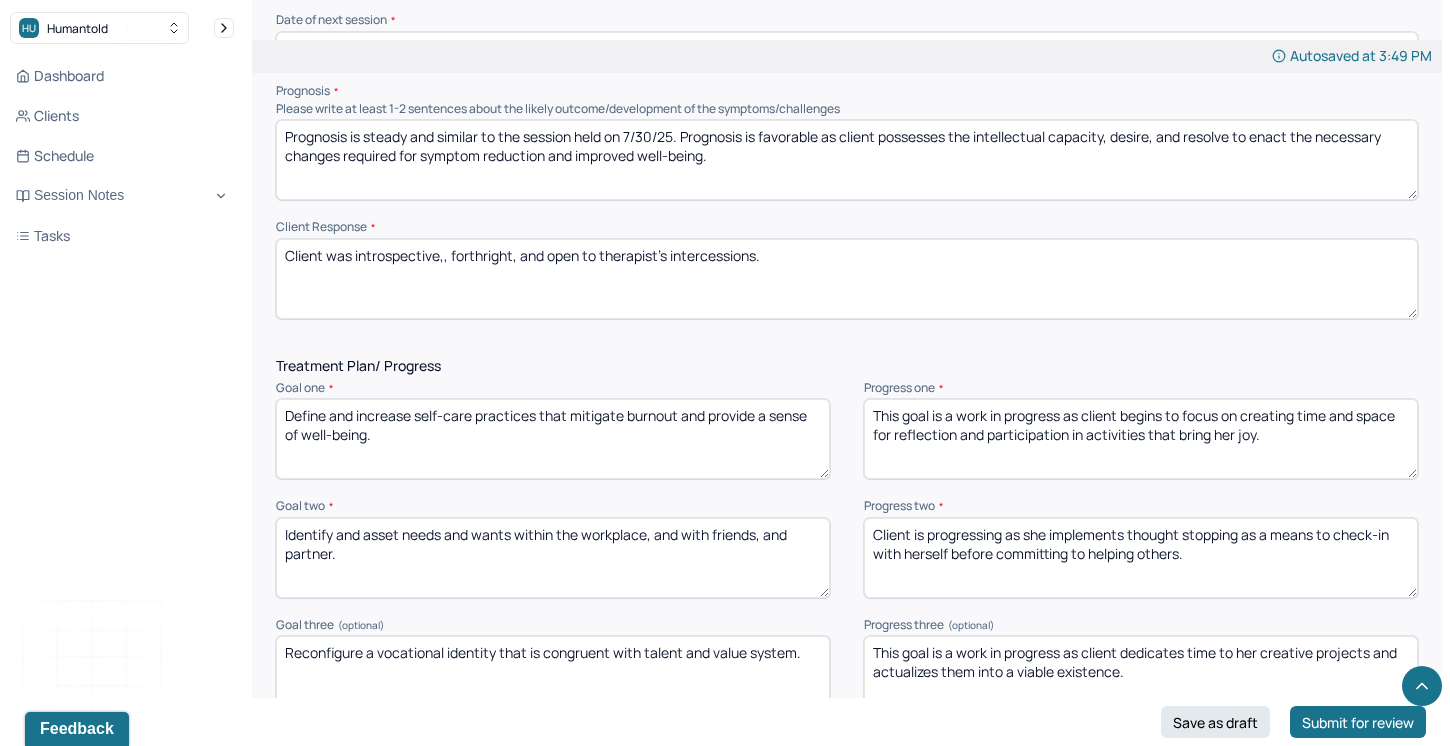 drag, startPoint x: 1185, startPoint y: 411, endPoint x: 1276, endPoint y: 438, distance: 94.92102 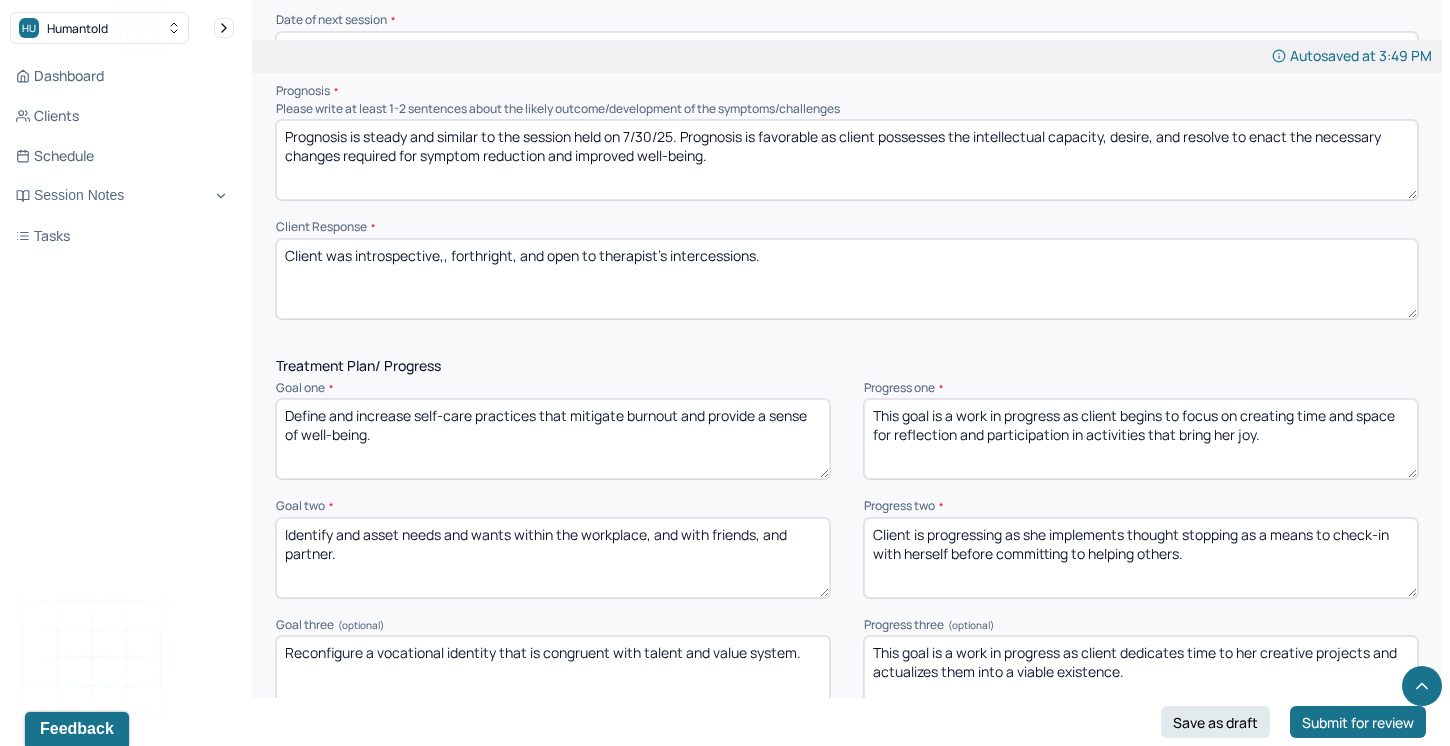 click on "This goal is a work in progress as client begins to focus on creating time and space for reflection and participation in activities that bring her joy." at bounding box center (1141, 439) 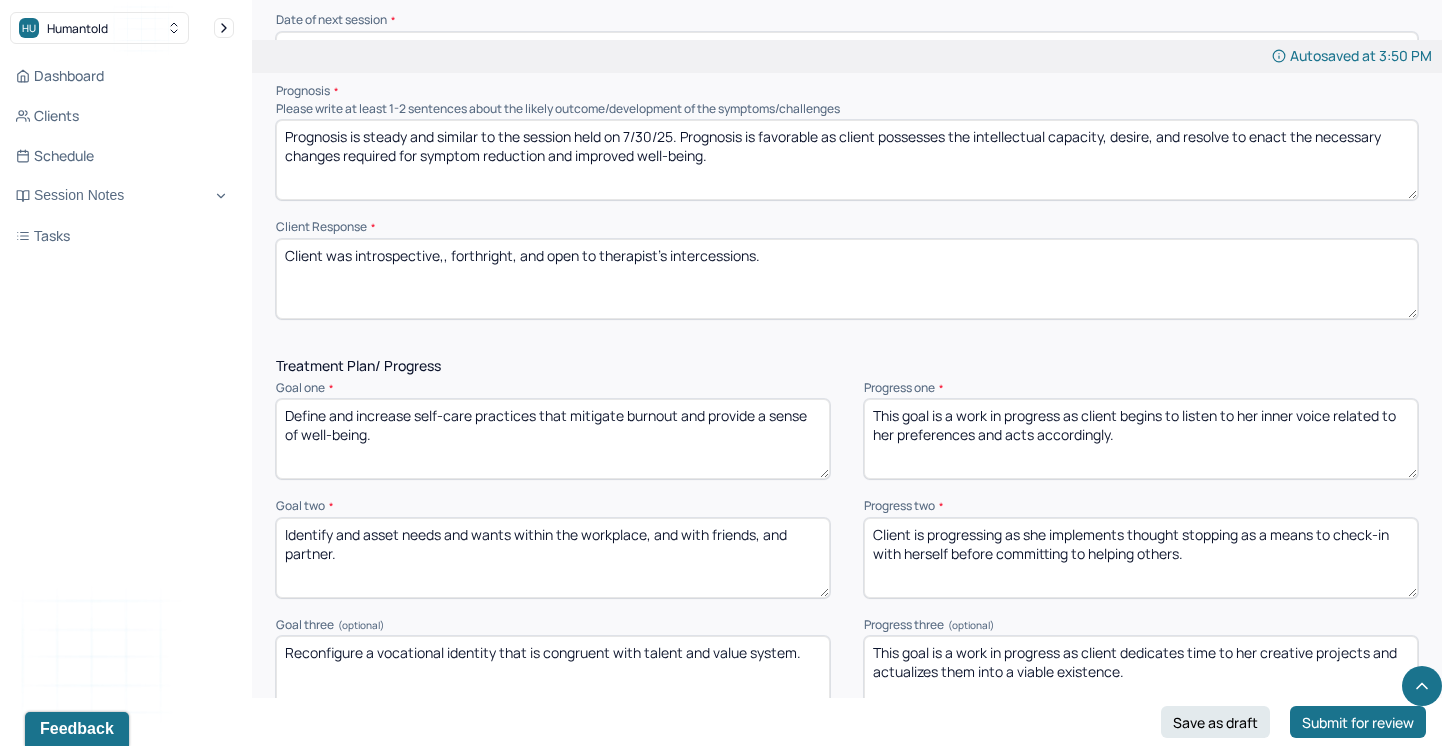 type on "This goal is a work in progress as client begins to listen to her inner voice related to her preferences and acts accordingly." 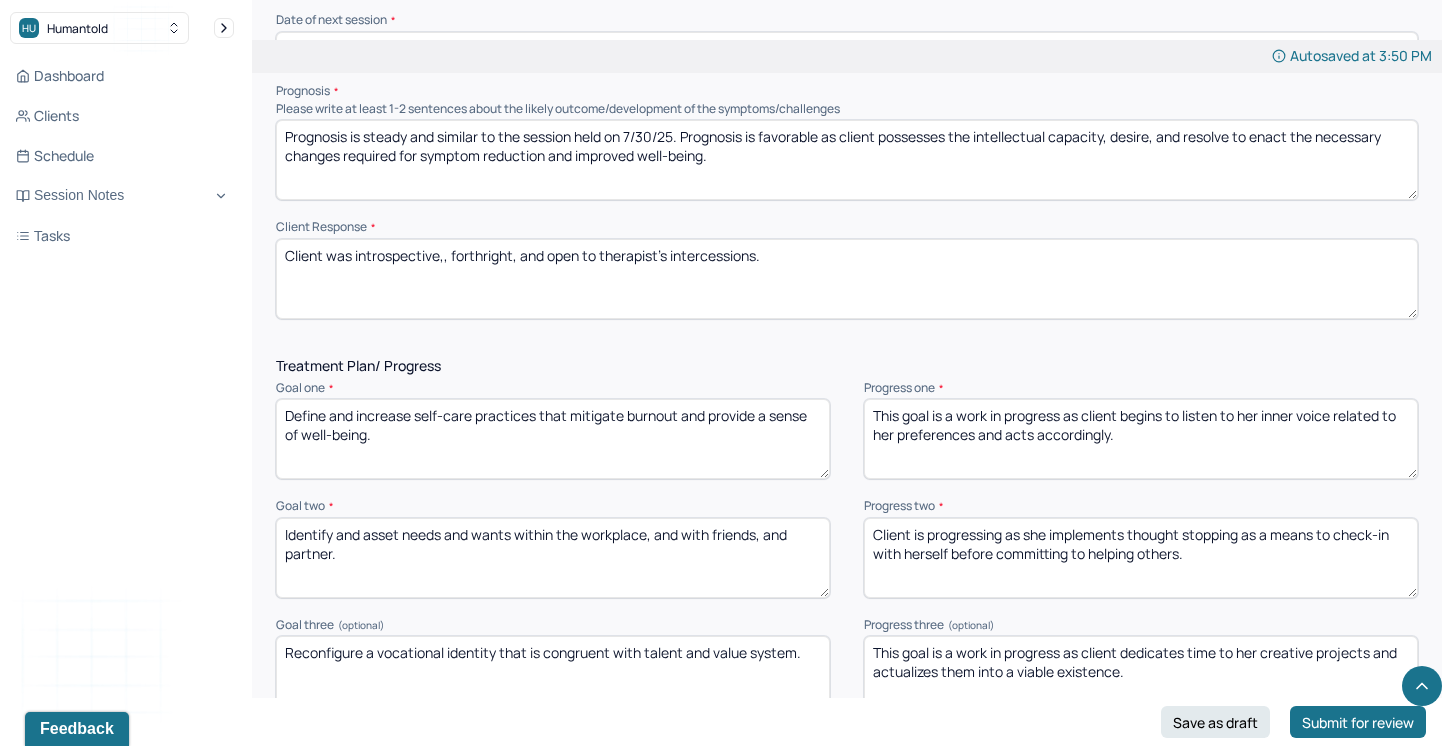 drag, startPoint x: 1055, startPoint y: 530, endPoint x: 1192, endPoint y: 556, distance: 139.44533 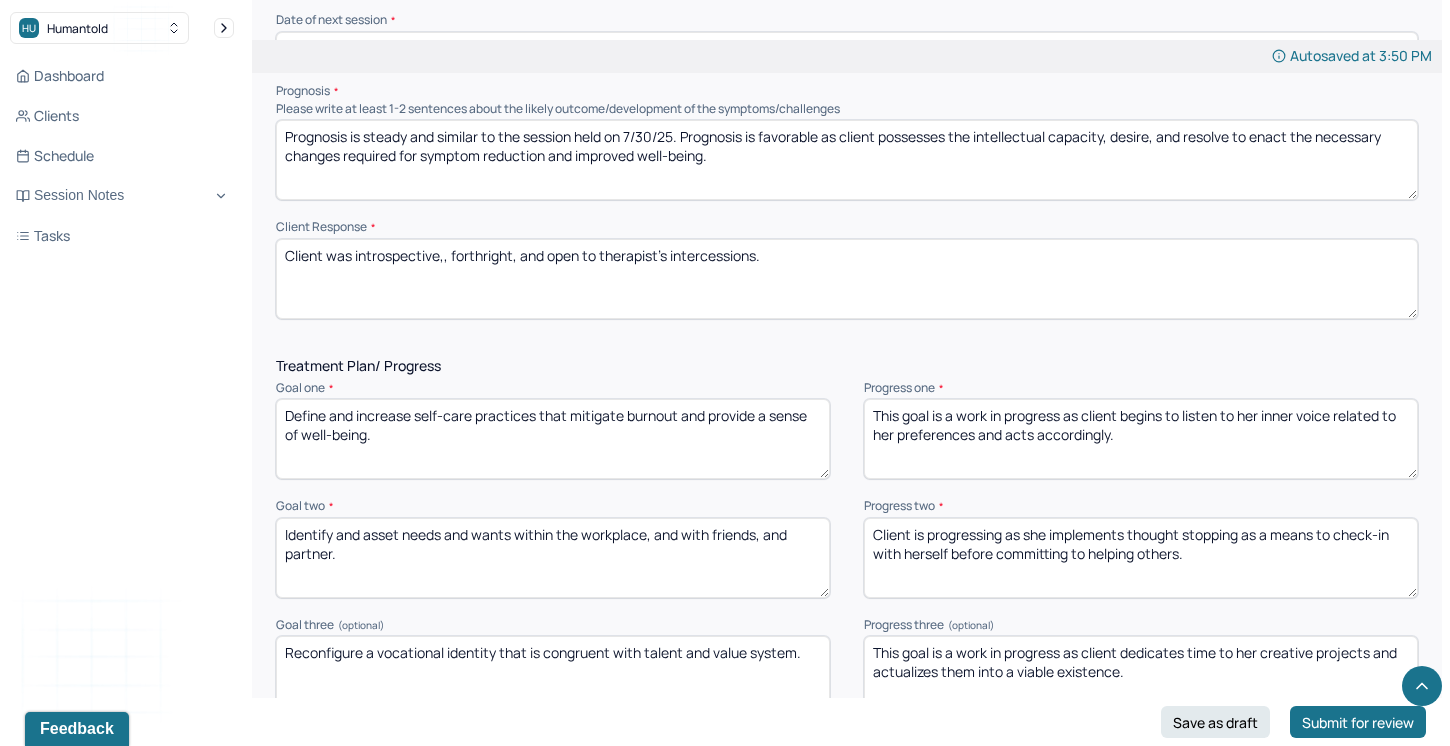 click on "Client is progressing as she implements thought stopping as a means to check-in with herself before committing to helping others." at bounding box center [1141, 558] 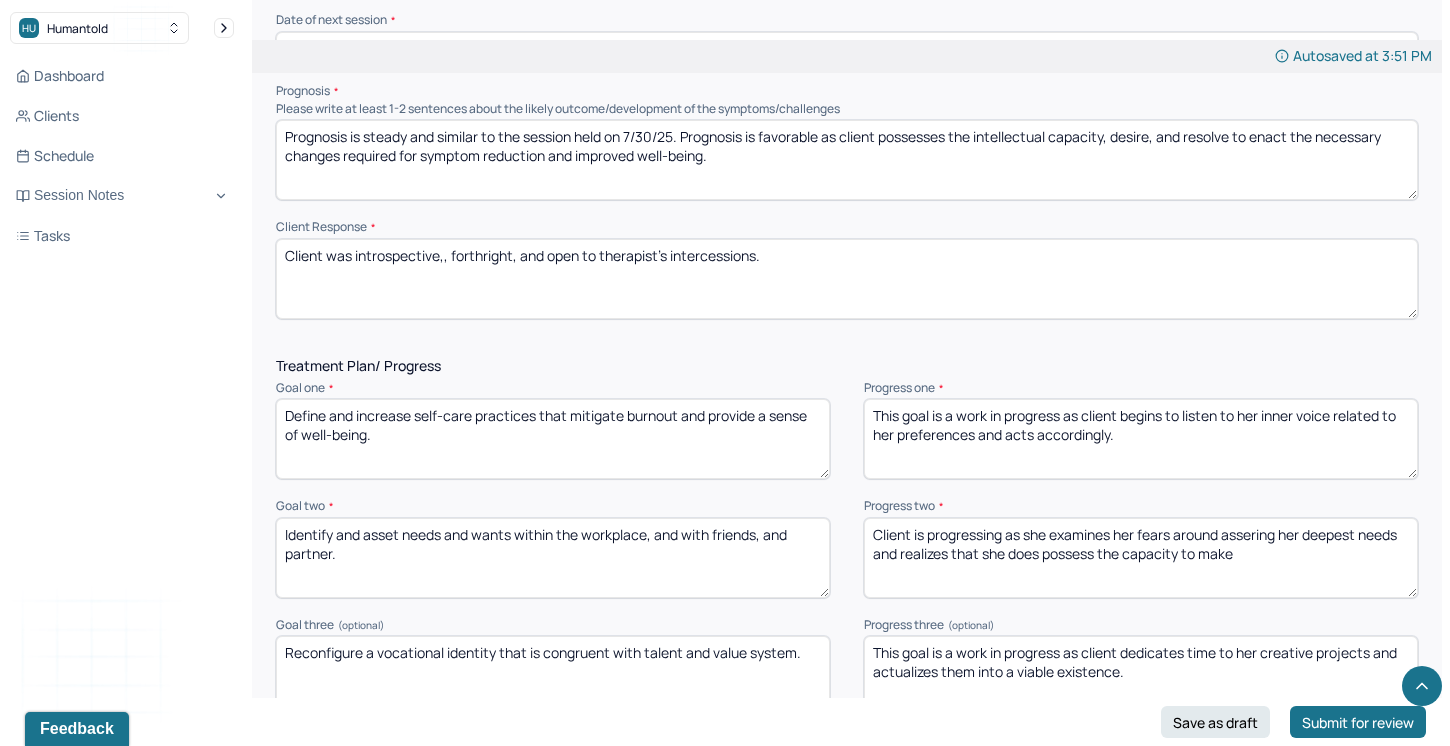 click on "Client is progressing as she examines her fears around assering her deepest needs and realizes that she does possess the capacity to make" at bounding box center [1141, 558] 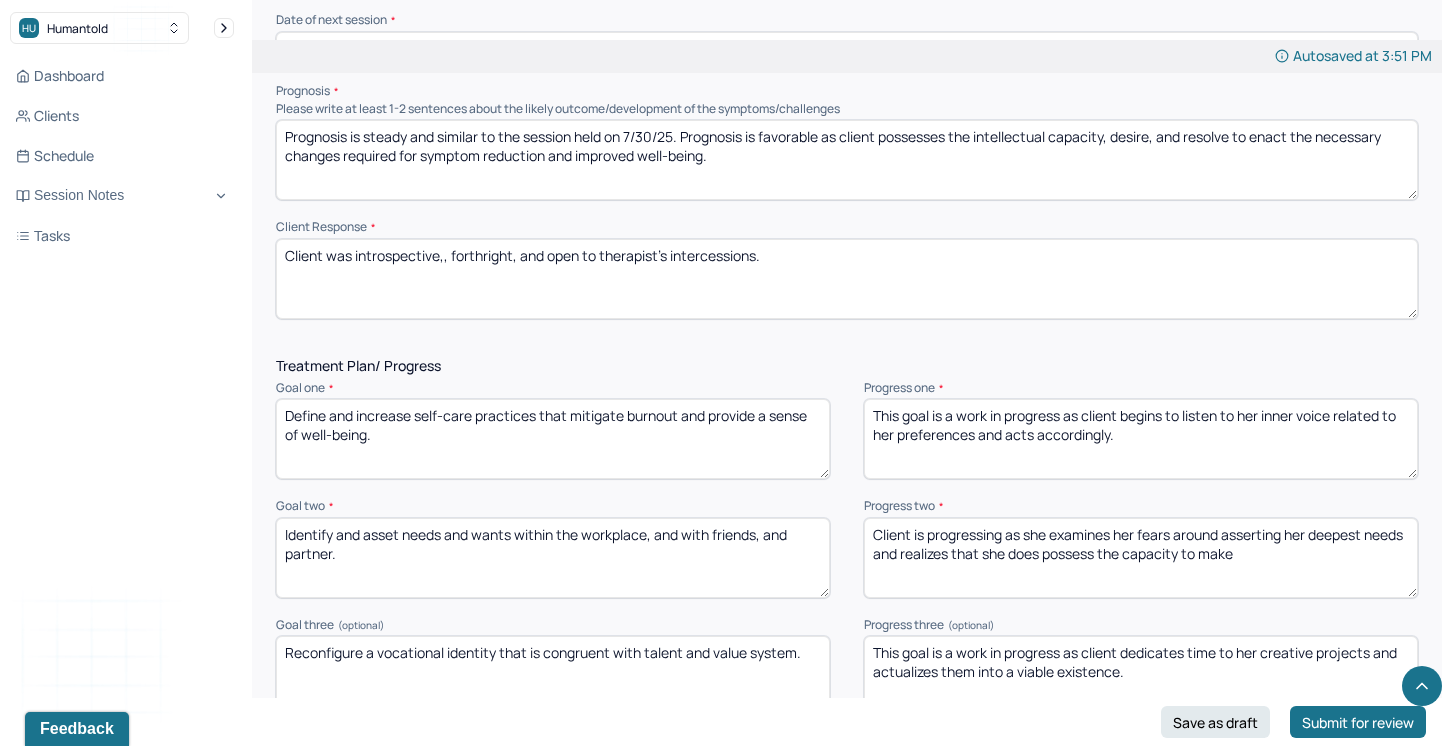 click on "Client is progressing as she examines her fears around assering her deepest needs and realizes that she does possess the capacity to make" at bounding box center [1141, 558] 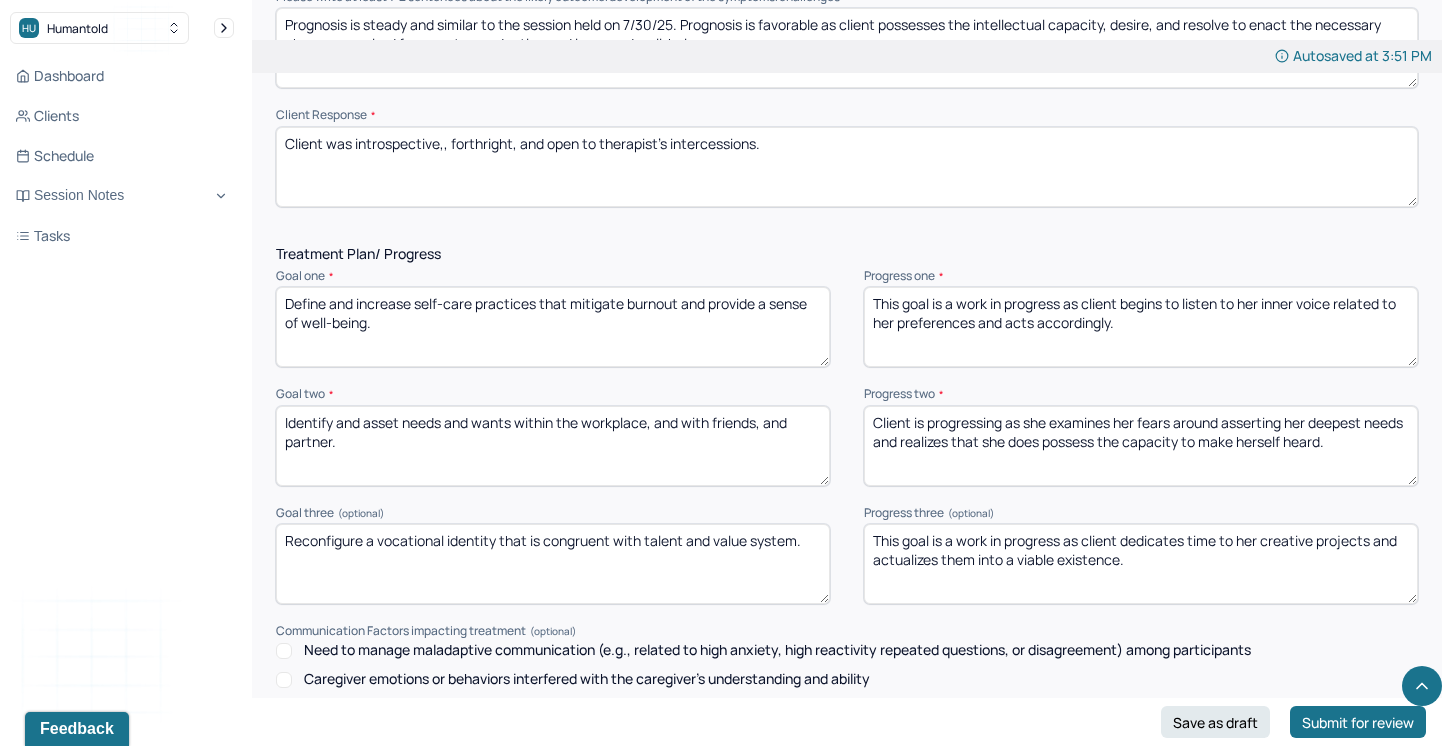 scroll, scrollTop: 2453, scrollLeft: 0, axis: vertical 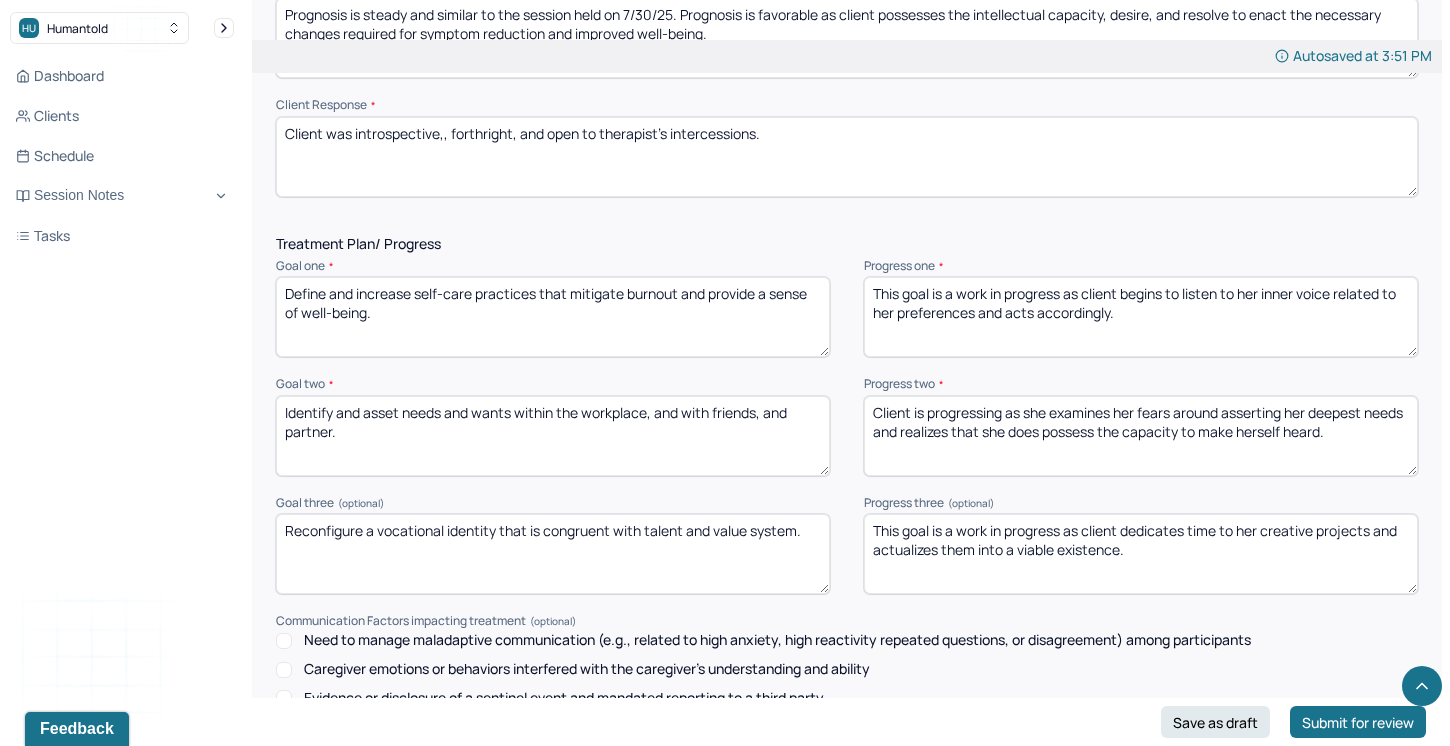 type on "Client is progressing as she examines her fears around asserting her deepest needs and realizes that she does possess the capacity to make herself heard." 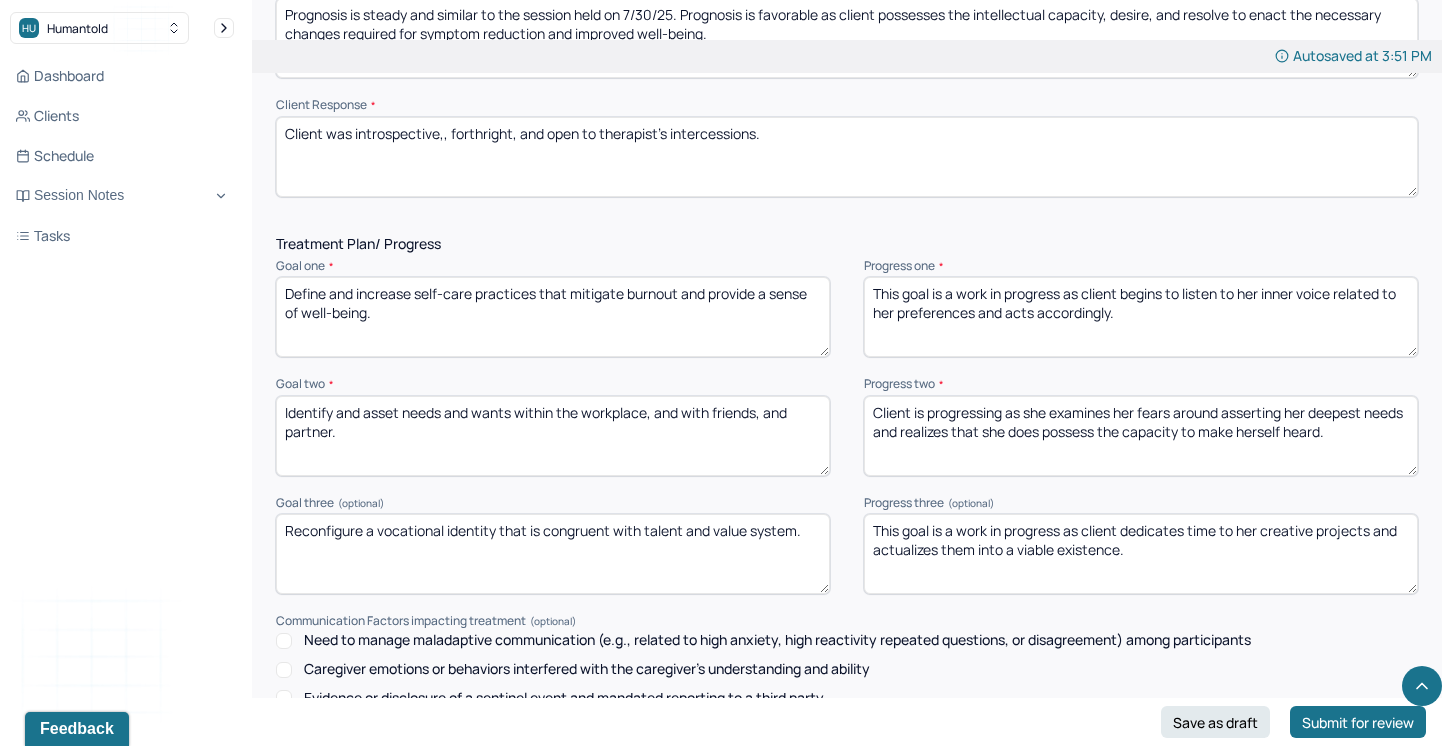 drag, startPoint x: 1122, startPoint y: 525, endPoint x: 1153, endPoint y: 540, distance: 34.43835 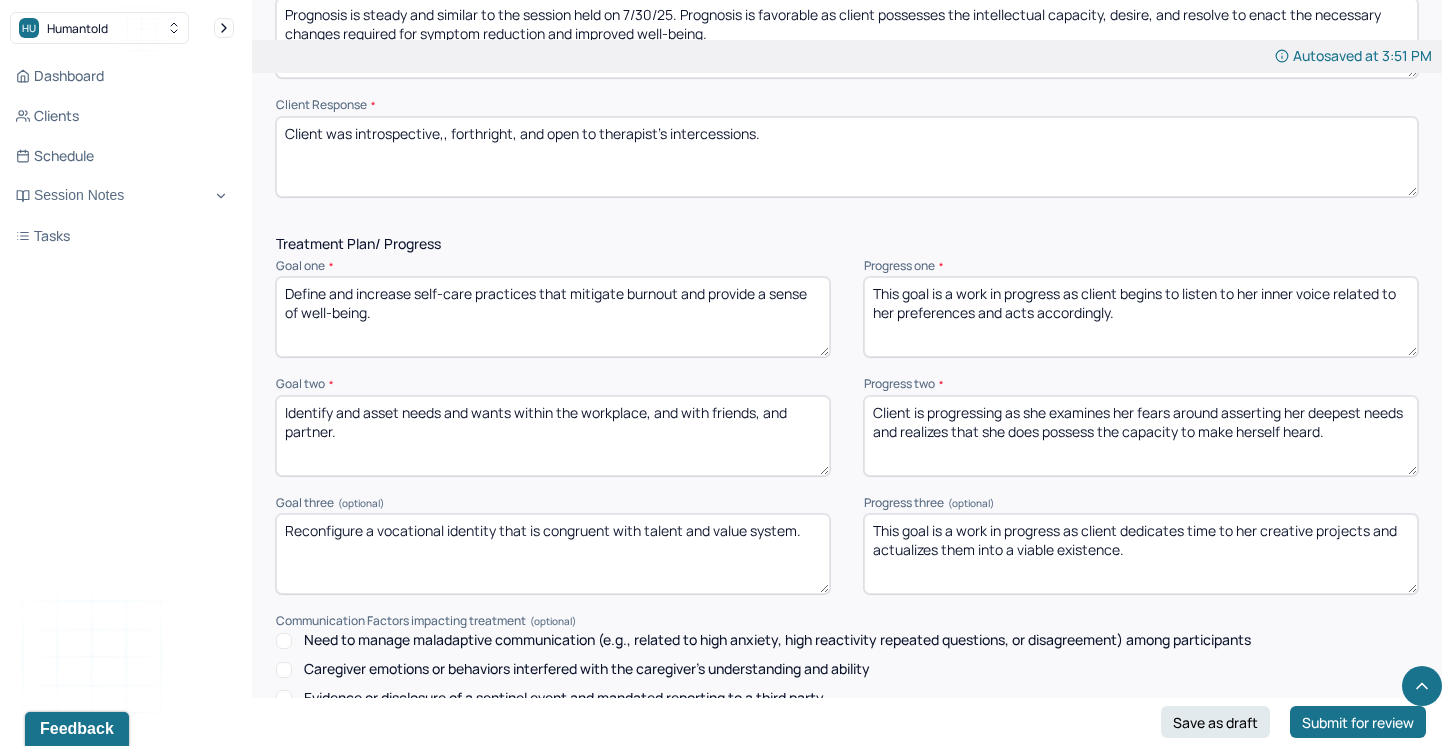 click on "This goal is a work in progress as client dedicates time to her creative projects and actualizes them into a viable existence." at bounding box center [1141, 554] 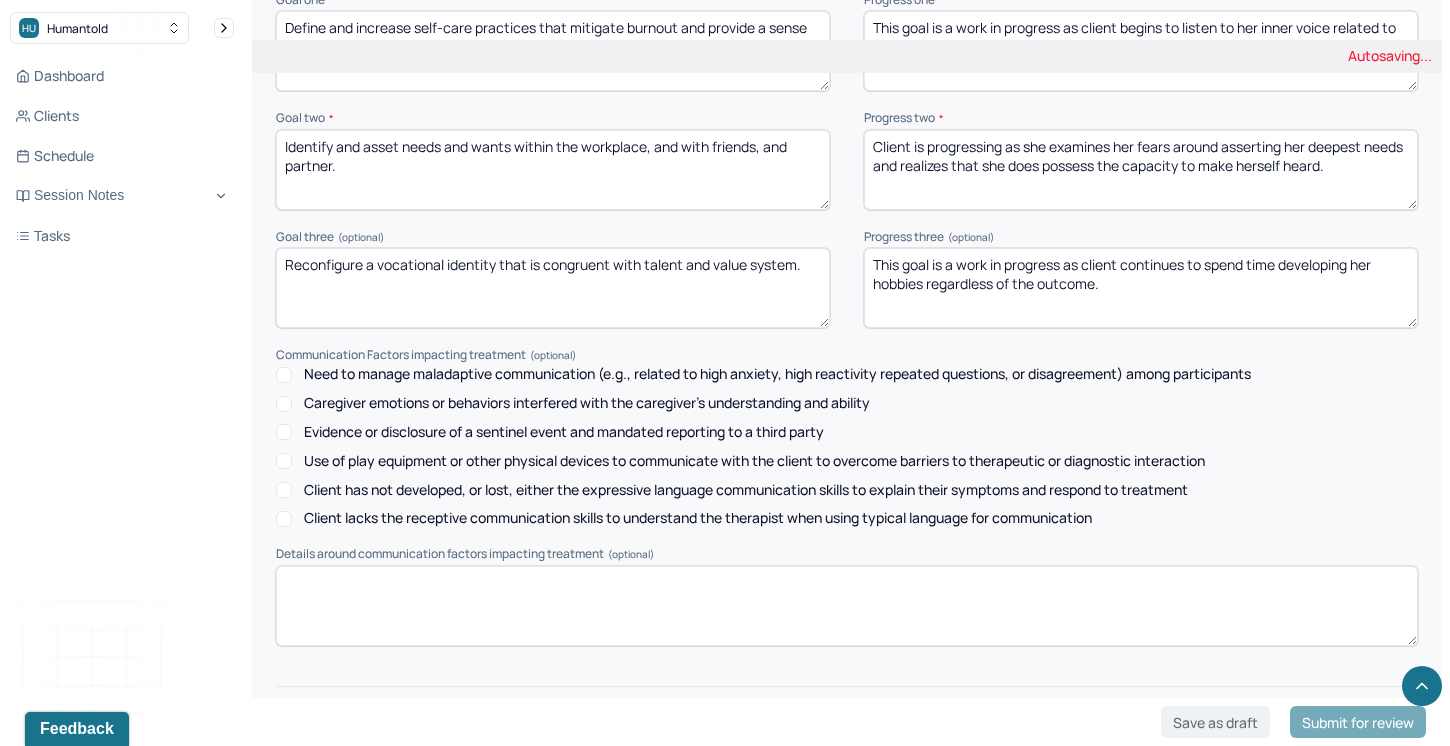 scroll, scrollTop: 2827, scrollLeft: 0, axis: vertical 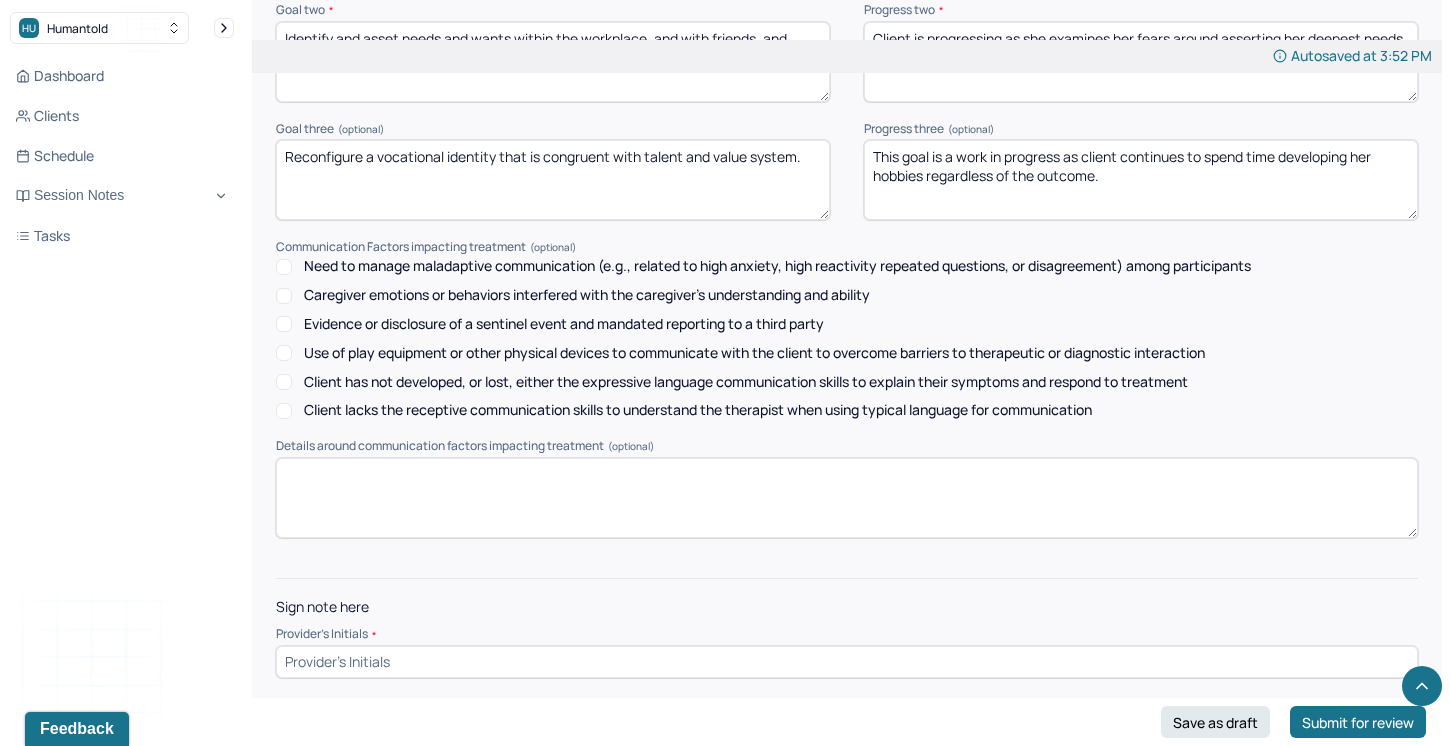type on "This goal is a work in progress as client continues to spend time developing her hobbies regardless of the outcome." 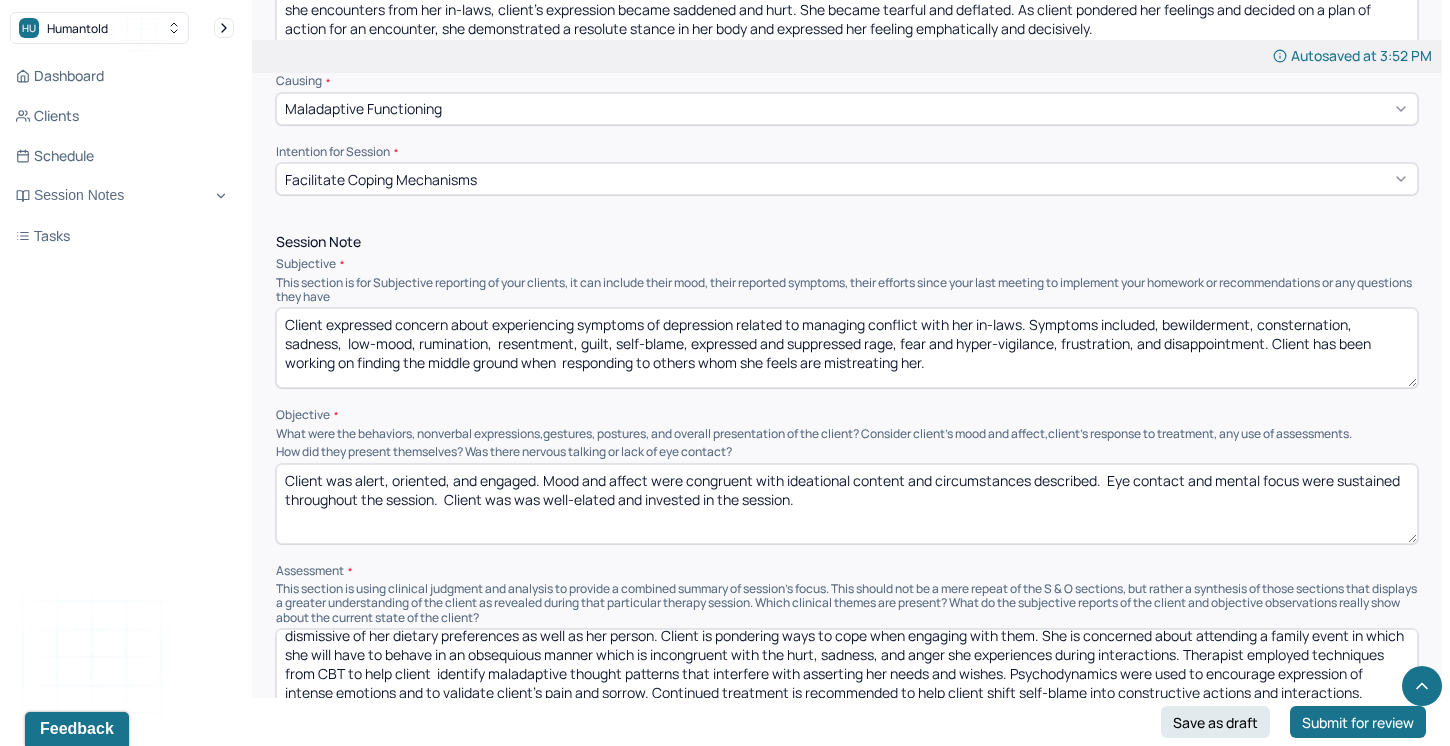 scroll, scrollTop: 983, scrollLeft: 0, axis: vertical 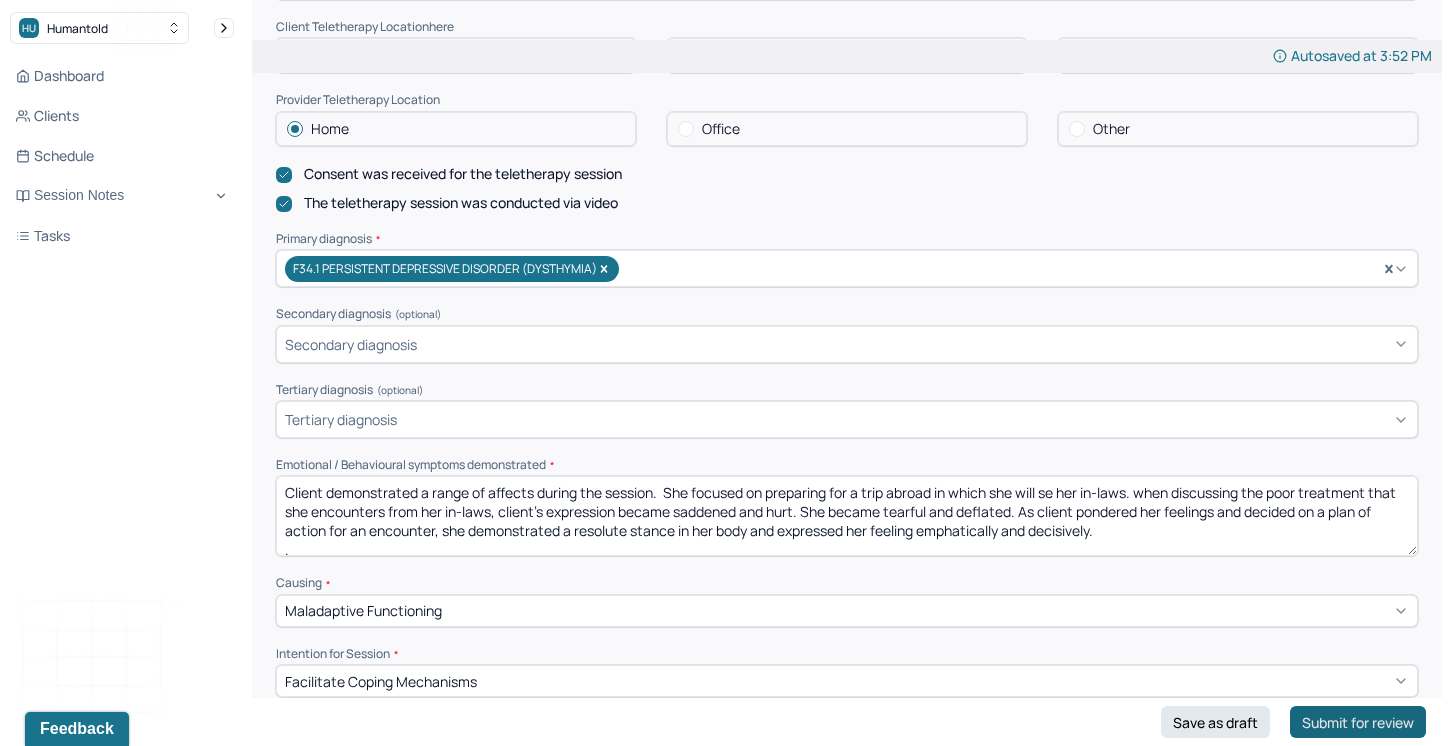 type on "DN" 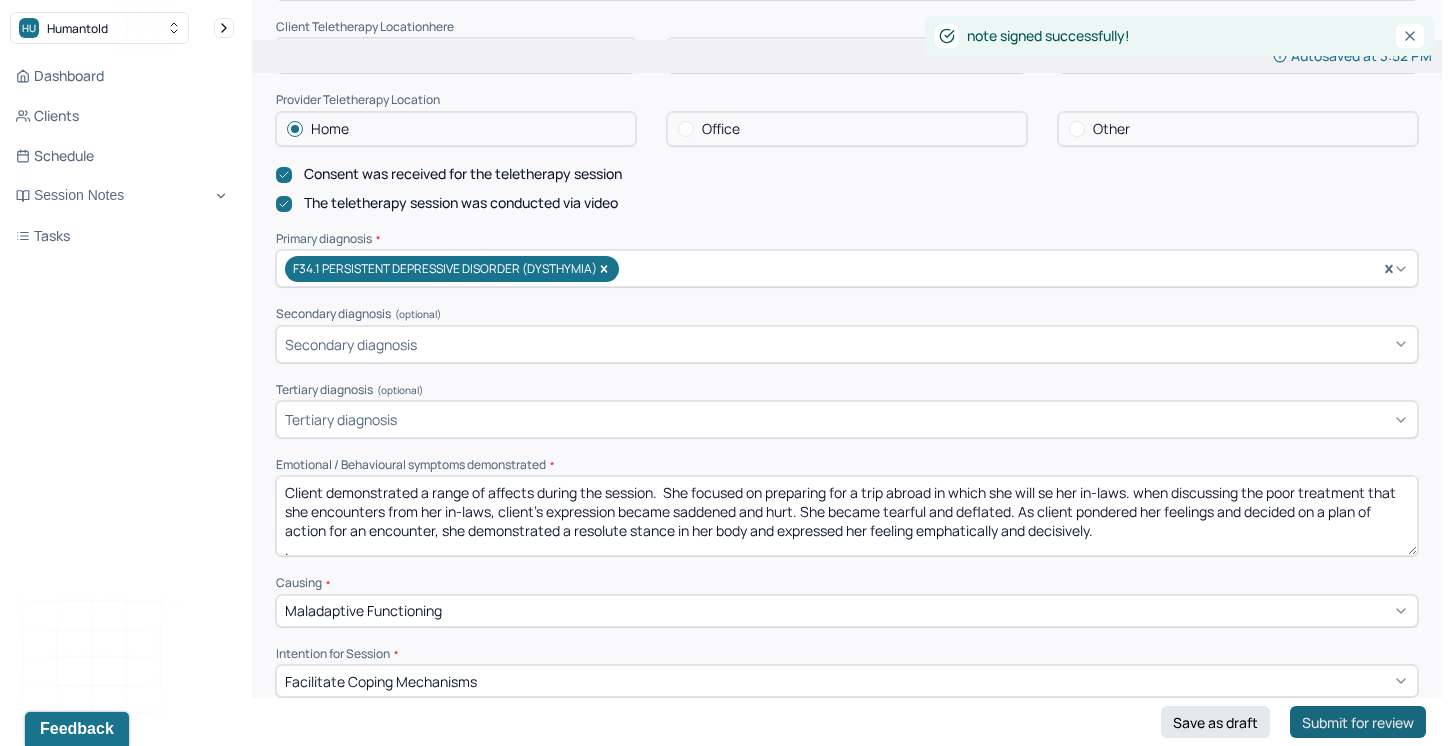 scroll, scrollTop: 0, scrollLeft: 0, axis: both 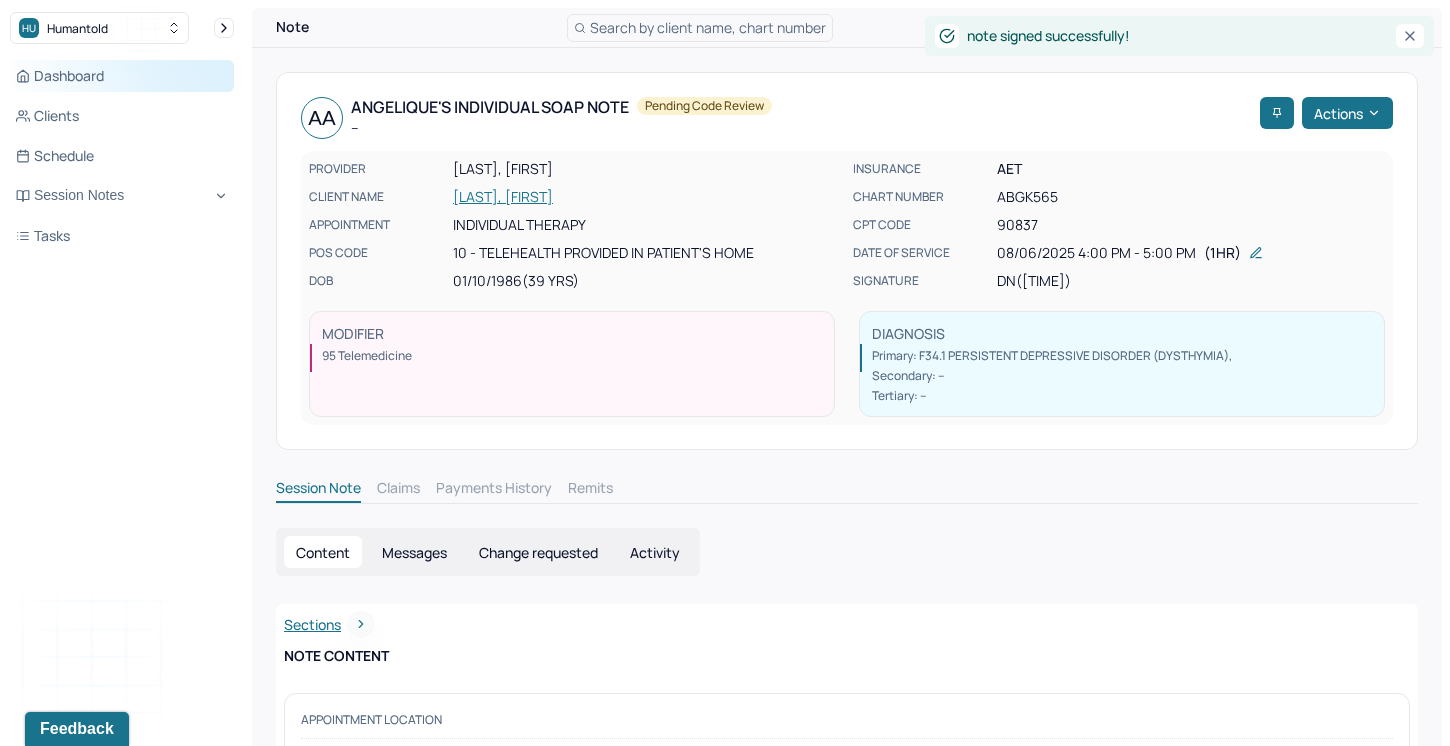 click on "Dashboard" at bounding box center [122, 76] 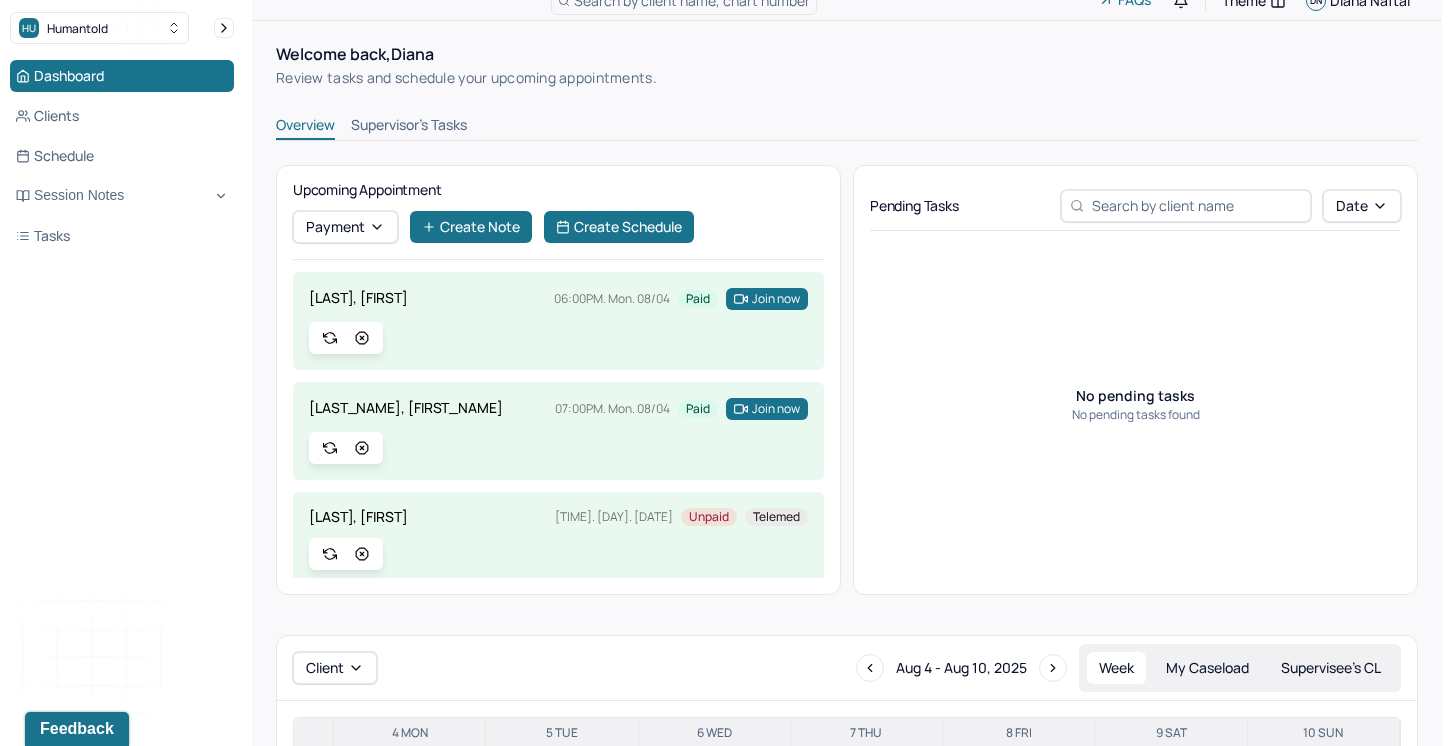 scroll, scrollTop: 20, scrollLeft: 0, axis: vertical 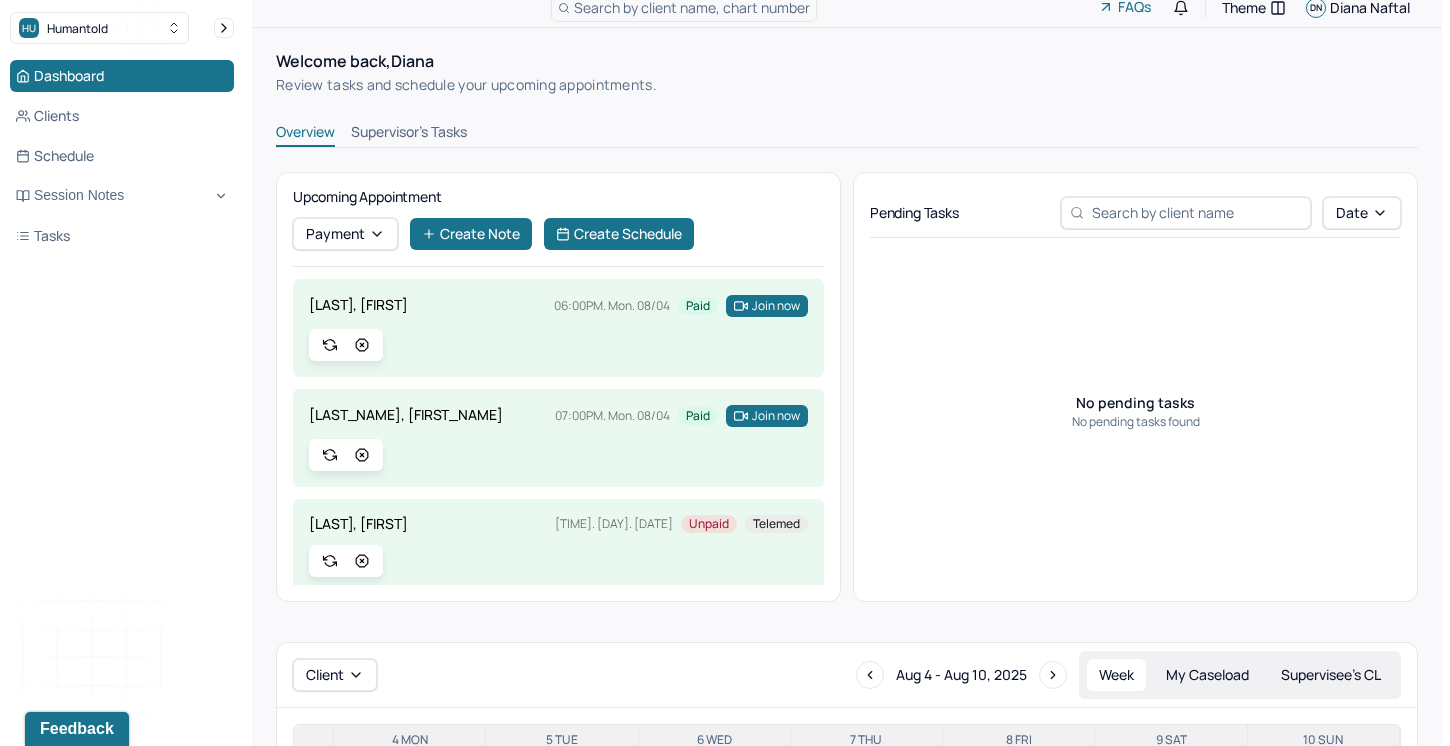 click on "Supervisor's Tasks" at bounding box center (409, 134) 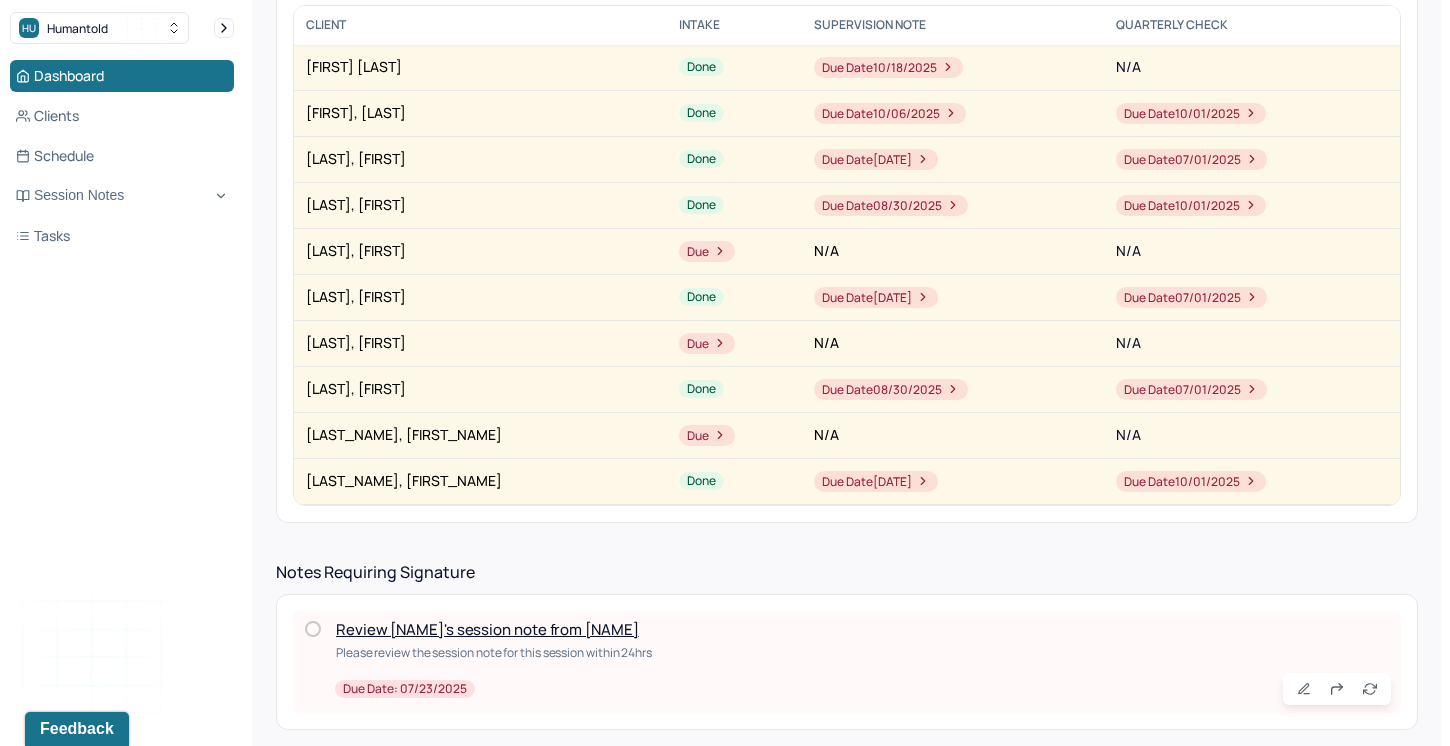 scroll, scrollTop: 351, scrollLeft: 0, axis: vertical 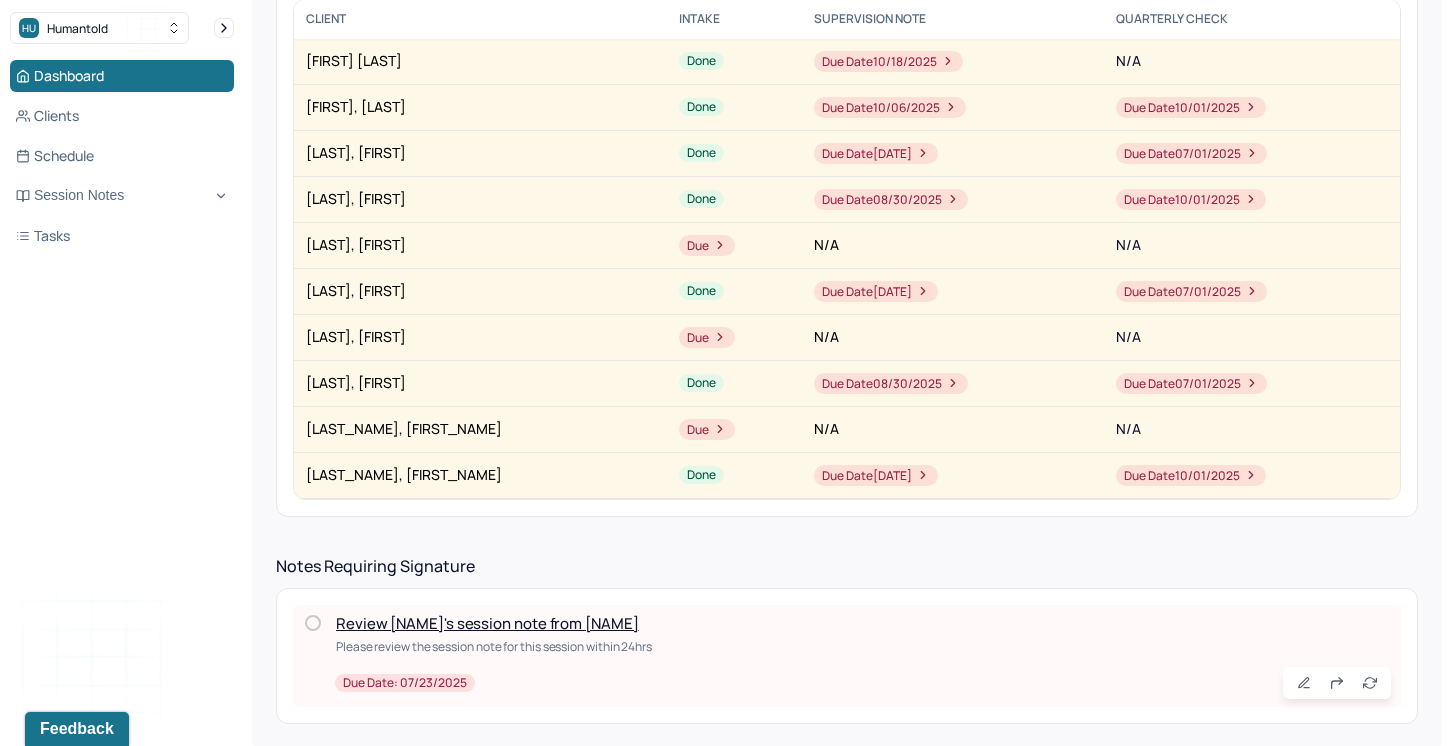 click on "Review [NAME]'s session note from [NAME]" at bounding box center (487, 623) 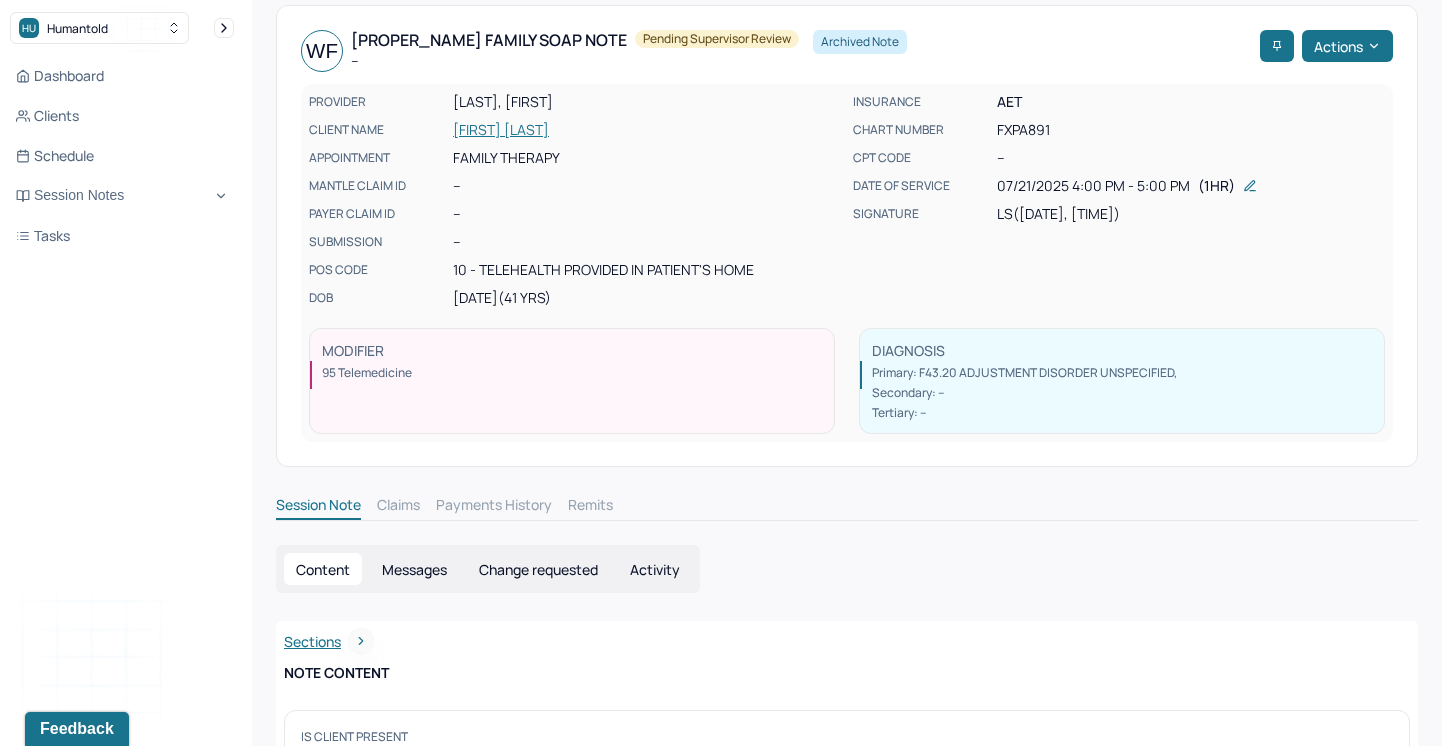 scroll, scrollTop: 0, scrollLeft: 0, axis: both 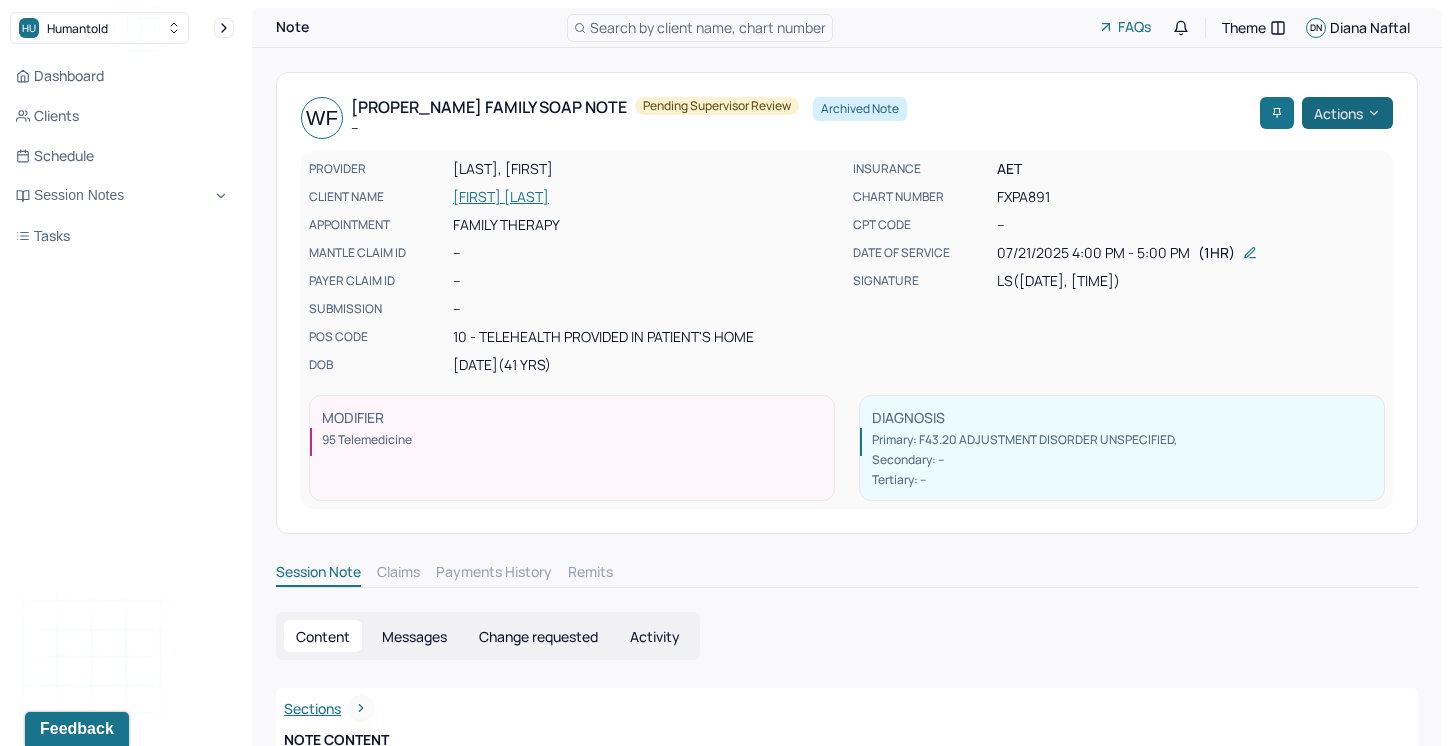 click on "Actions" at bounding box center (1347, 113) 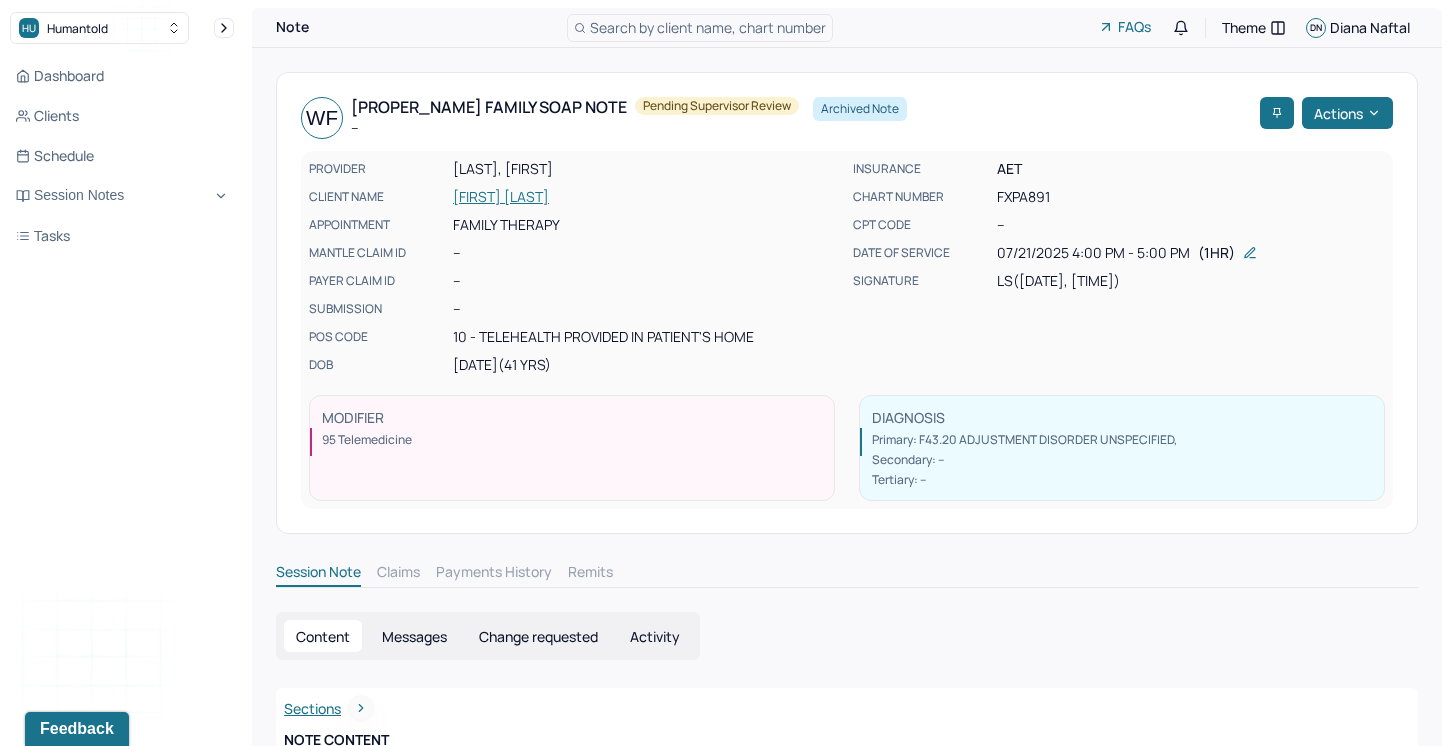 click on "--" at bounding box center (1191, 225) 